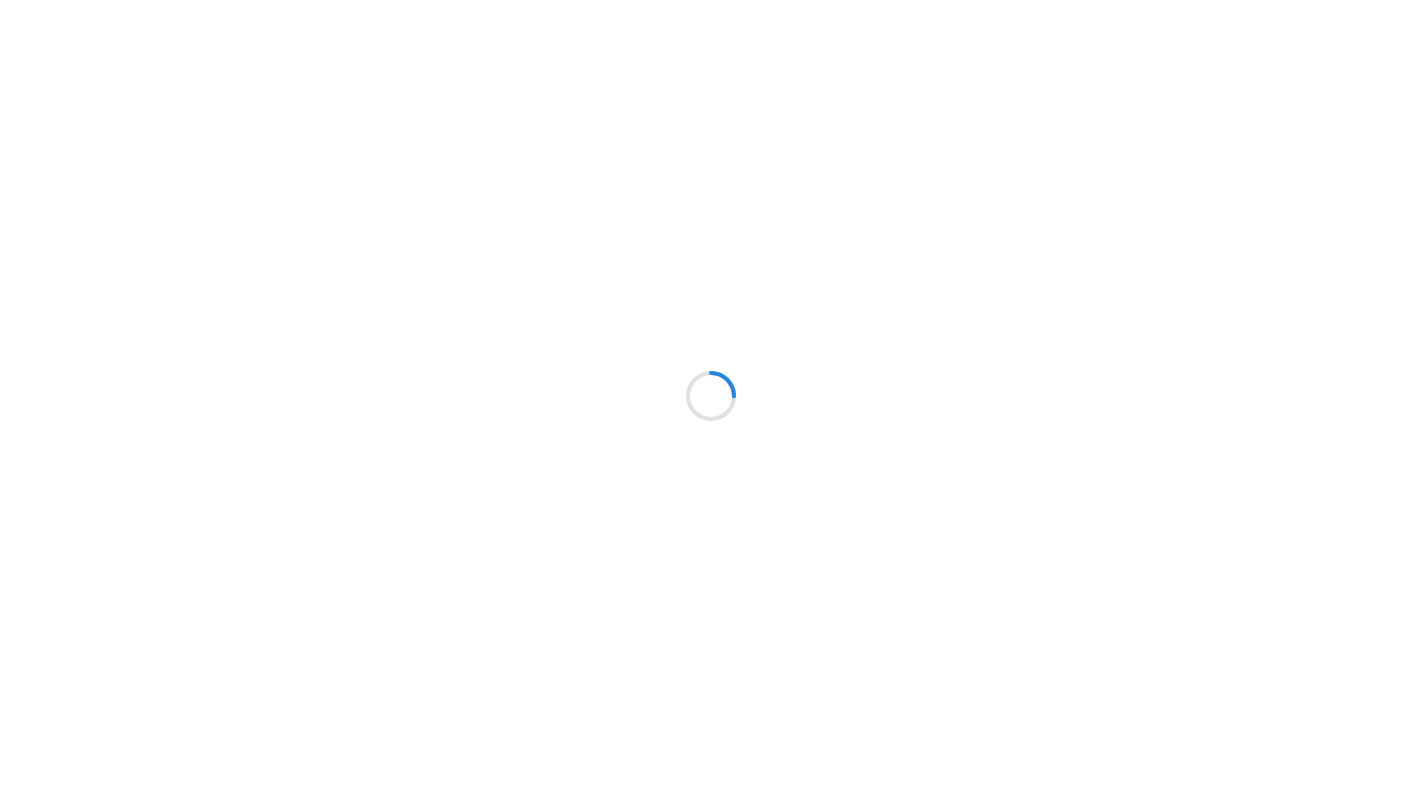 scroll, scrollTop: 0, scrollLeft: 0, axis: both 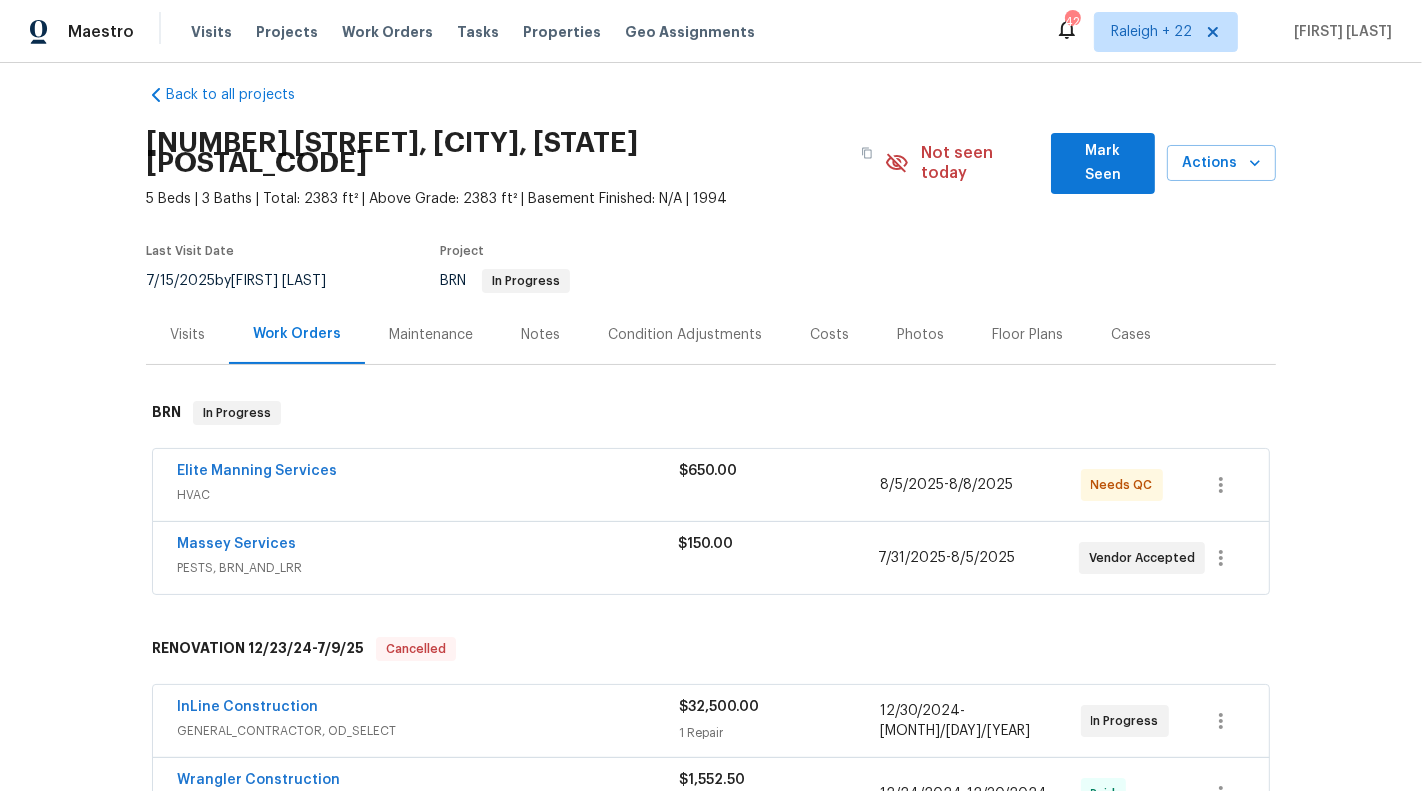 click on "Elite Manning Services HVAC $650.00 [DATE]  -  [DATE] Needs QC" at bounding box center [711, 485] 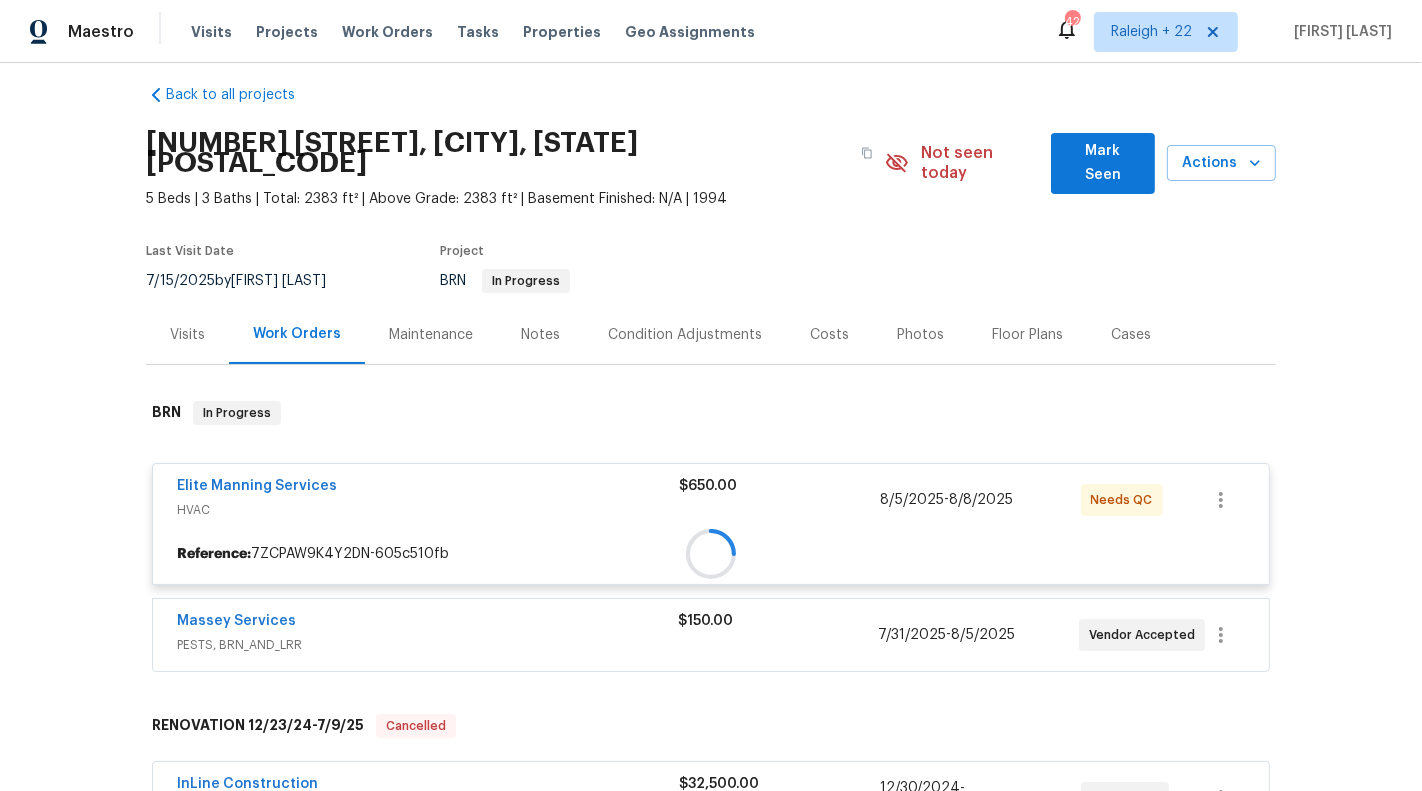 scroll, scrollTop: 131, scrollLeft: 0, axis: vertical 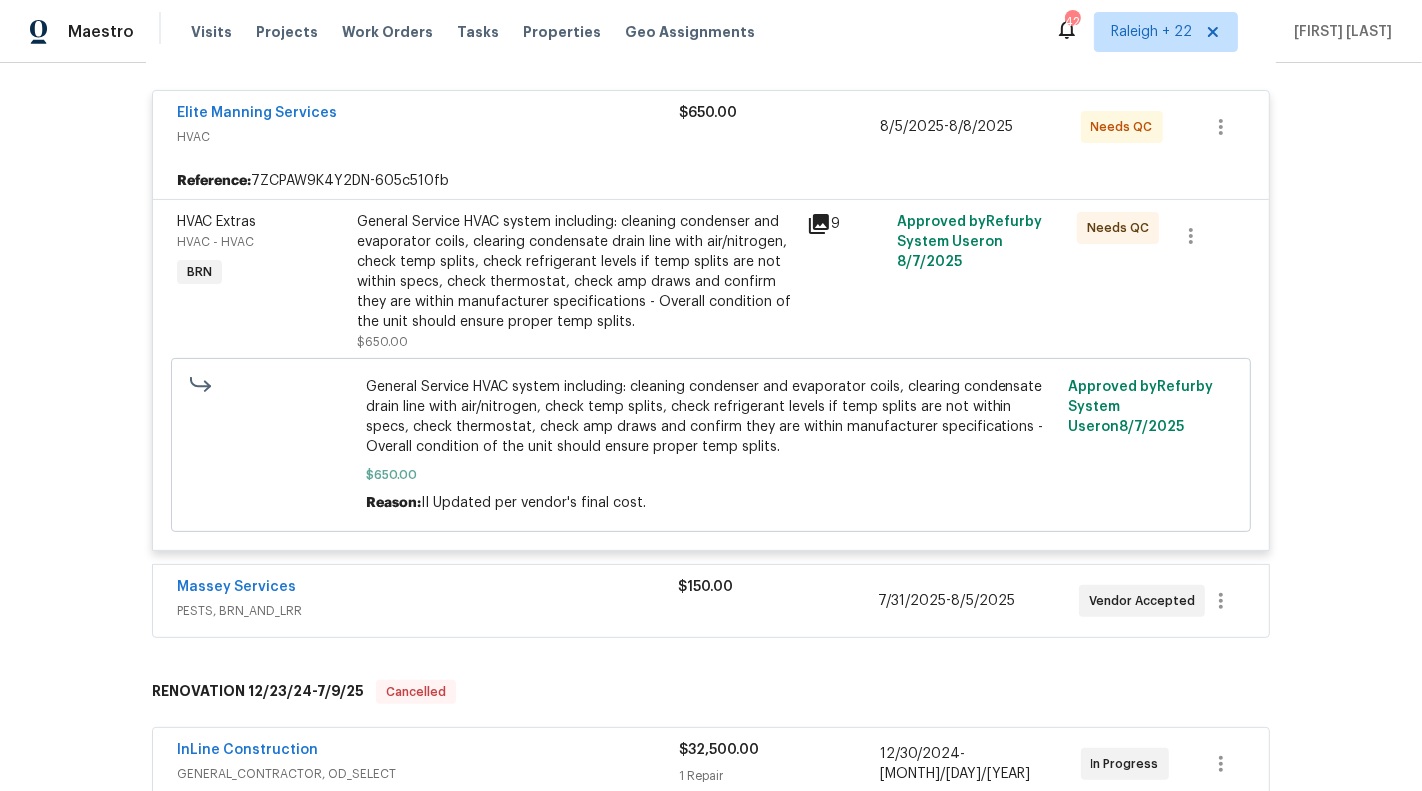 click on "Massey Services" at bounding box center (427, 589) 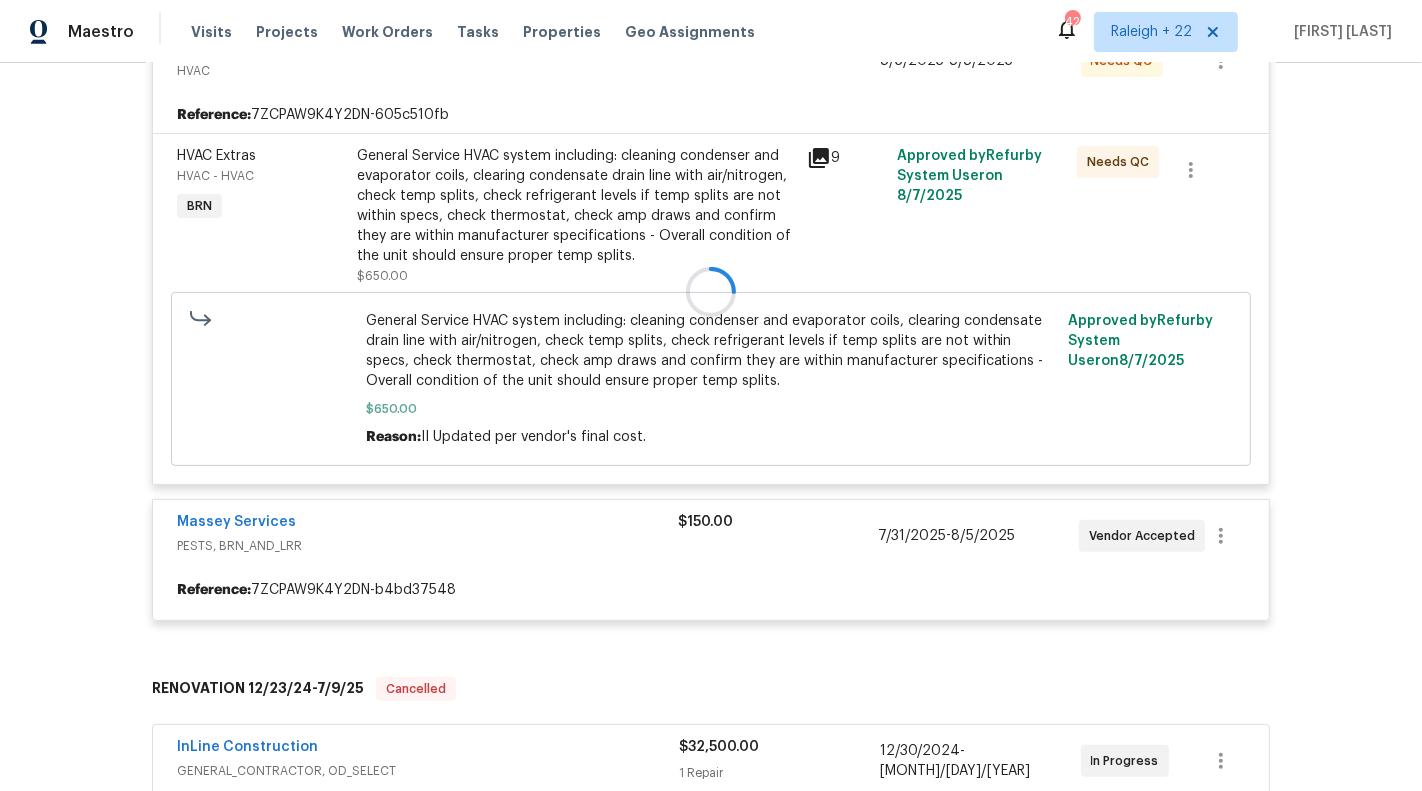 scroll, scrollTop: 471, scrollLeft: 0, axis: vertical 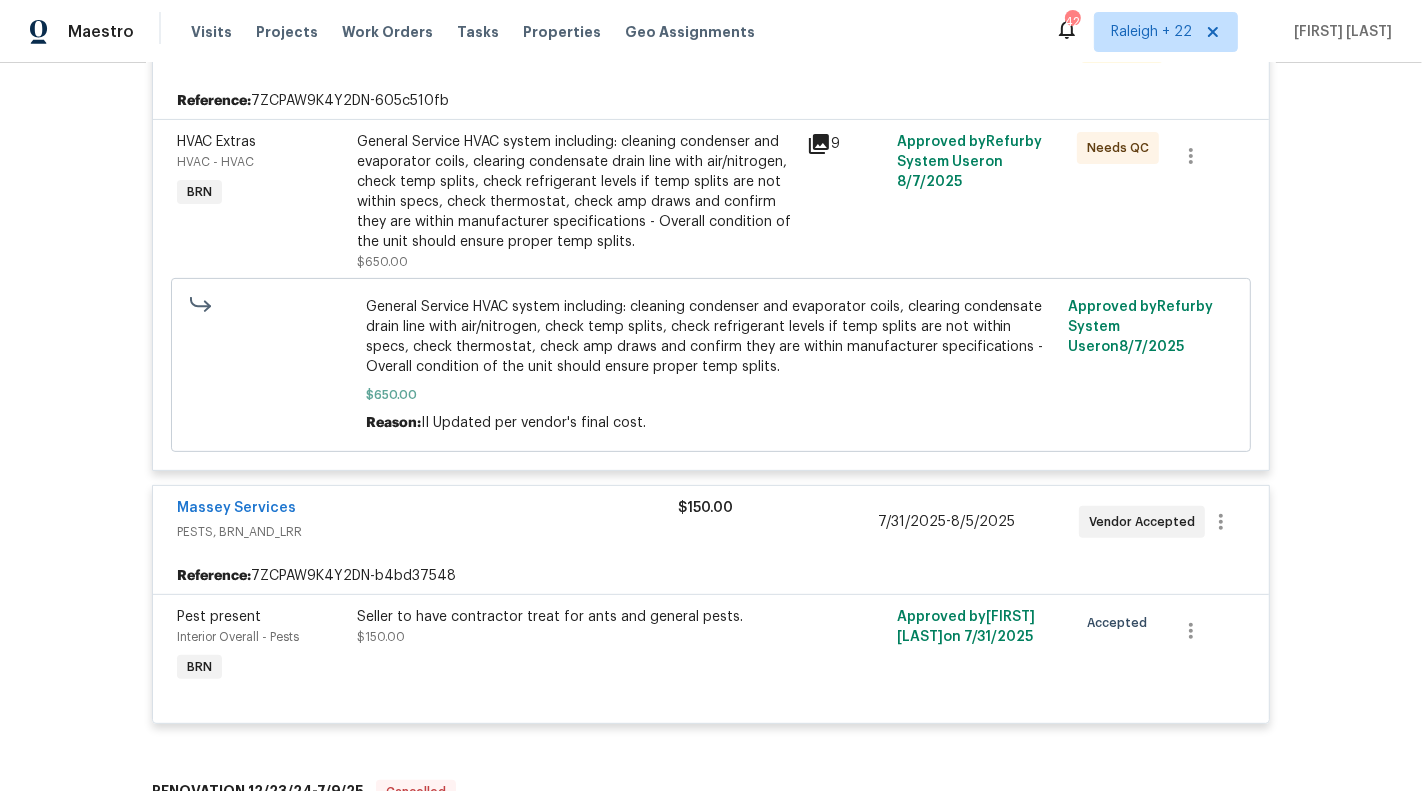 click on "PESTS, BRN_AND_LRR" at bounding box center (427, 532) 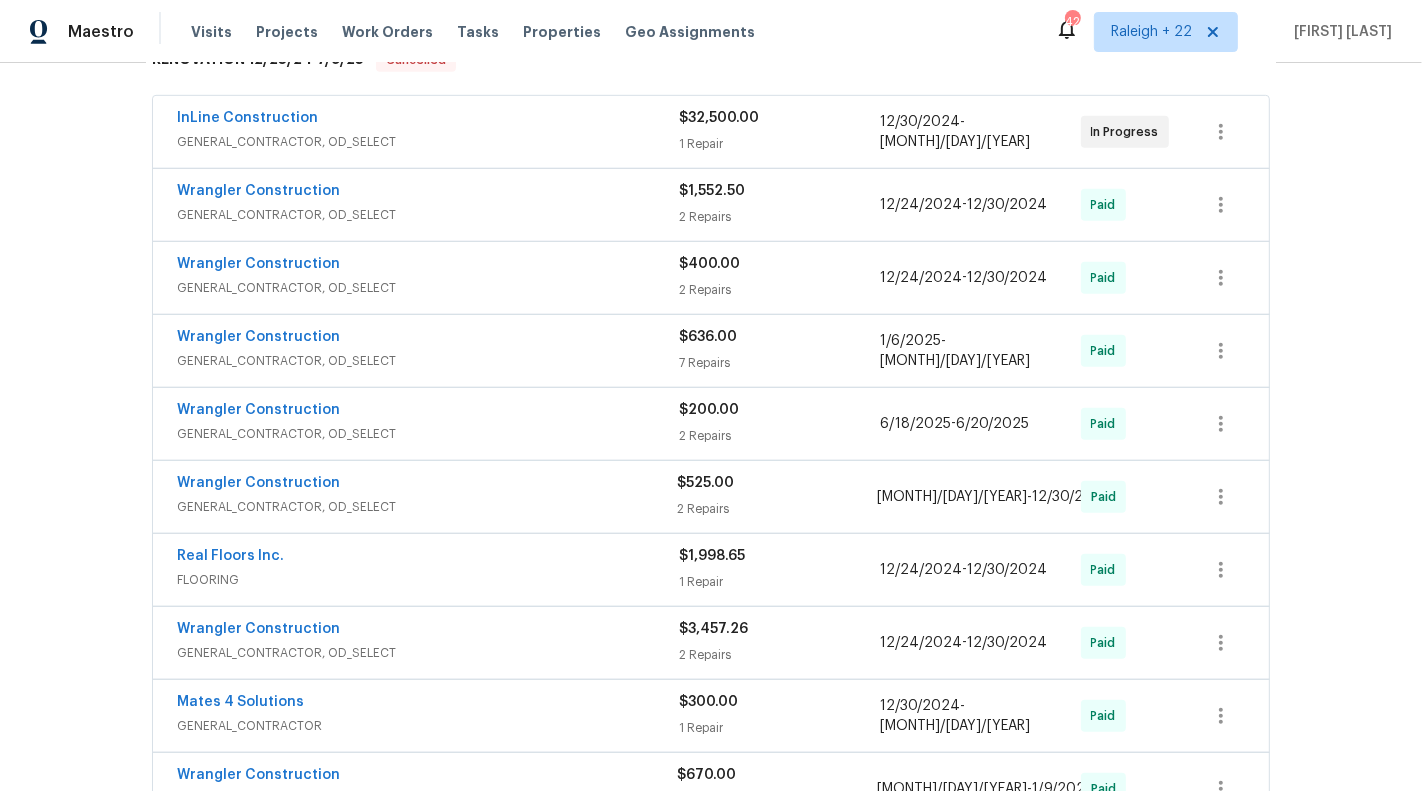 scroll, scrollTop: 1617, scrollLeft: 0, axis: vertical 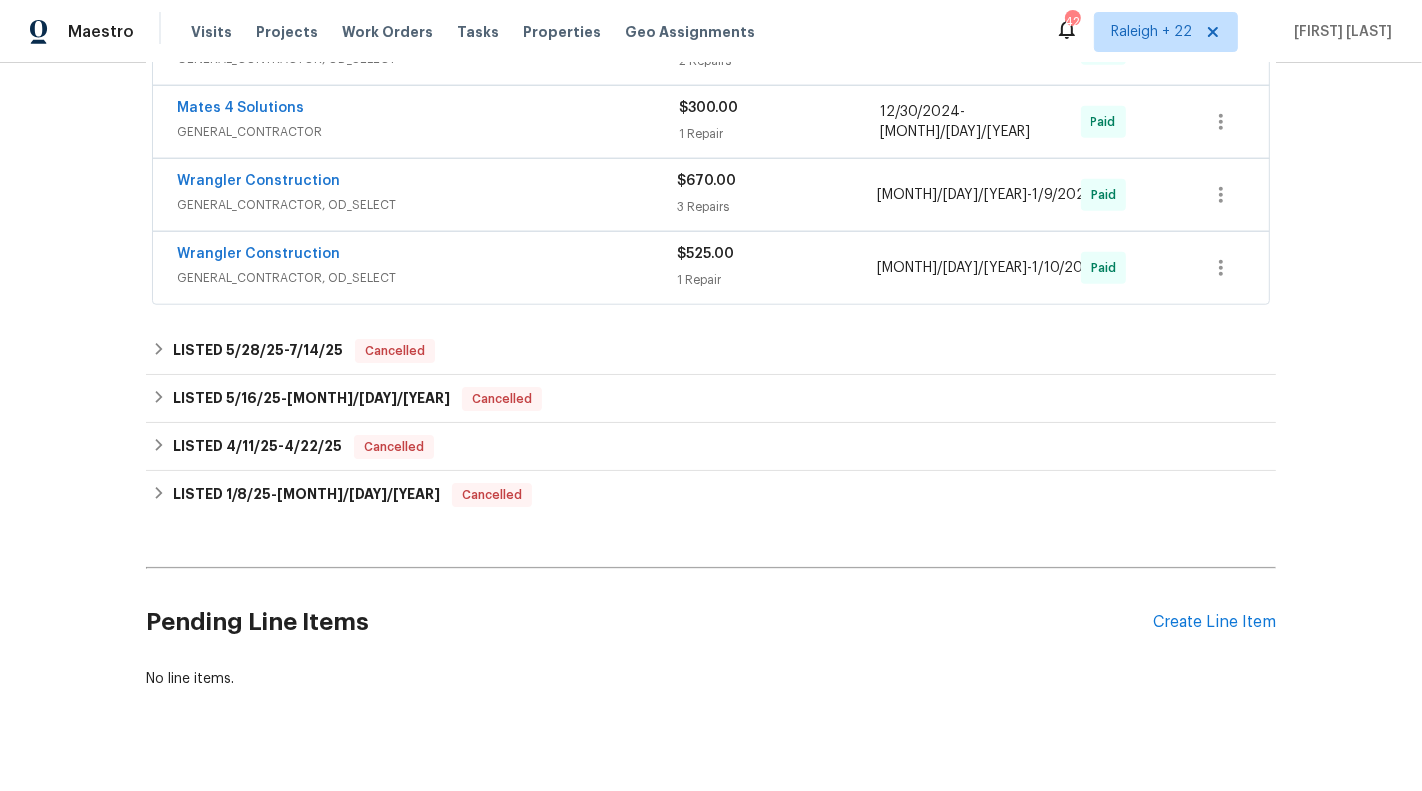 click on "Back to all projects [NUMBER] [STREET], [CITY], [STATE] [POSTAL_CODE] 5 Beds | 3 Baths | Total: 2383 ft² | Above Grade: 2383 ft² | Basement Finished: N/A | 1994 Not seen today Mark Seen Actions Last Visit Date [DATE]  by  [FIRST] [LAST]   Project BRN   In Progress Visits Work Orders Maintenance Notes Condition Adjustments Costs Photos Floor Plans Cases BRN   In Progress Elite Manning Services HVAC $650.00 [DATE]  -  [DATE] Needs QC Reference:  7ZCPAW9K4Y2DN-605c510fb HVAC Extras HVAC - HVAC BRN General Service HVAC system including: cleaning condenser and evaporator coils, clearing condensate drain line with air/nitrogen, check temp splits, check refrigerant levels if temp splits are not within specs, check thermostat, check amp draws and confirm they are within manufacturer specifications - Overall condition of the unit should ensure proper temp splits. $650.00   9 Approved by  Refurby System User  on   [DATE] Needs QC $650.00 Reason:  II  Updated per vendor's final cost. Approved by  Refurby System User" at bounding box center [711, 427] 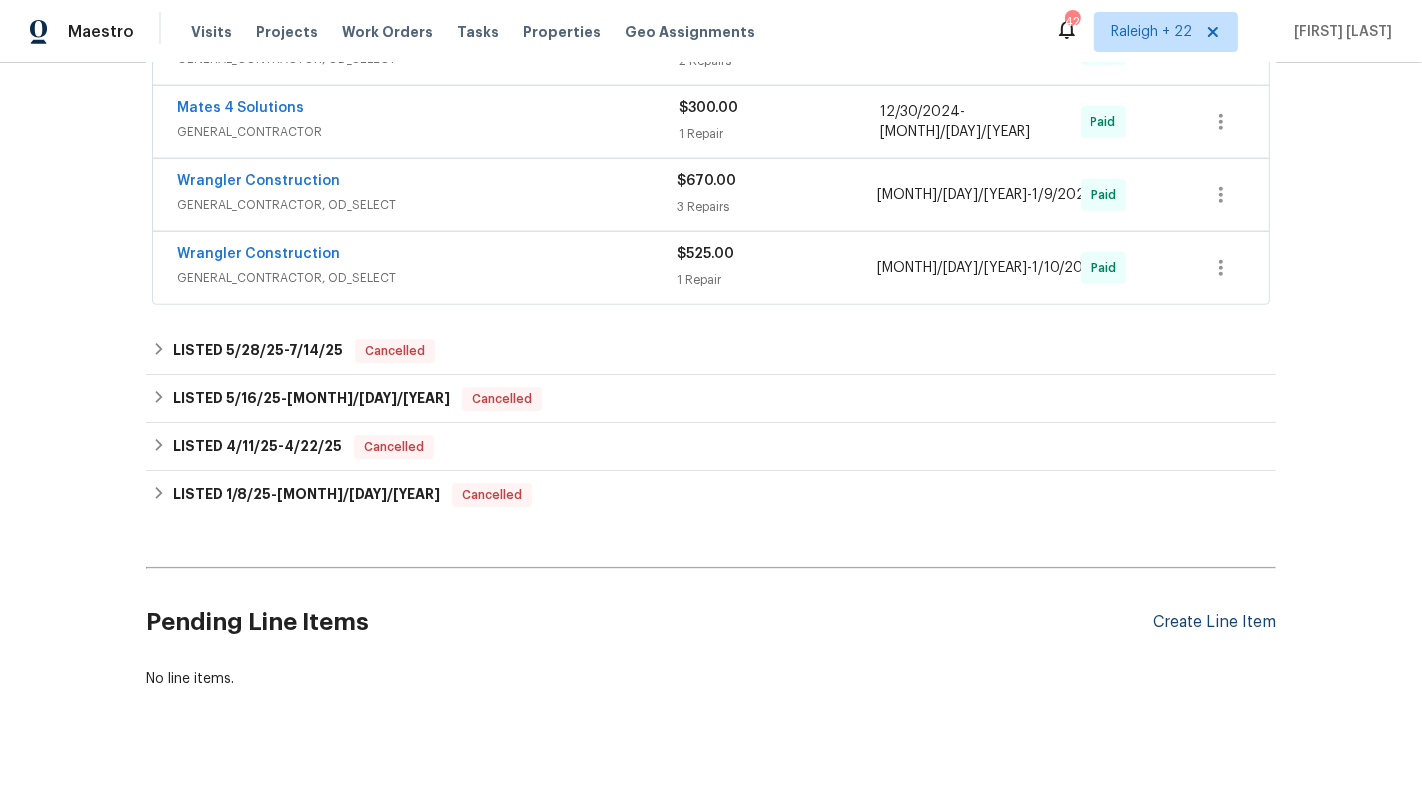 click on "Create Line Item" at bounding box center (1214, 622) 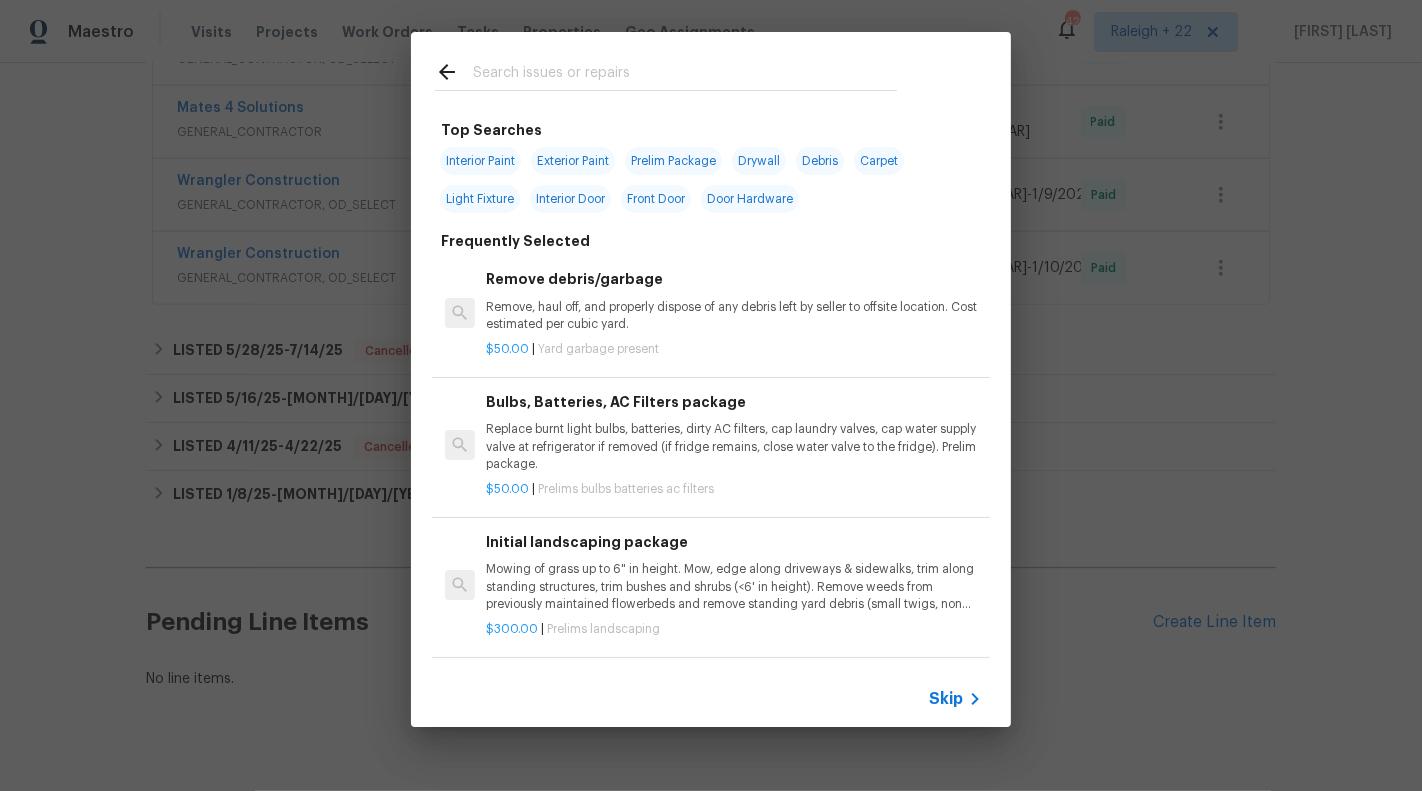 click on "Skip" at bounding box center (711, 699) 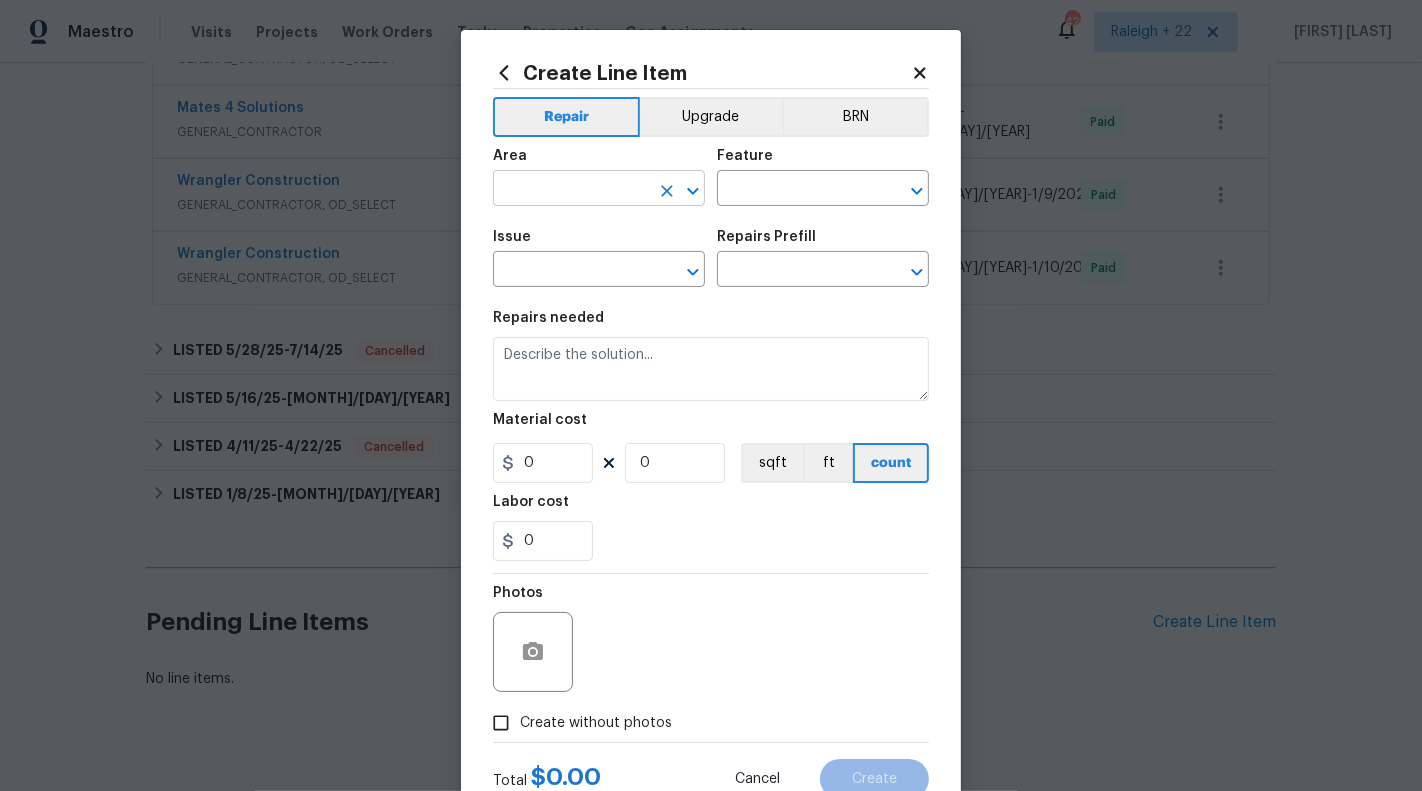 click at bounding box center (571, 190) 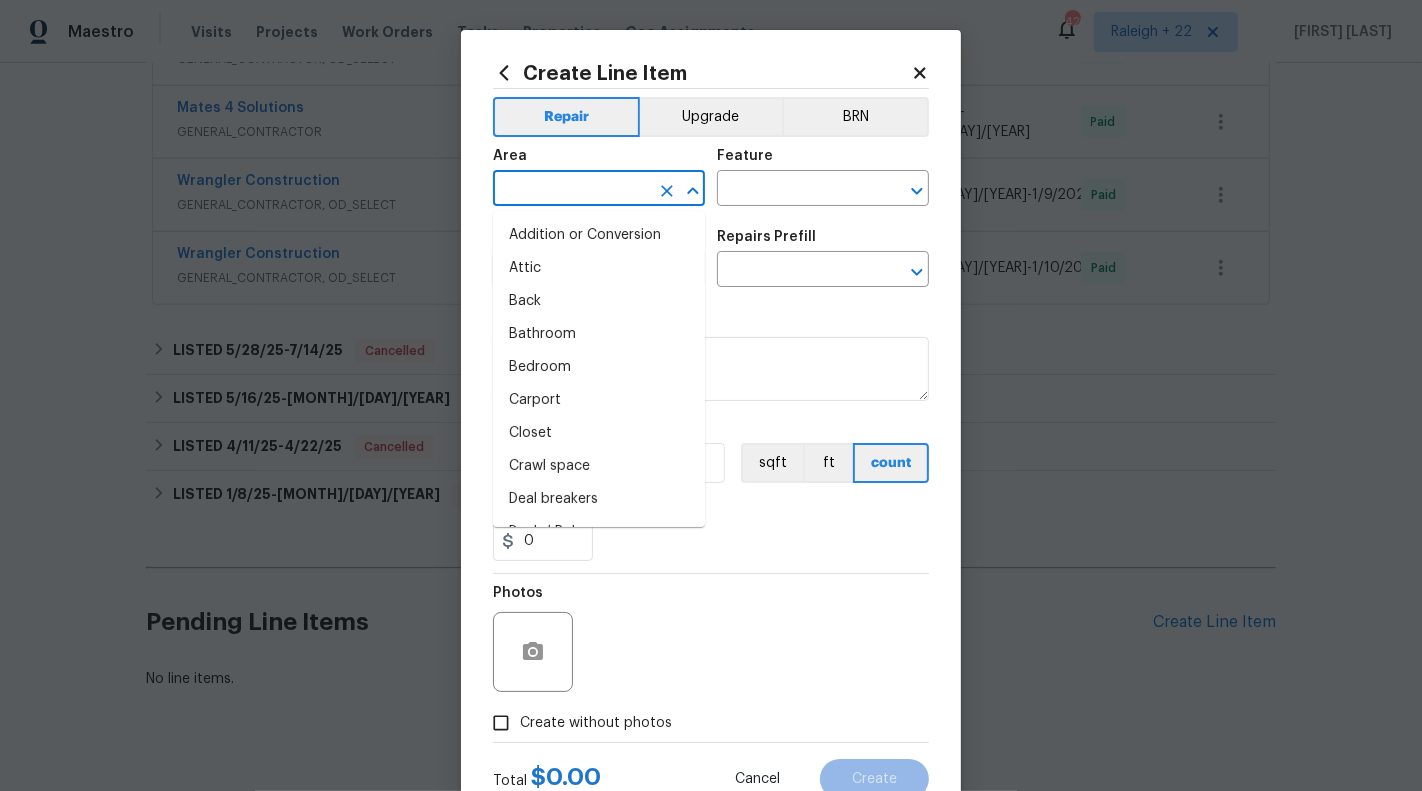 type on "e" 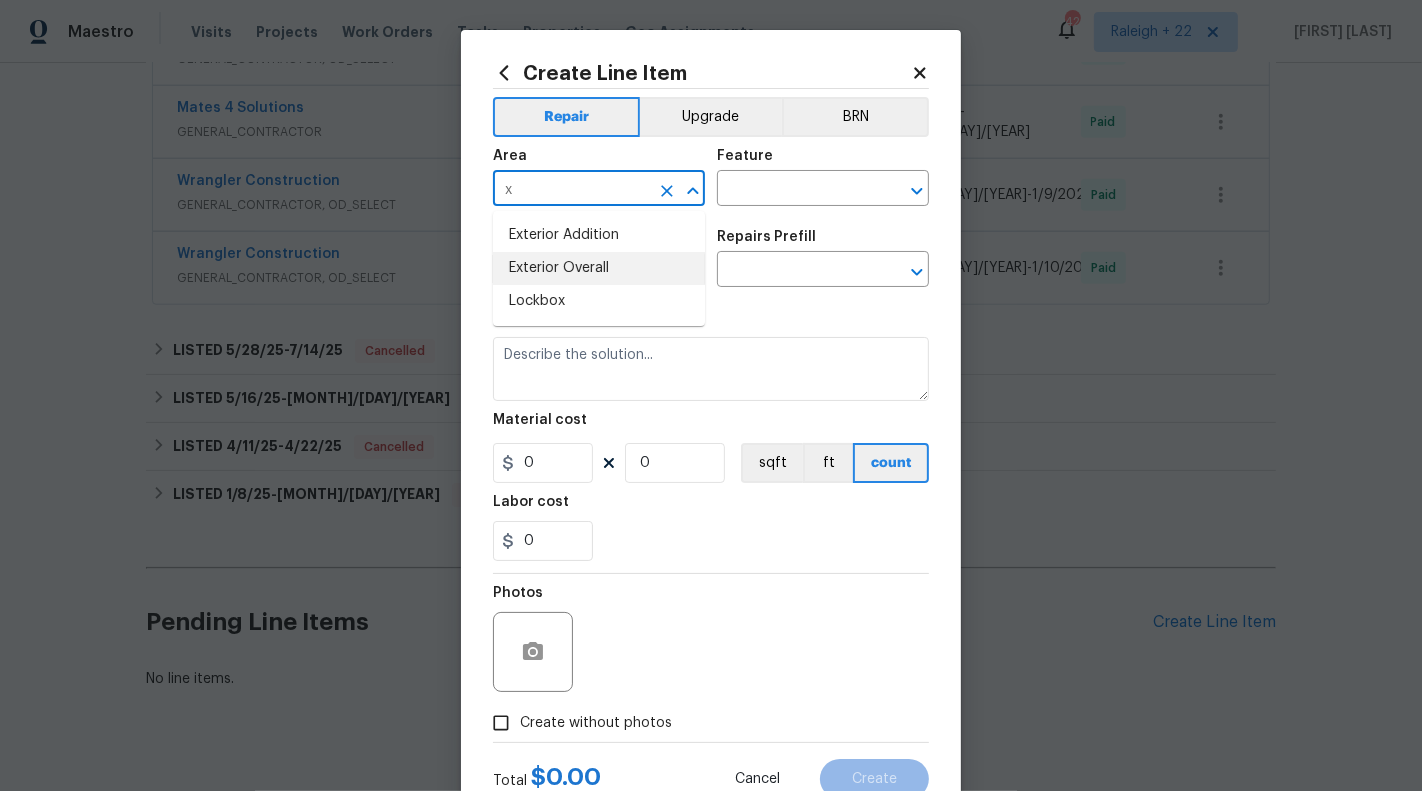 click on "Exterior Overall" at bounding box center [599, 268] 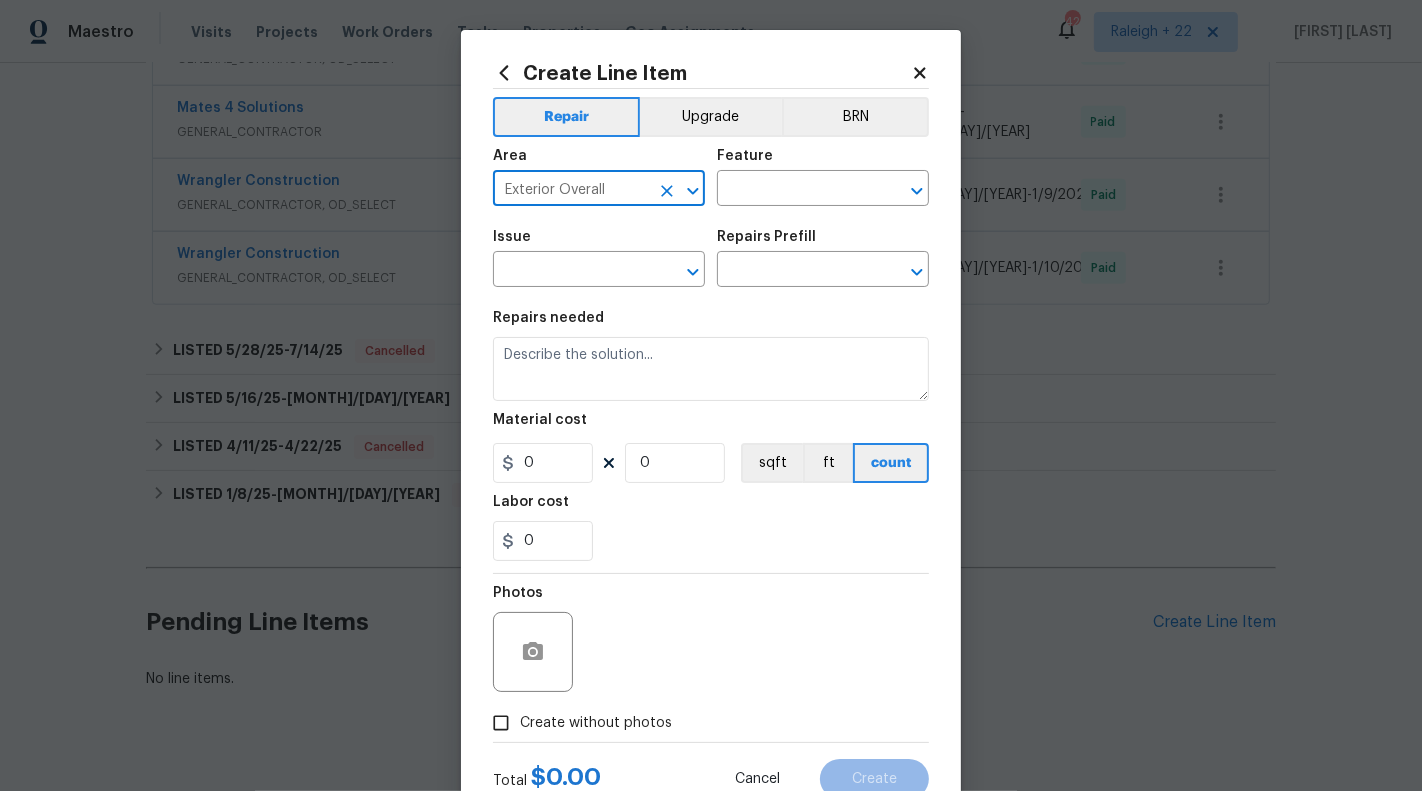 type on "Exterior Overall" 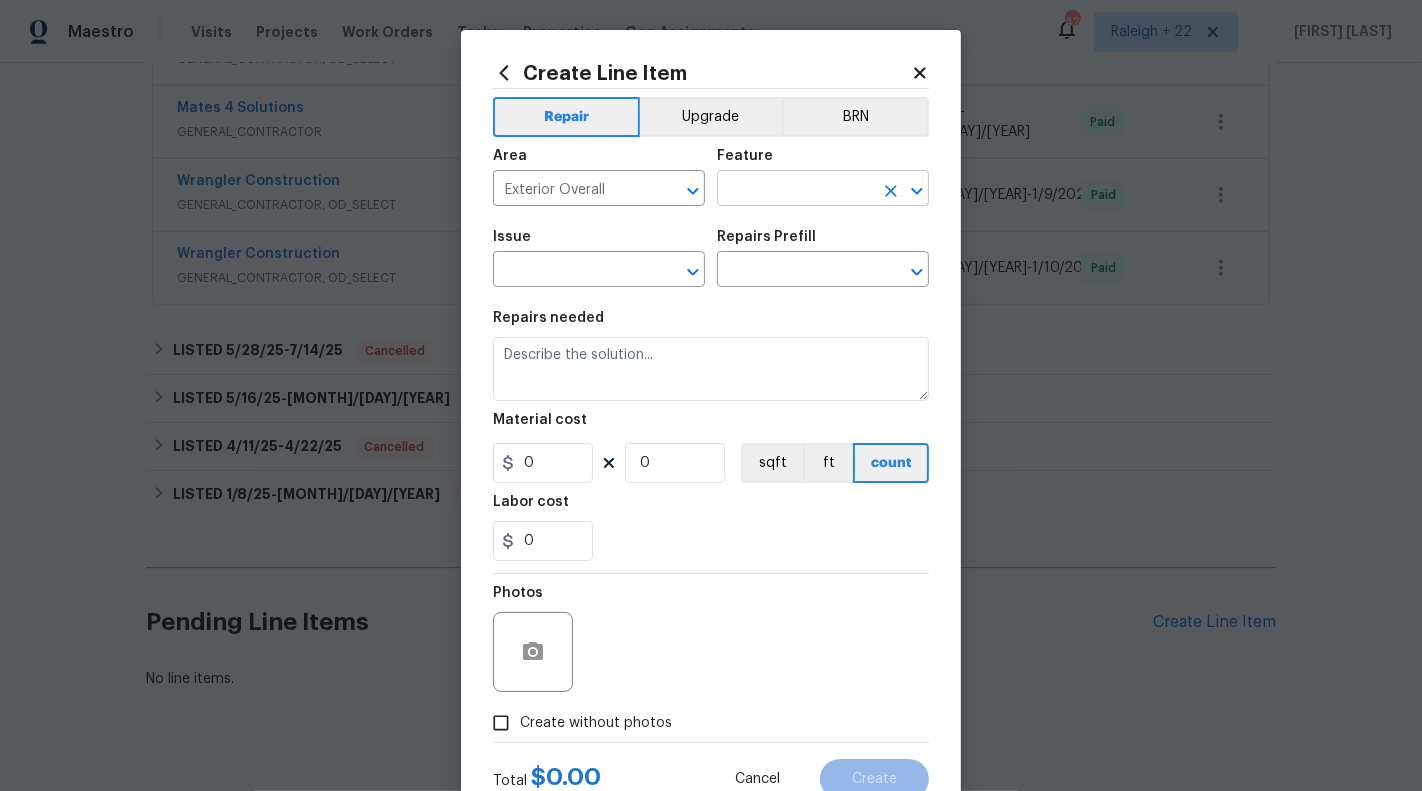 click at bounding box center (795, 190) 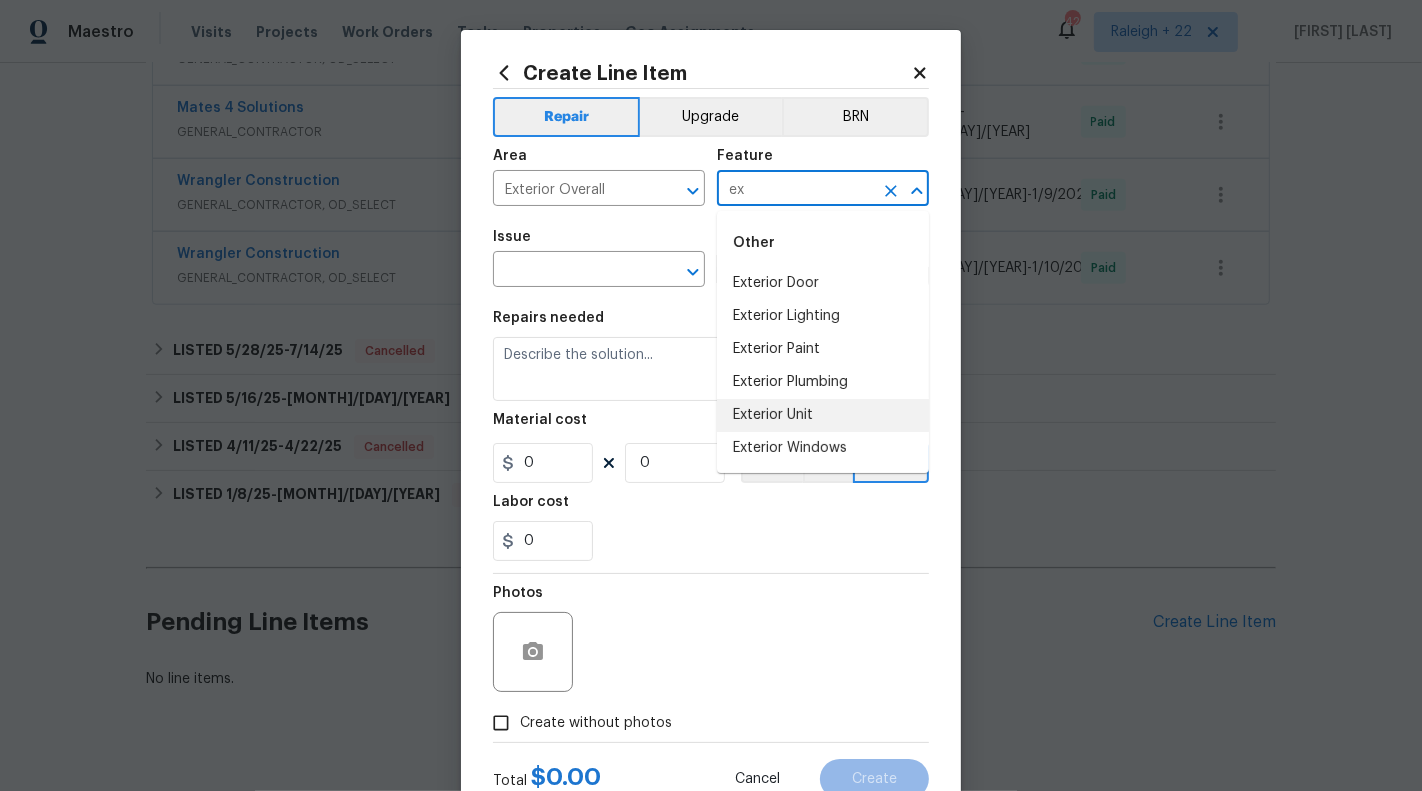 click on "Exterior Unit" at bounding box center (823, 415) 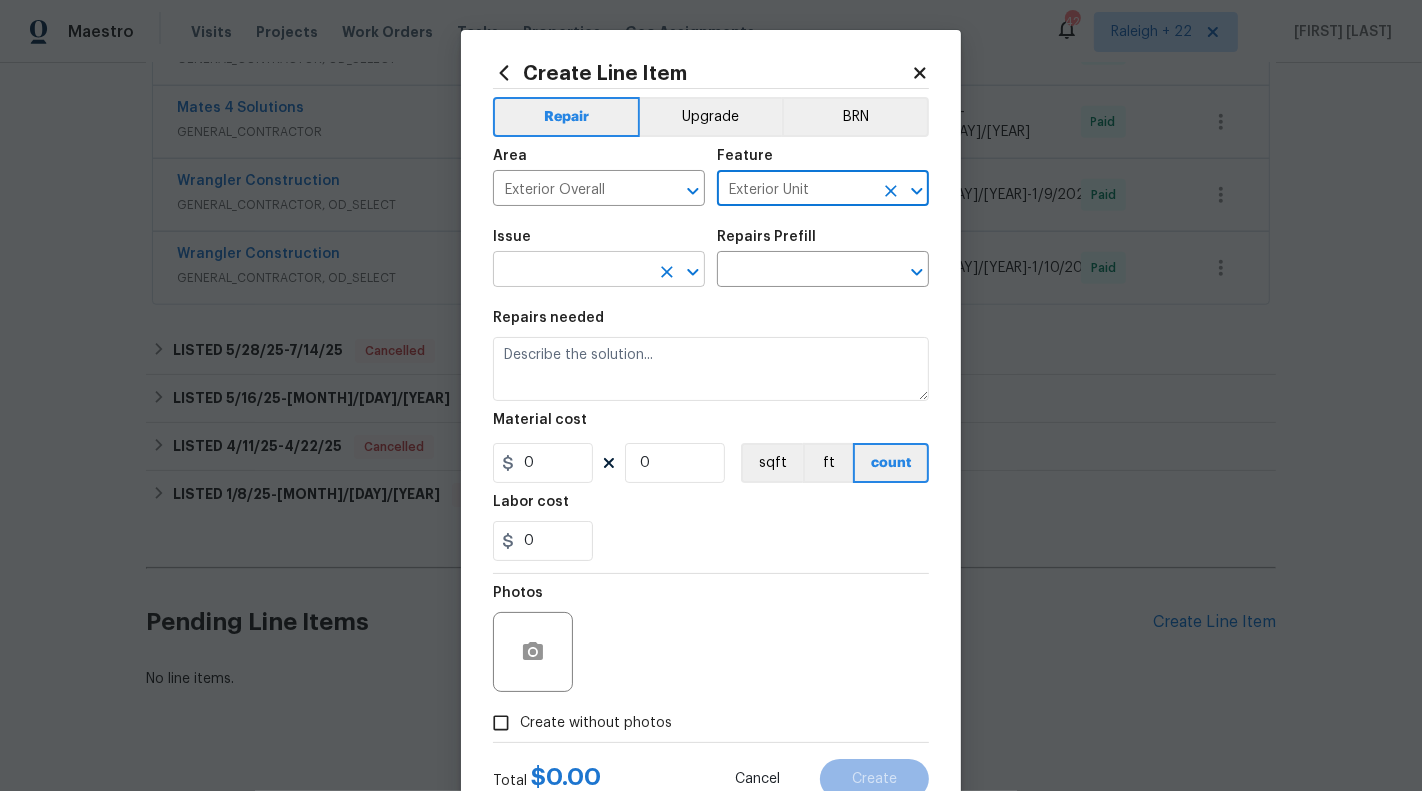 type on "Exterior Unit" 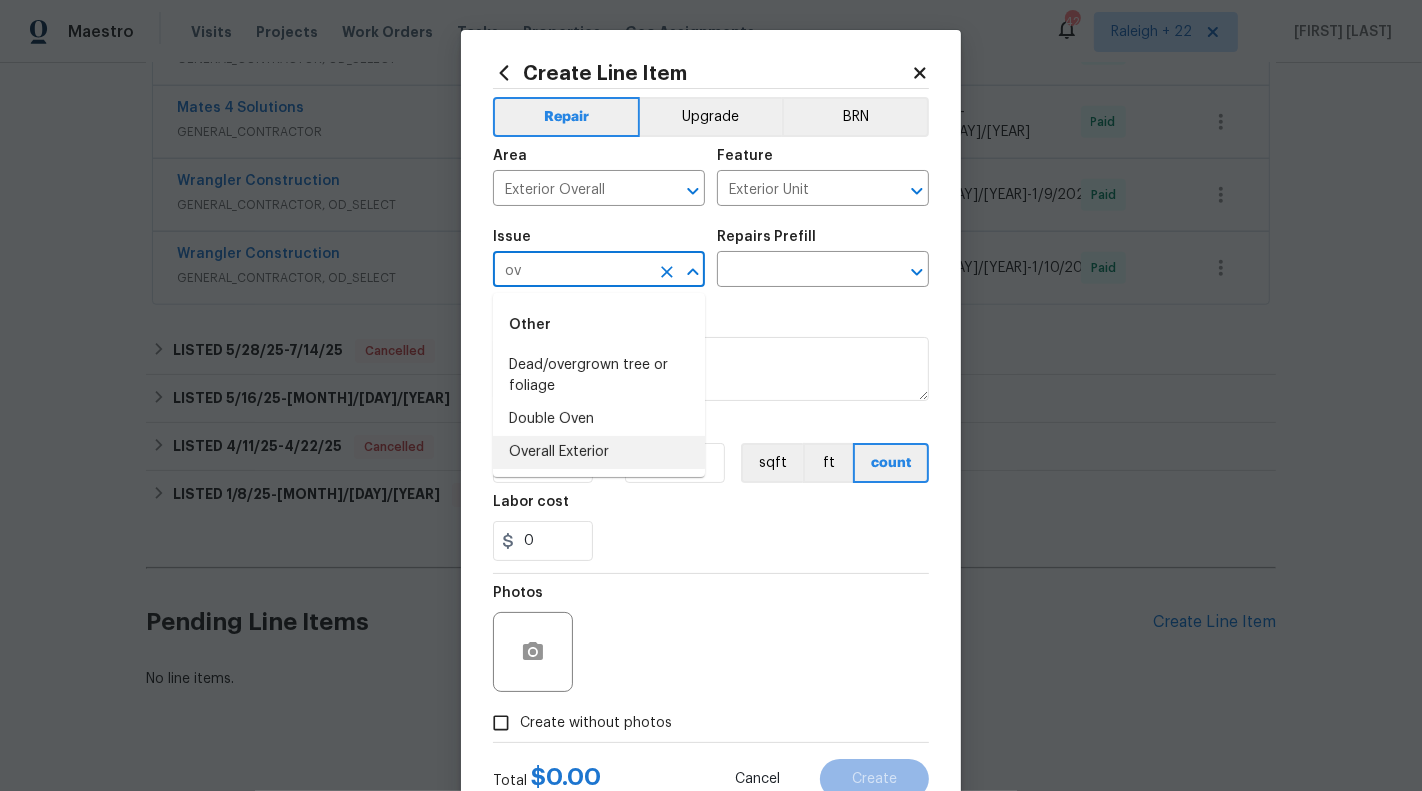 click on "Overall Exterior" at bounding box center [599, 452] 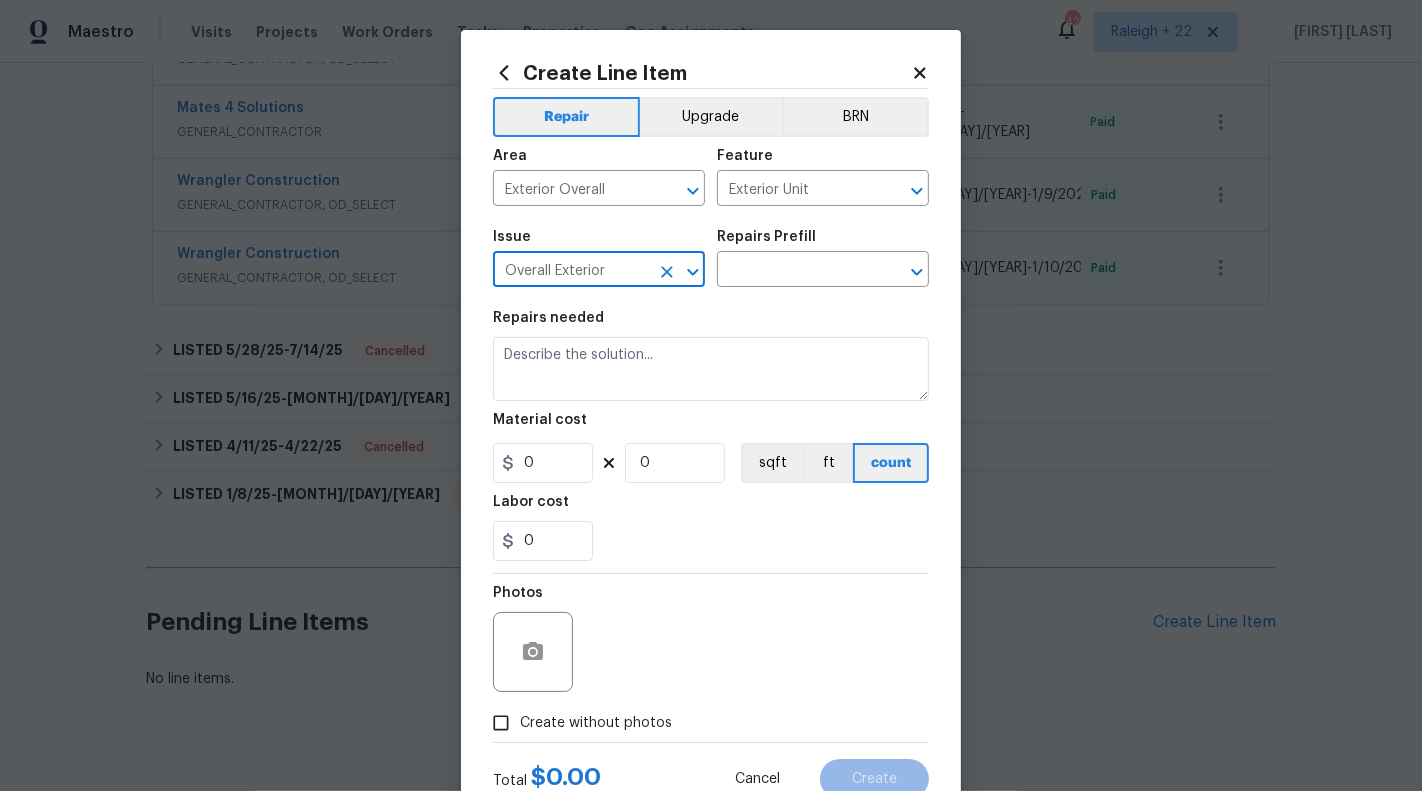 type on "Overall Exterior" 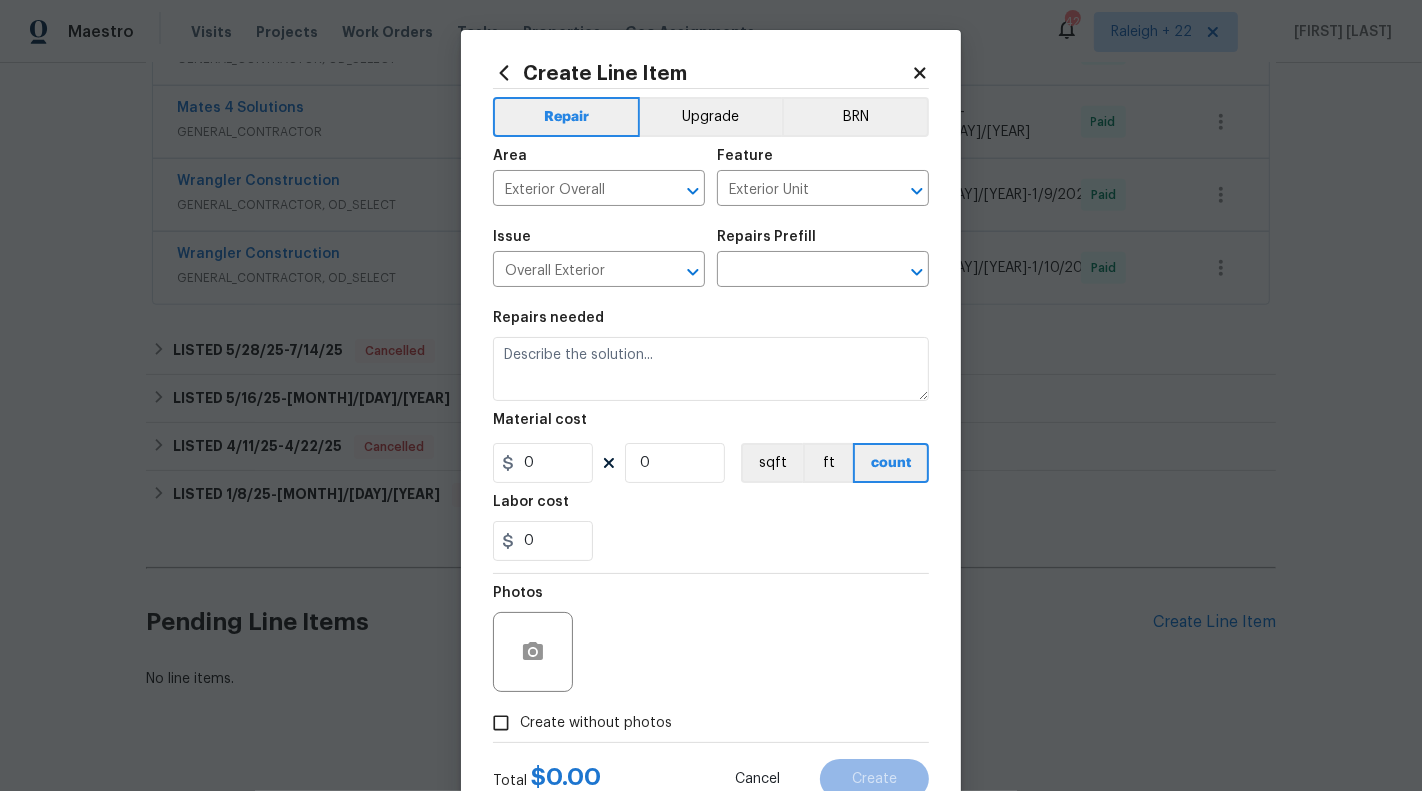 click on "Repairs needed" at bounding box center (711, 324) 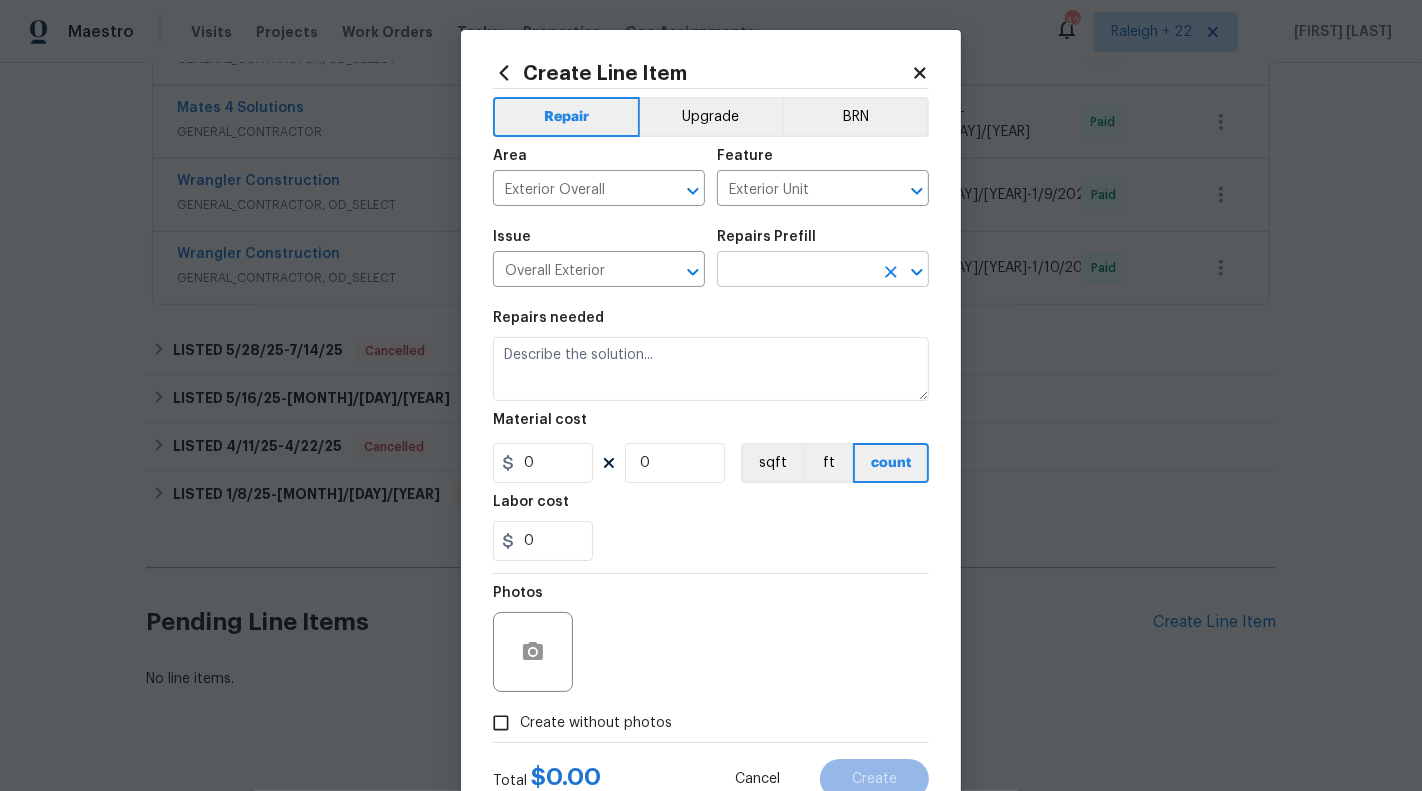 click at bounding box center (795, 271) 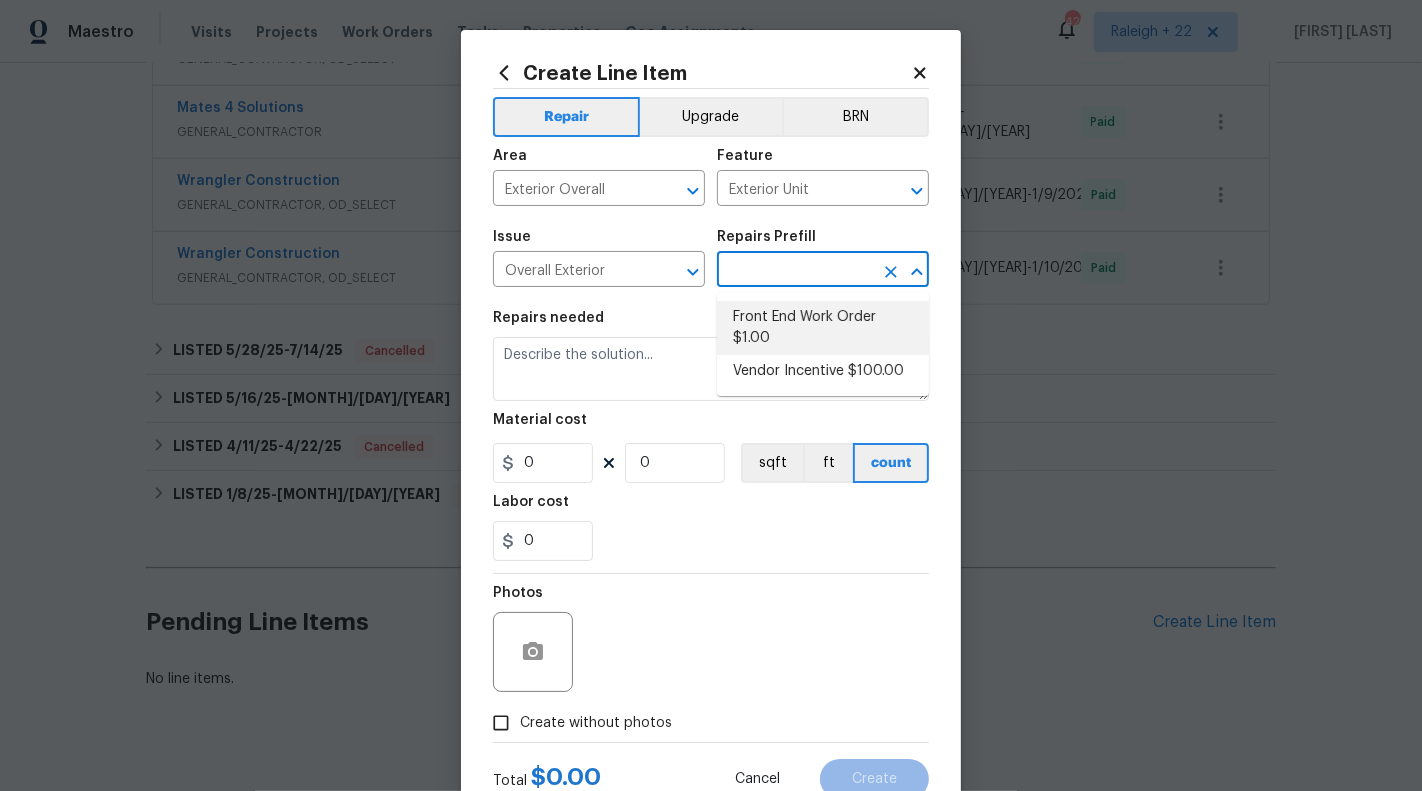 click on "Front End Work Order $1.00" at bounding box center (823, 328) 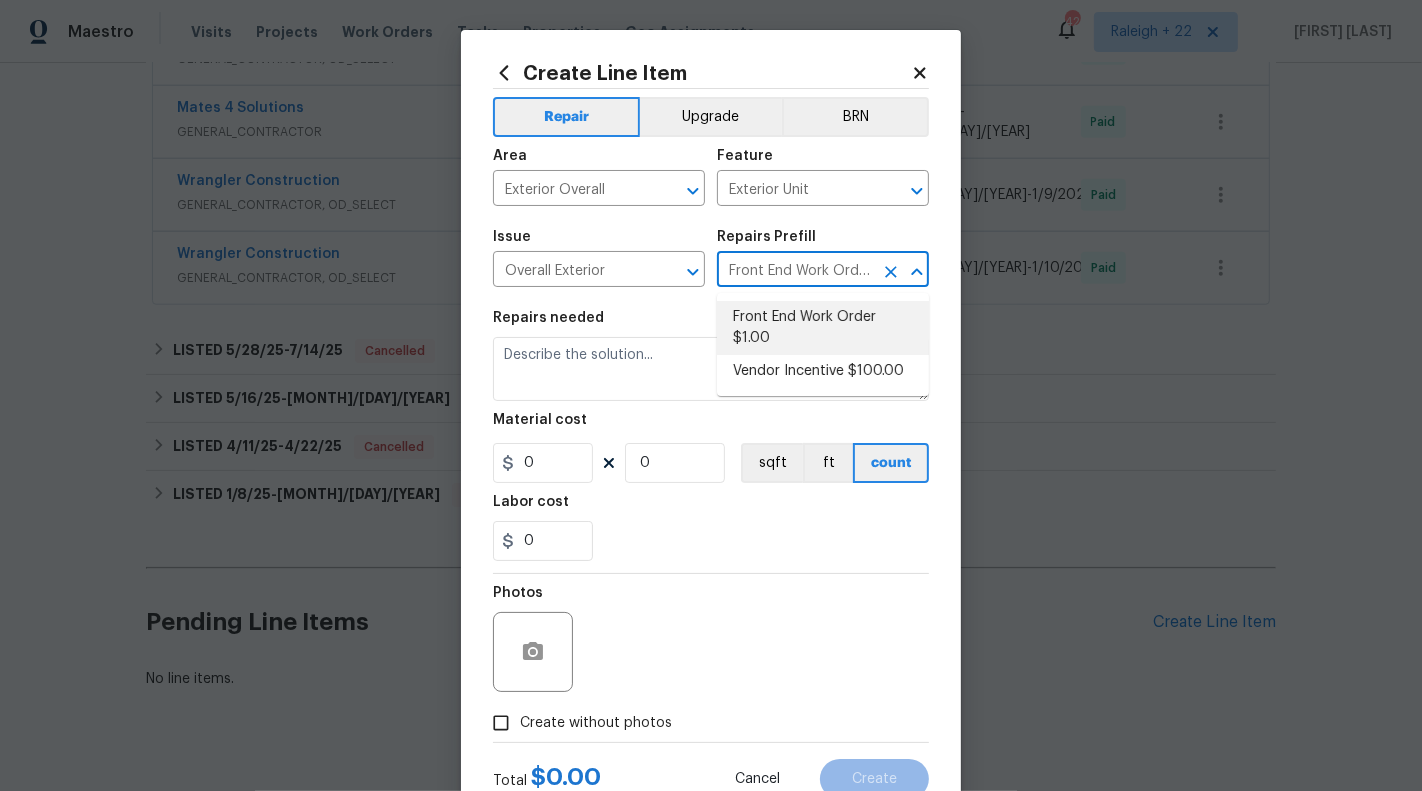 type on "Placeholder line item for the creation of front end work orders." 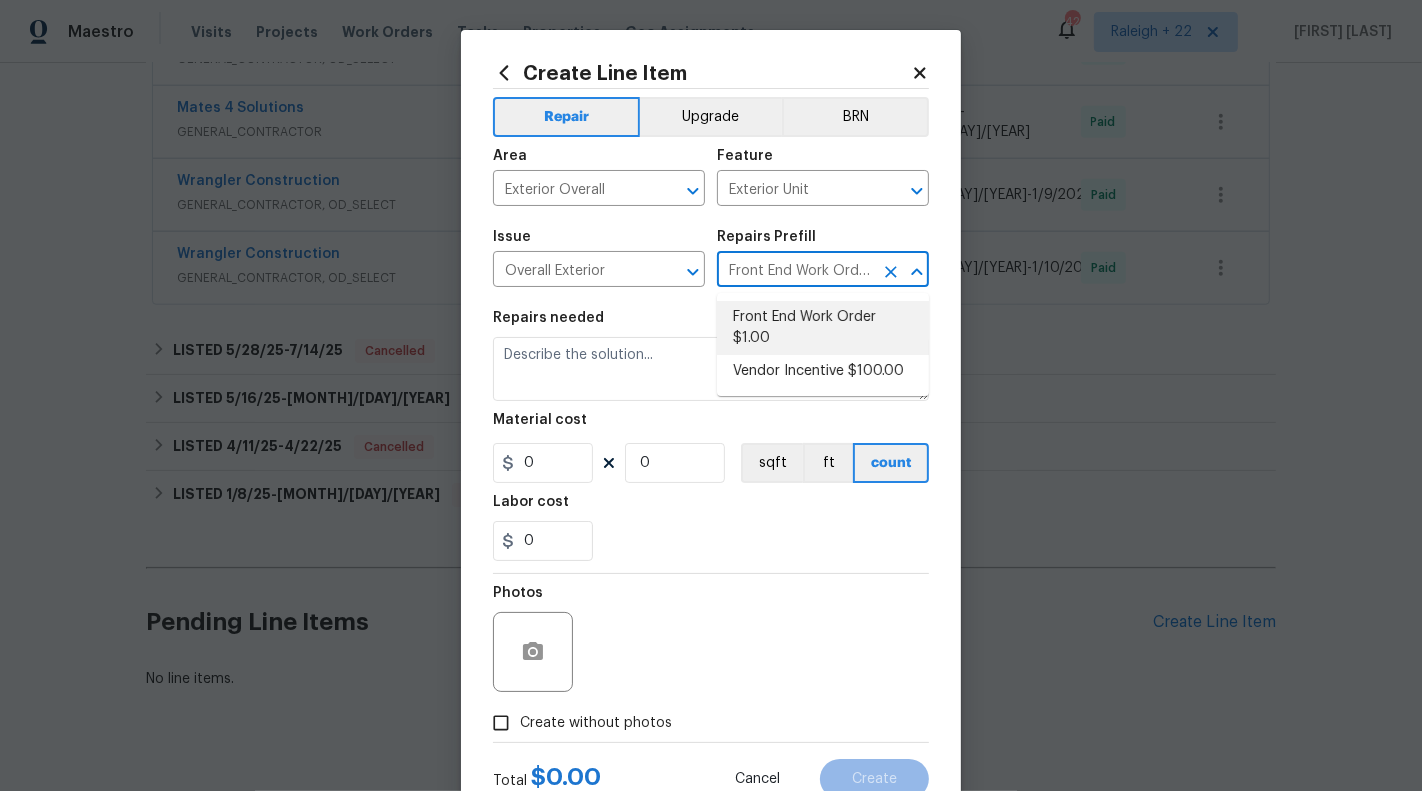 type on "1" 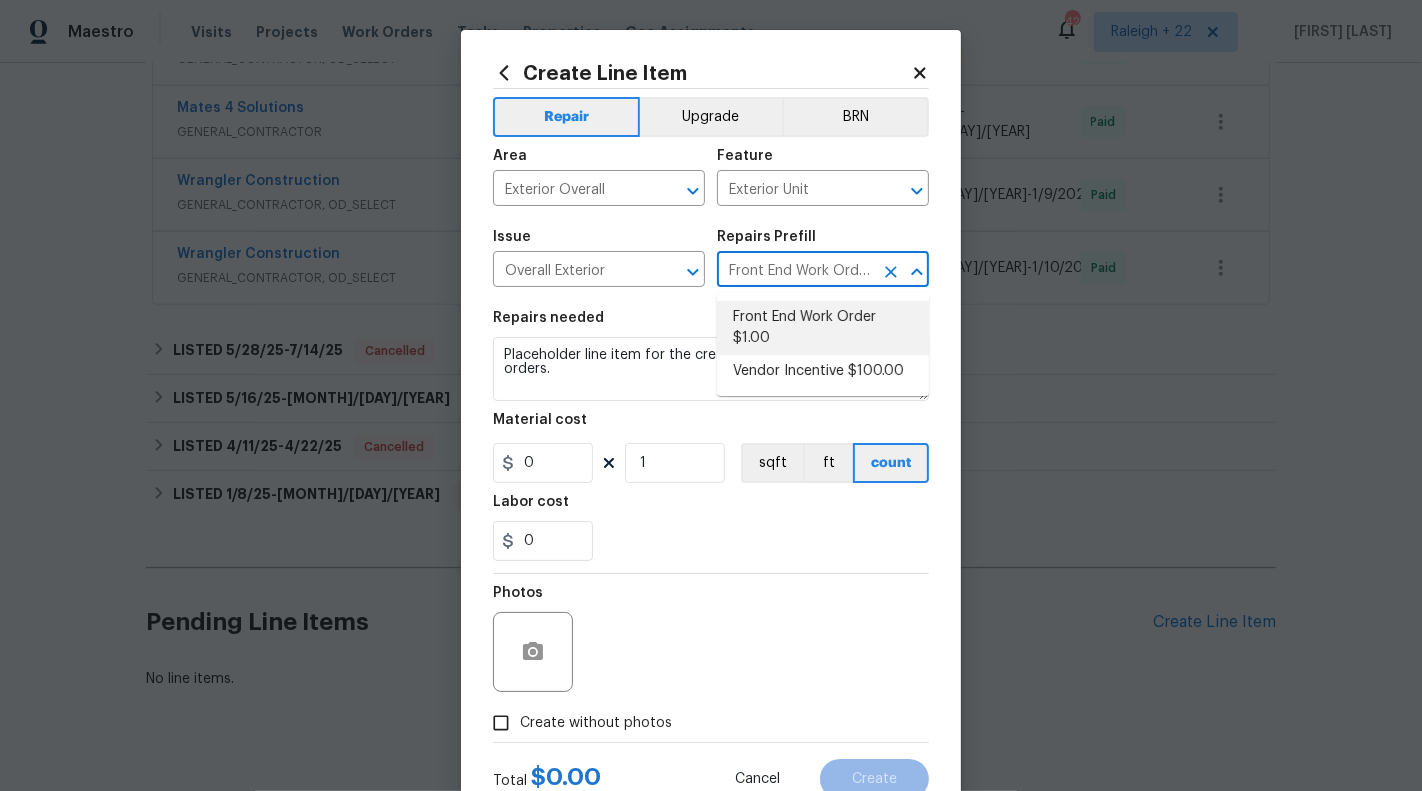 type on "1" 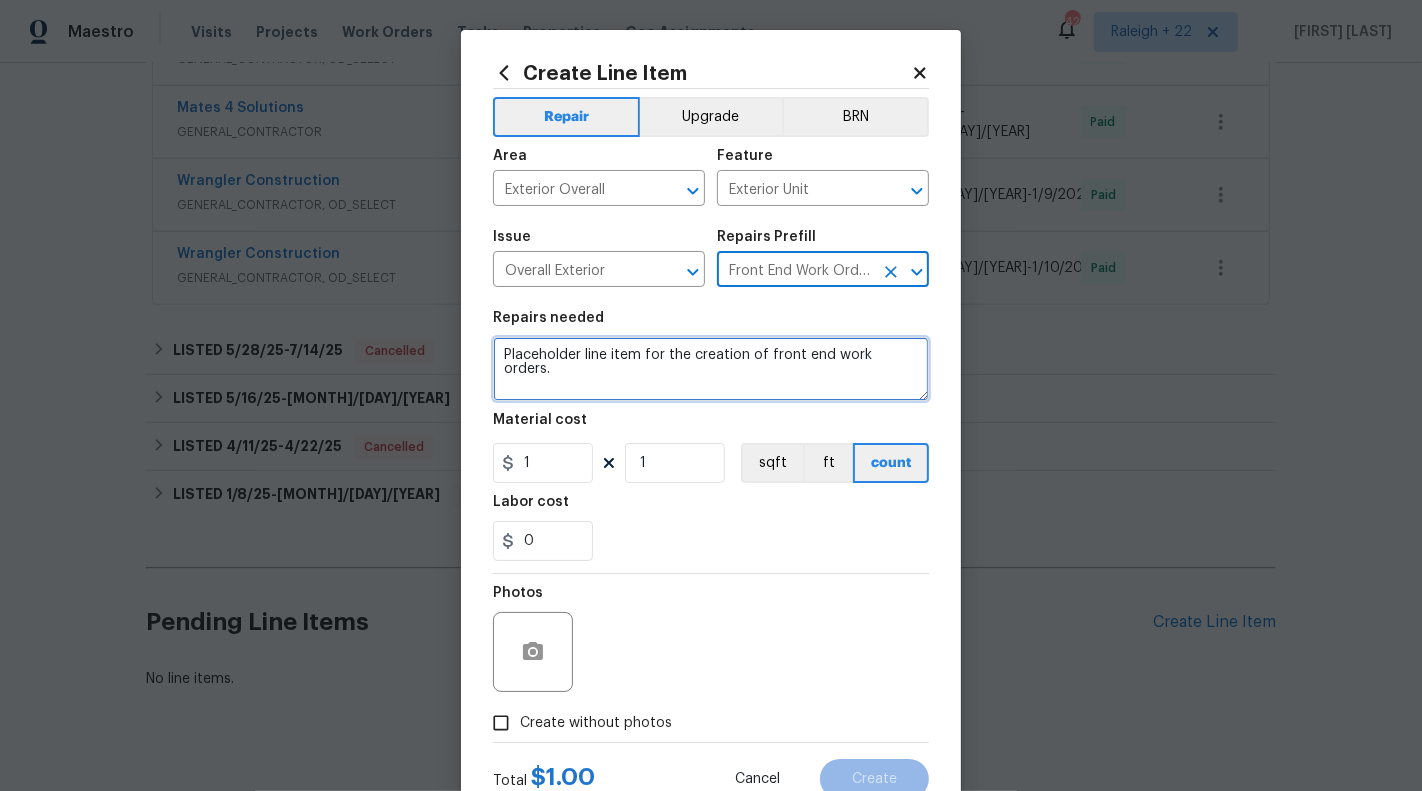 click on "Placeholder line item for the creation of front end work orders." at bounding box center (711, 369) 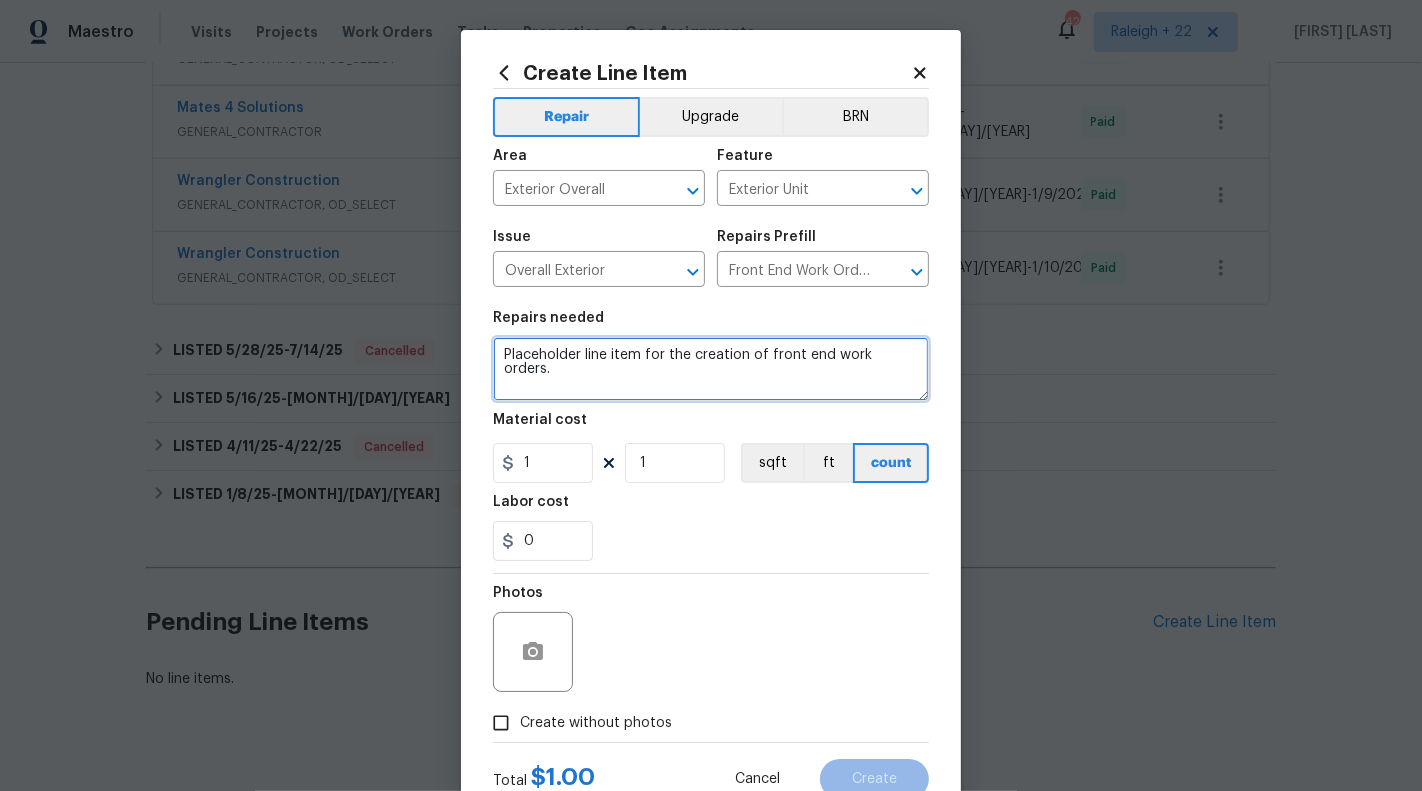 click on "Placeholder line item for the creation of front end work orders." at bounding box center [711, 369] 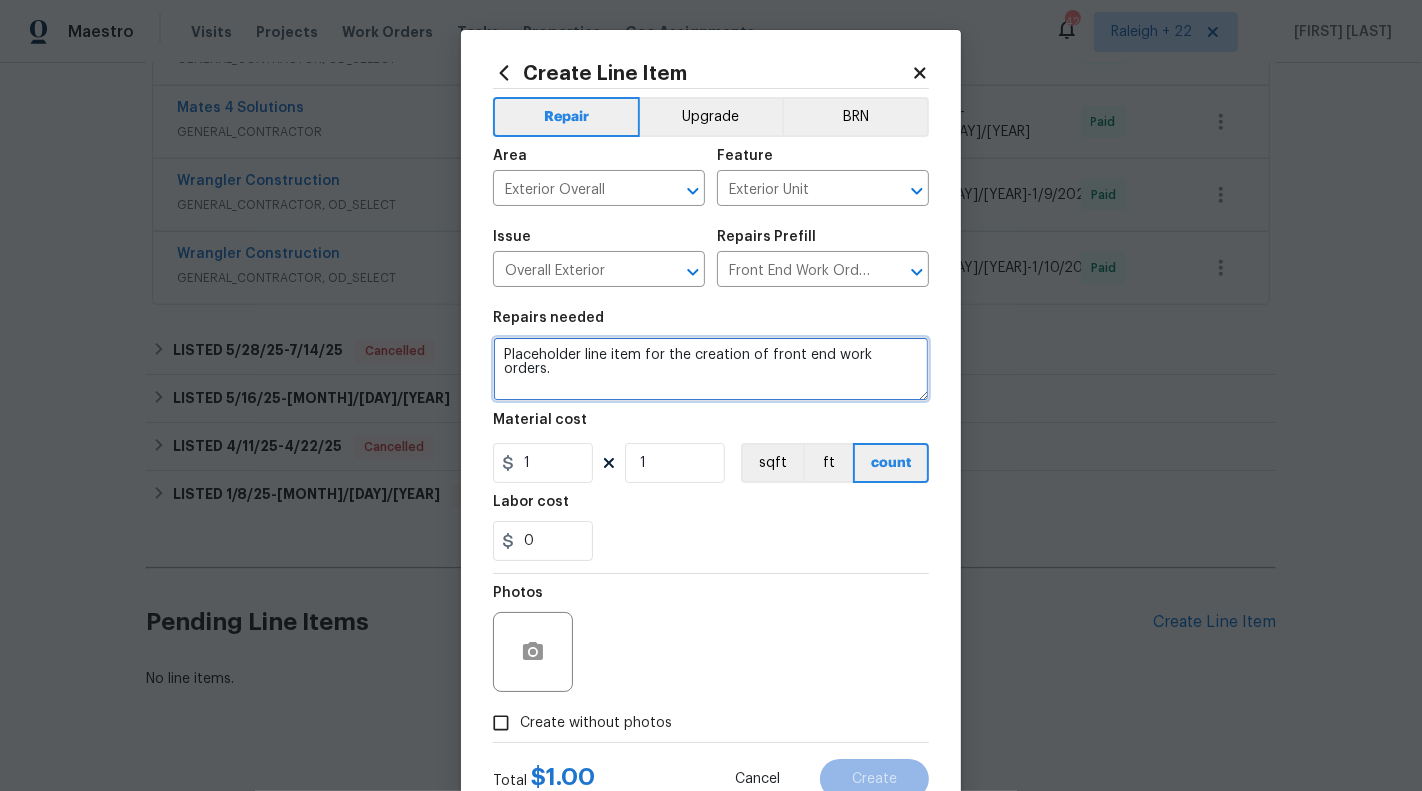 click on "Placeholder line item for the creation of front end work orders." at bounding box center [711, 369] 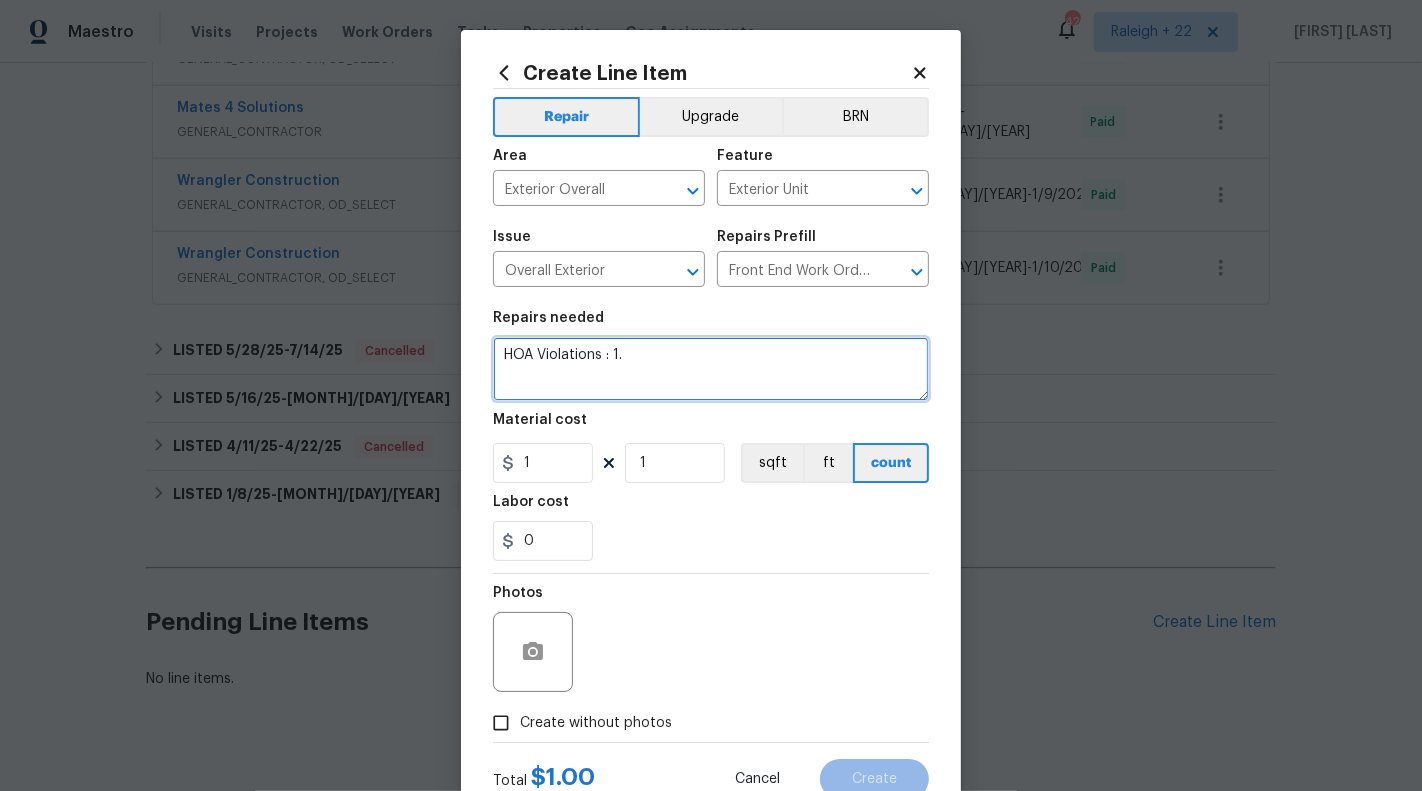 paste on "ROOF REQUIRES CLEANING PLEASE RINSE THE WATER
RESIDUE FORM THE STURCTURE OF THE HOUSE" 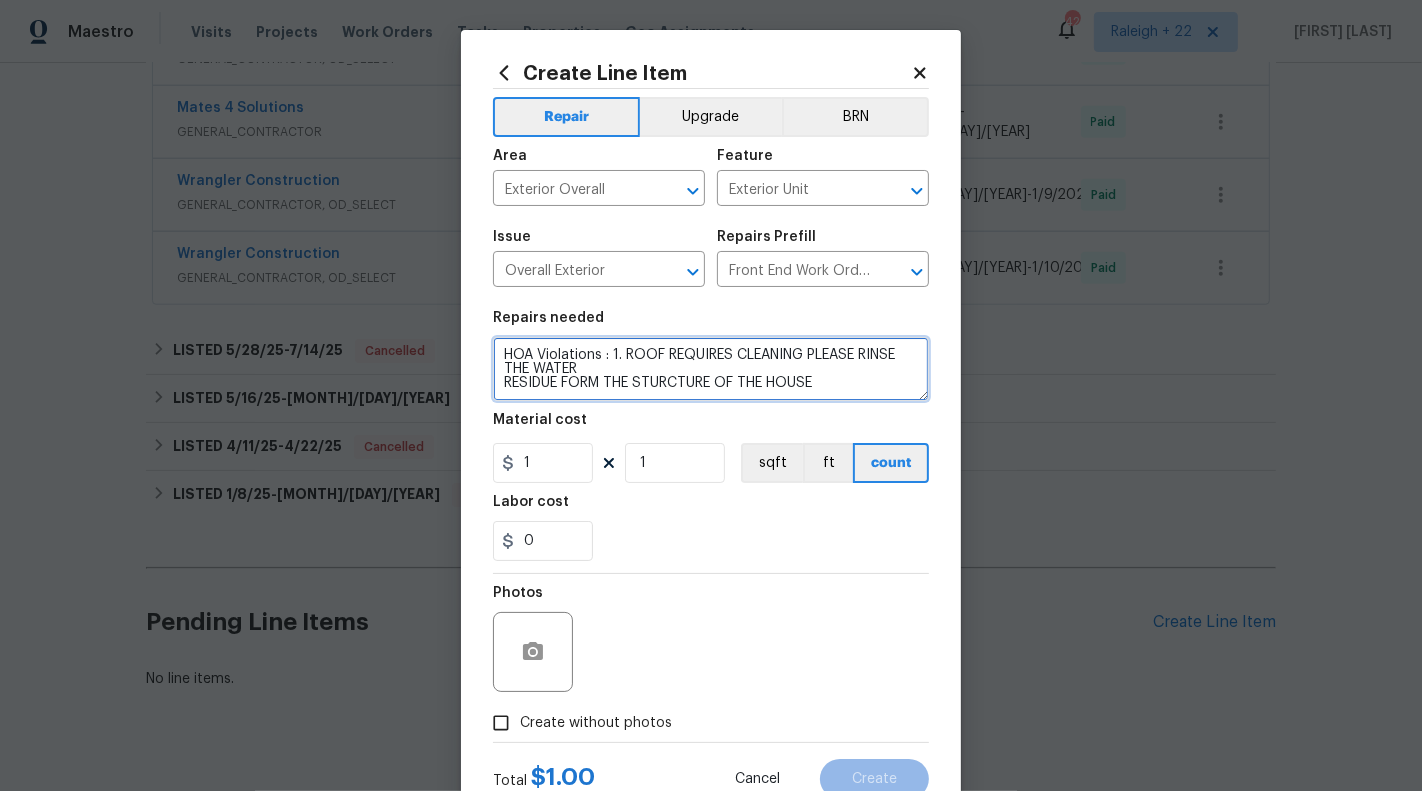 click on "HOA Violations : 1. ROOF REQUIRES CLEANING PLEASE RINSE THE WATER
RESIDUE FORM THE STURCTURE OF THE HOUSE" at bounding box center [711, 369] 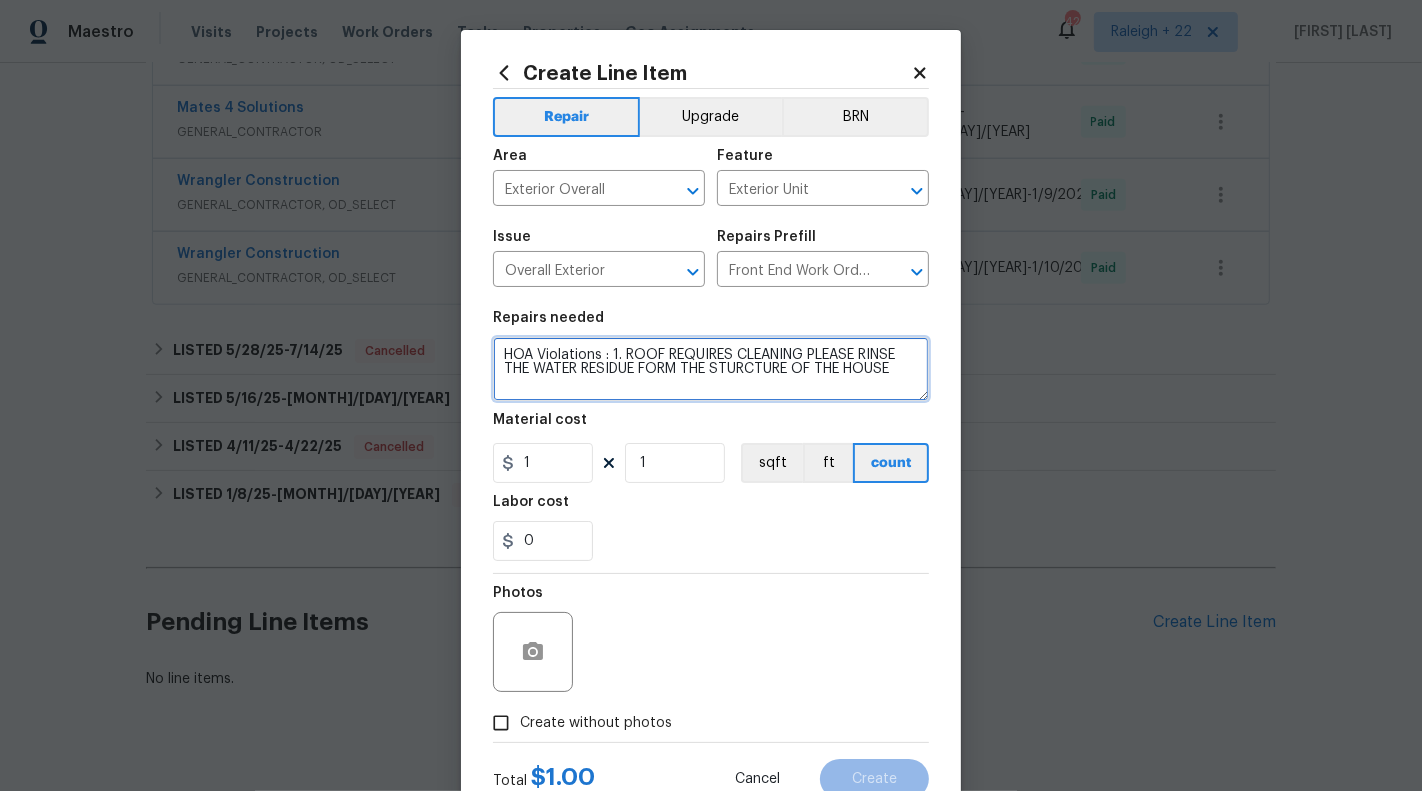 click on "HOA Violations : 1. ROOF REQUIRES CLEANING PLEASE RINSE THE WATER RESIDUE FORM THE STURCTURE OF THE HOUSE" at bounding box center [711, 369] 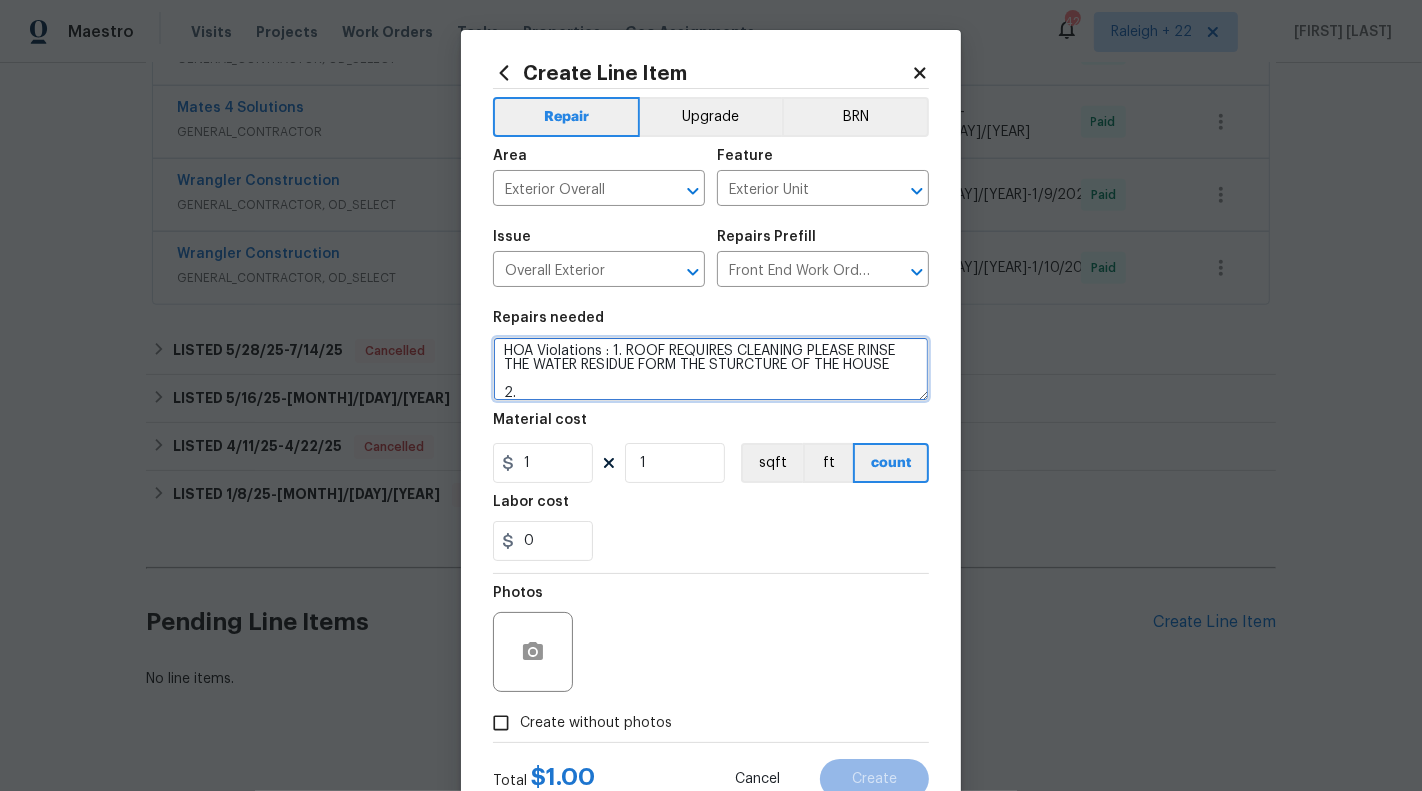click on "HOA Violations : 1. ROOF REQUIRES CLEANING PLEASE RINSE THE WATER RESIDUE FORM THE STURCTURE OF THE HOUSE
2." at bounding box center [711, 369] 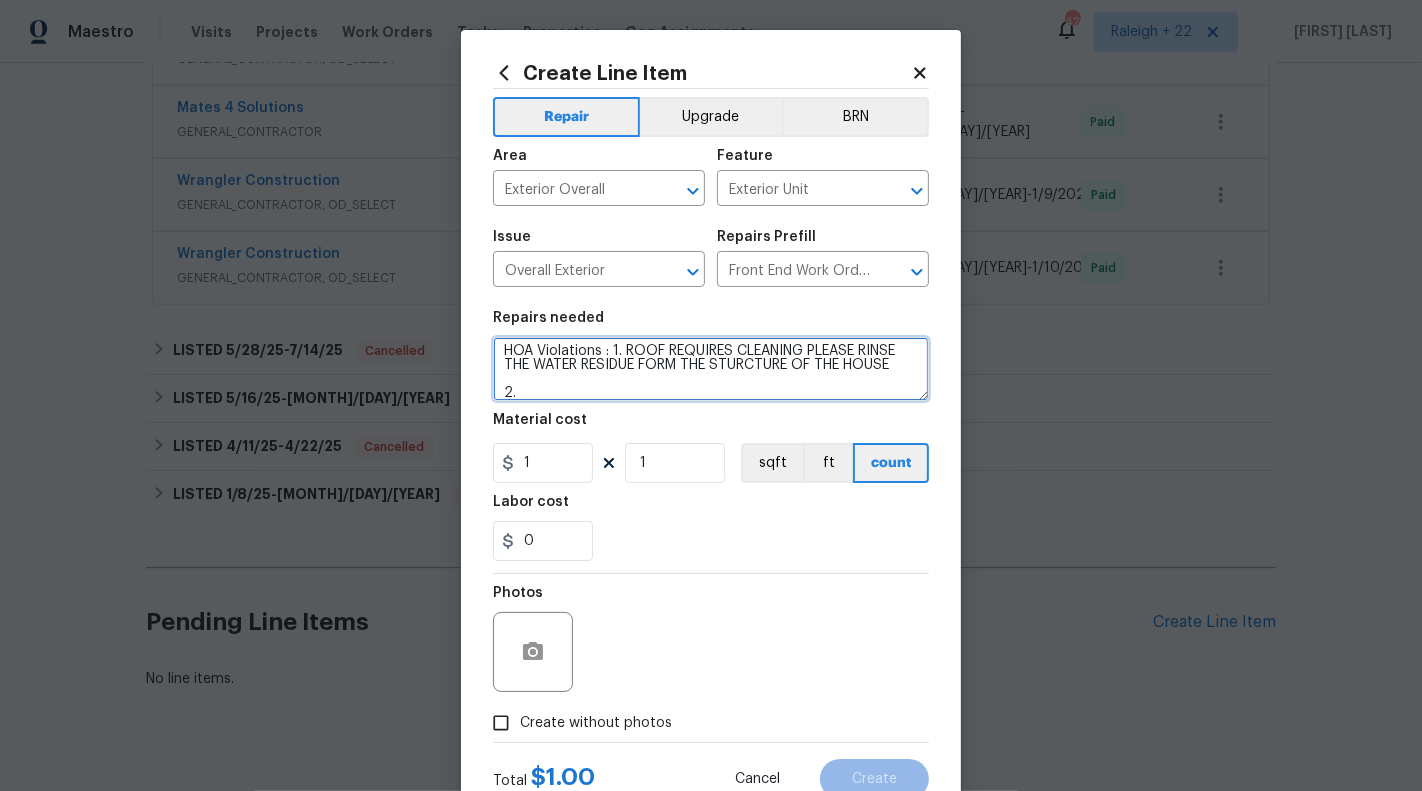 paste on "DEAD GRASS-BROWN SPOTS IN LAWN. PLEASE REPLACE THE DEAD GRASS OR ADJUST THE IRRIGATION SYSTEM TO ENSURE THE ENTIRE GRASS RECEIVES PROPERTY WATER COVERAGE" 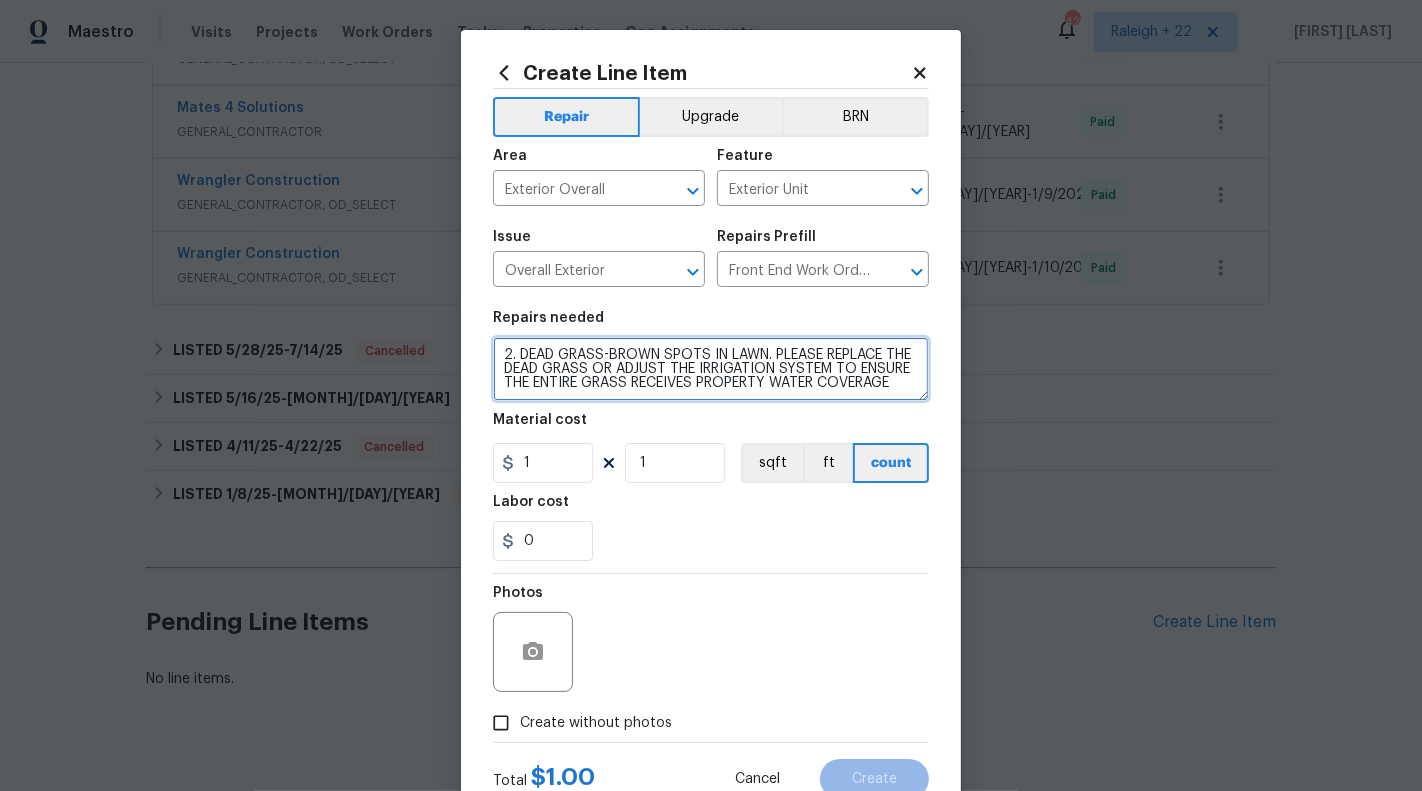 scroll, scrollTop: 43, scrollLeft: 0, axis: vertical 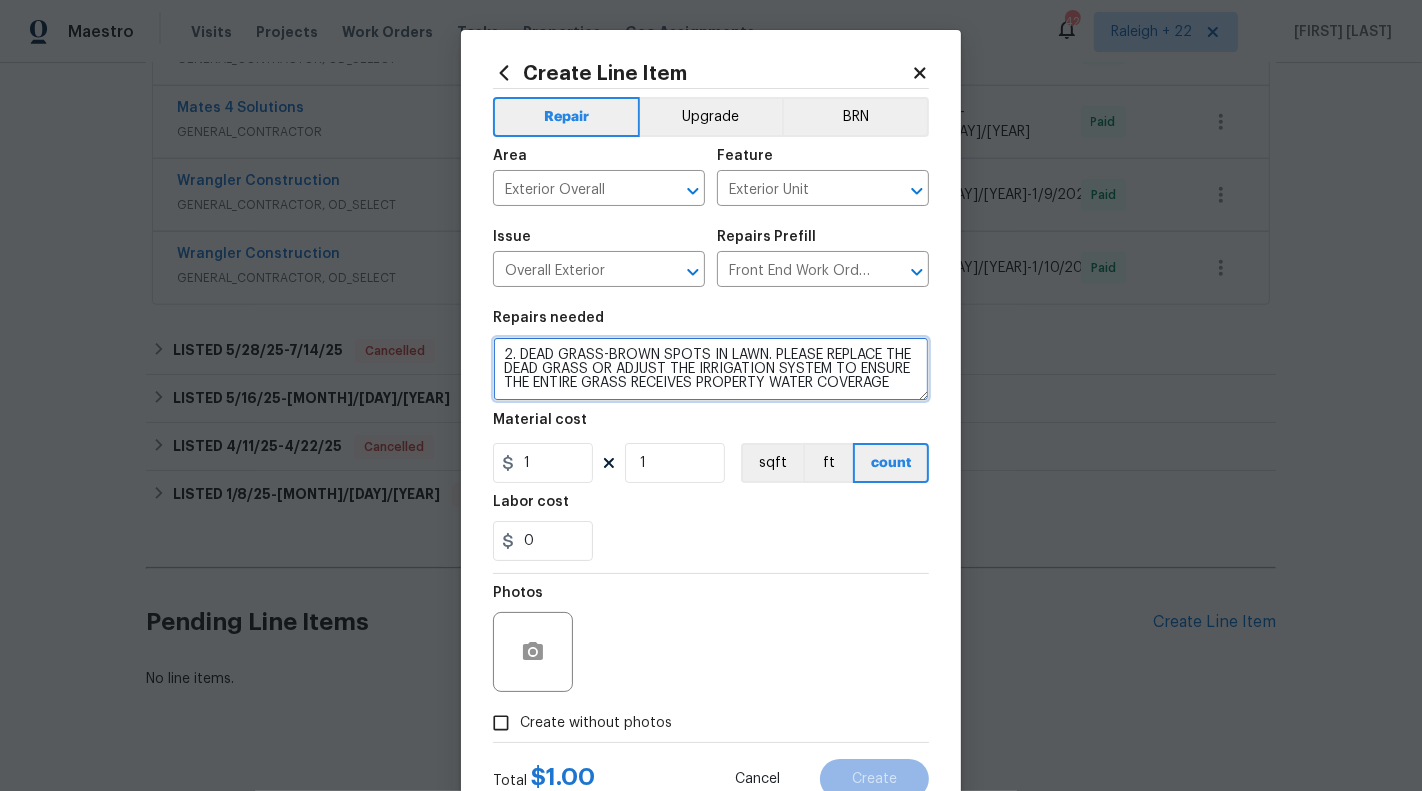 drag, startPoint x: 834, startPoint y: 355, endPoint x: 652, endPoint y: 369, distance: 182.53767 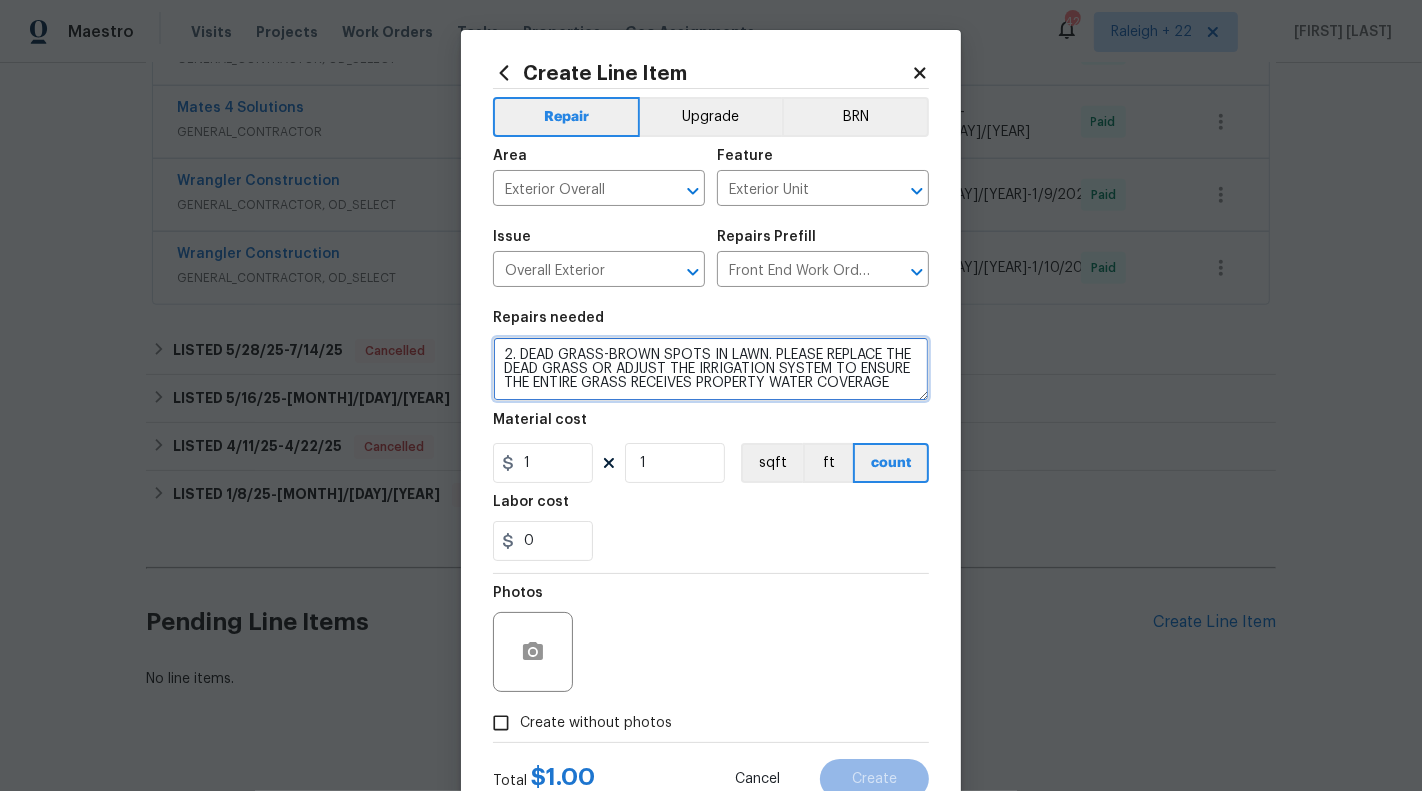 click on "HOA Violations : 1. ROOF REQUIRES CLEANING PLEASE RINSE THE WATER RESIDUE FORM THE STURCTURE OF THE HOUSE
2. DEAD GRASS-BROWN SPOTS IN LAWN. PLEASE REPLACE THE DEAD GRASS OR ADJUST THE IRRIGATION SYSTEM TO ENSURE THE ENTIRE GRASS RECEIVES PROPERTY WATER COVERAGE" at bounding box center [711, 369] 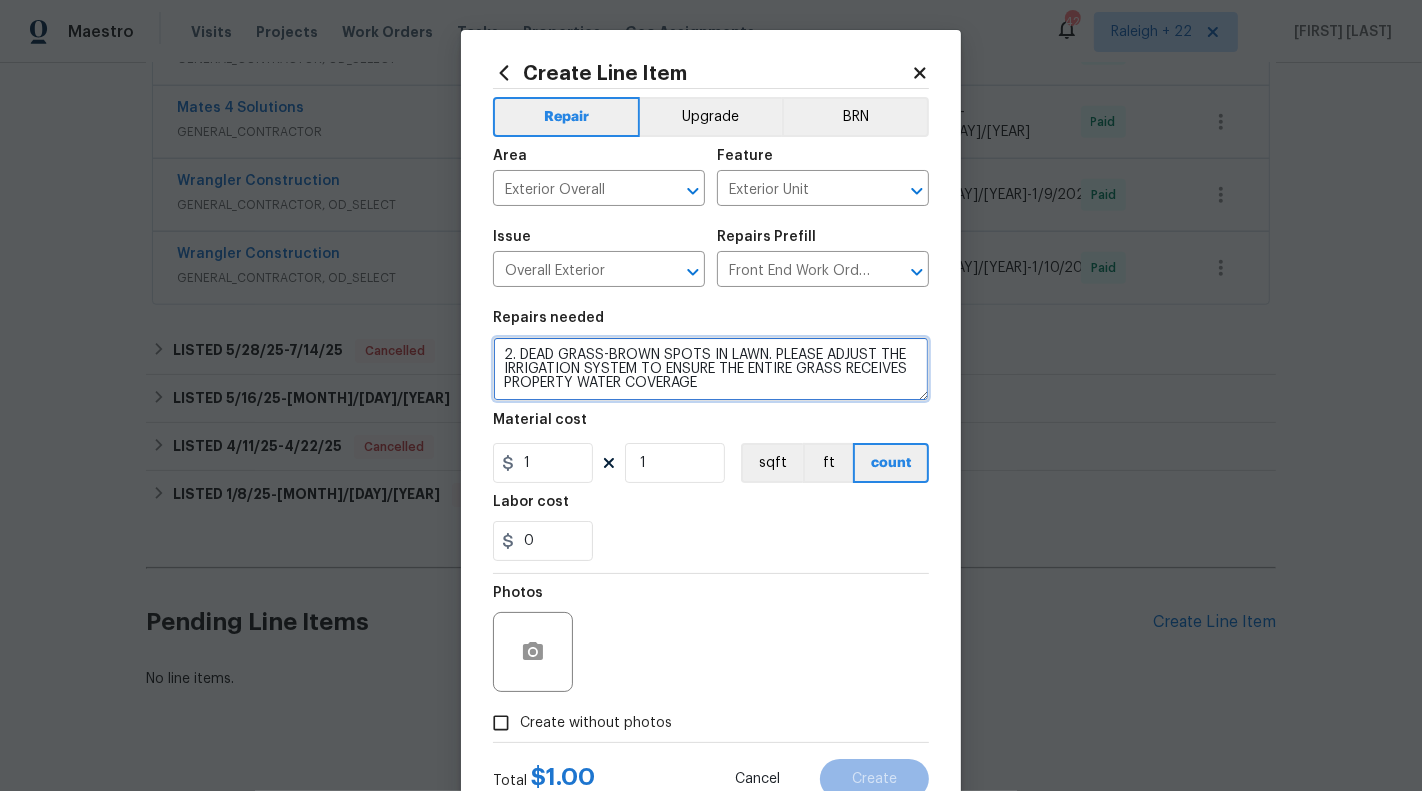 scroll, scrollTop: 41, scrollLeft: 0, axis: vertical 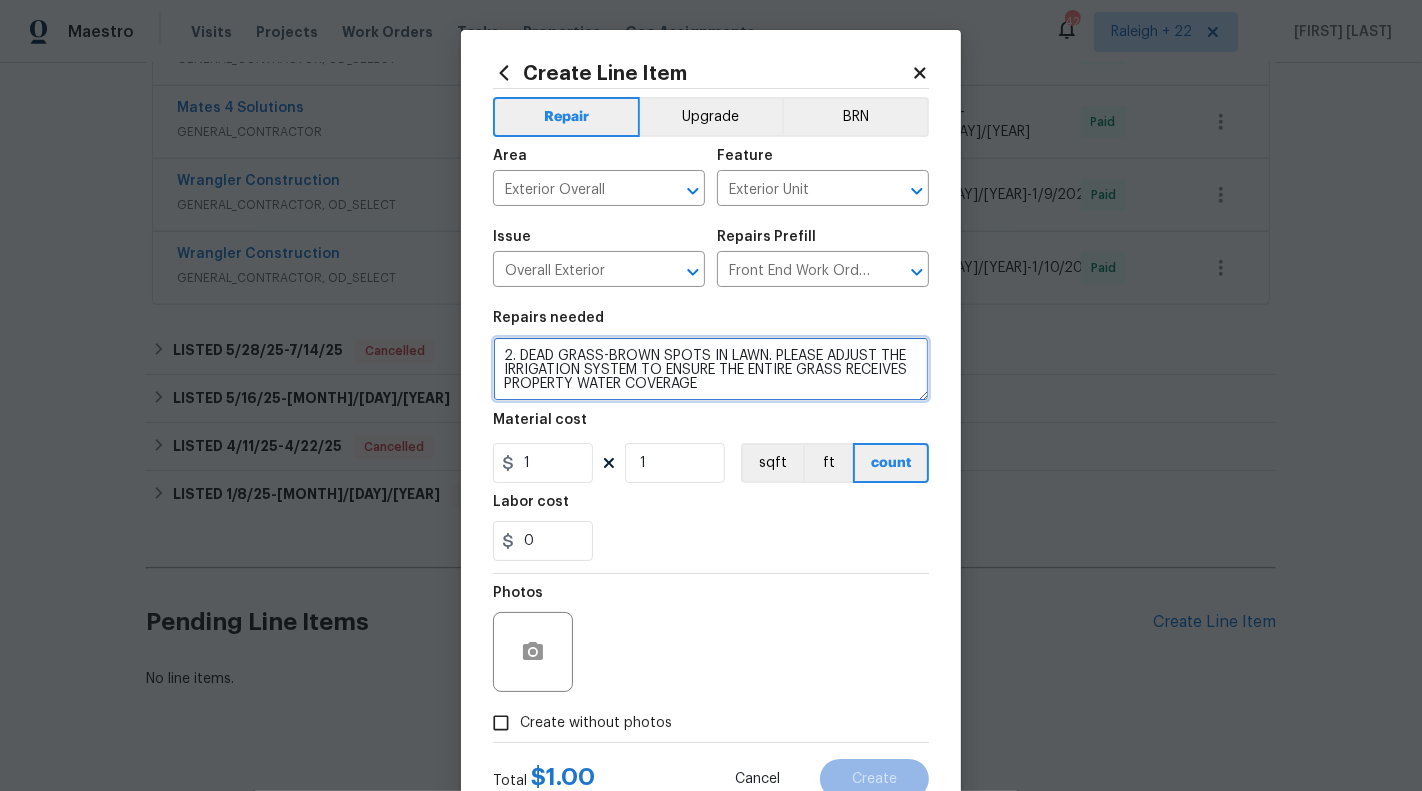 click on "HOA Violations : 1. ROOF REQUIRES CLEANING PLEASE RINSE THE WATER RESIDUE FORM THE STURCTURE OF THE HOUSE
2. DEAD GRASS-BROWN SPOTS IN LAWN. PLEASE ADJUST THE IRRIGATION SYSTEM TO ENSURE THE ENTIRE GRASS RECEIVES PROPERTY WATER COVERAGE" at bounding box center [711, 369] 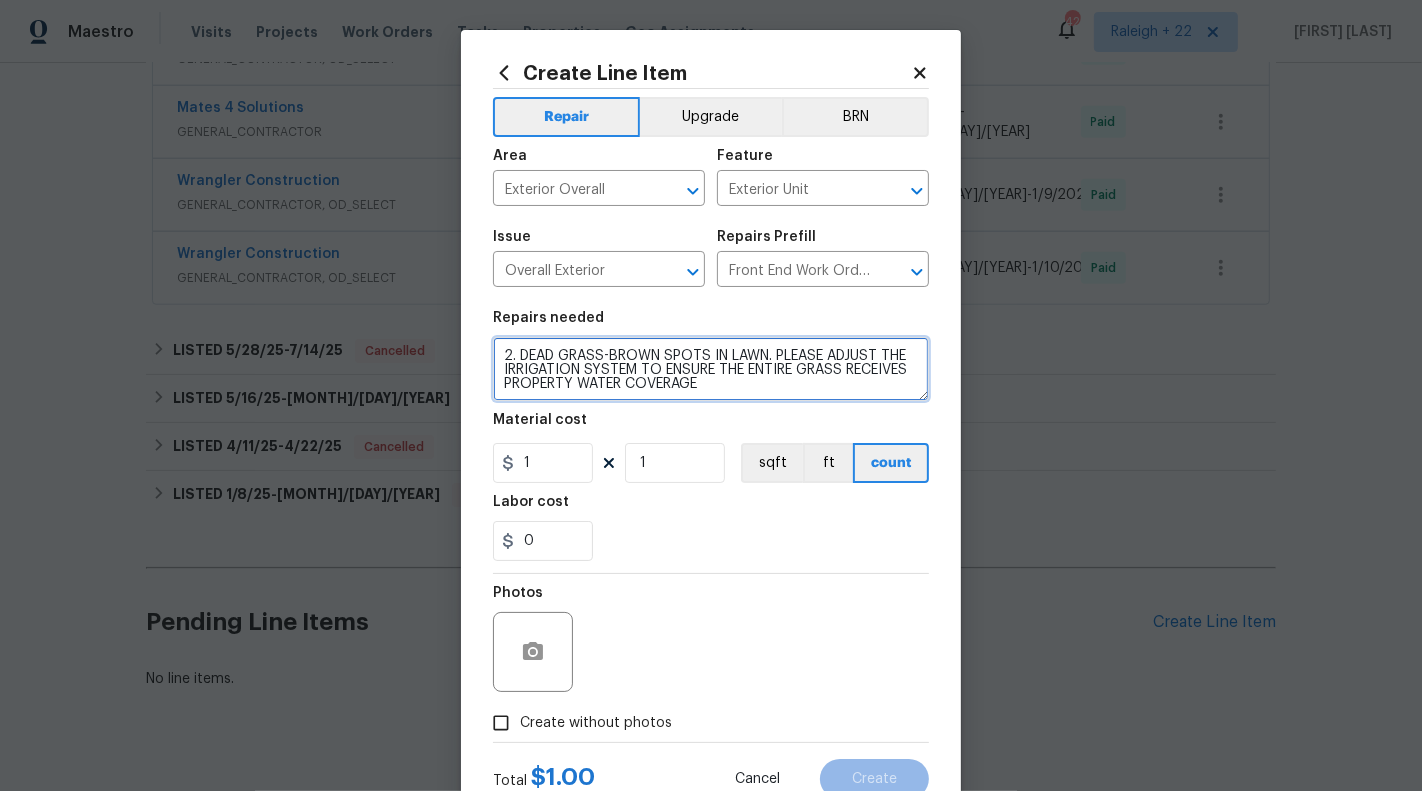 click on "HOA Violations : 1. ROOF REQUIRES CLEANING PLEASE RINSE THE WATER RESIDUE FORM THE STURCTURE OF THE HOUSE
2. DEAD GRASS-BROWN SPOTS IN LAWN. PLEASE ADJUST THE IRRIGATION SYSTEM TO ENSURE THE ENTIRE GRASS RECEIVES PROPERTY WATER COVERAGE" at bounding box center [711, 369] 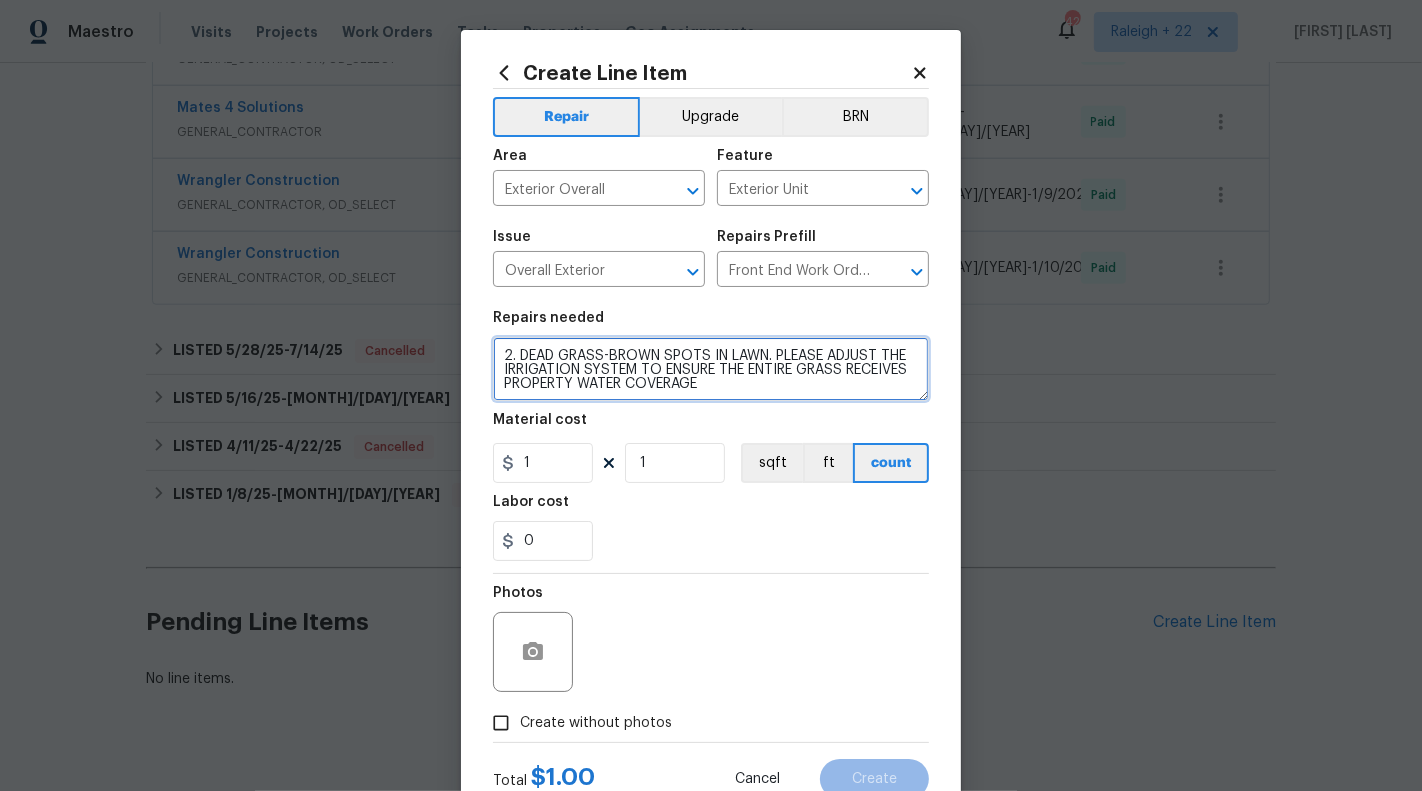 type on "HOA Violations : 1. ROOF REQUIRES CLEANING PLEASE RINSE THE WATER RESIDUE FORM THE STURCTURE OF THE HOUSE
2. DEAD GRASS-BROWN SPOTS IN LAWN. PLEASE ADJUST THE IRRIGATION SYSTEM TO ENSURE THE ENTIRE GRASS RECEIVES PROPERTY WATER COVERAGE" 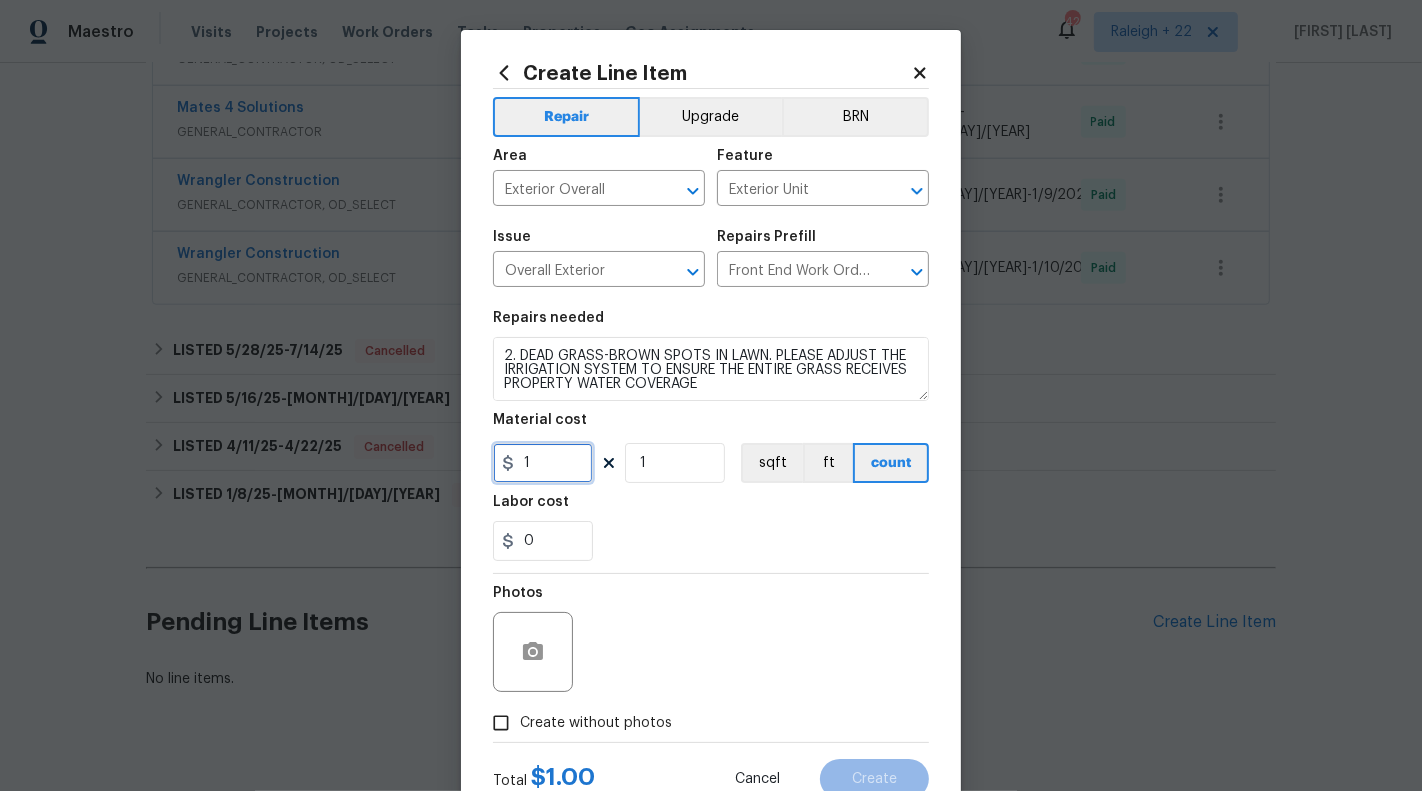 click on "1" at bounding box center (543, 463) 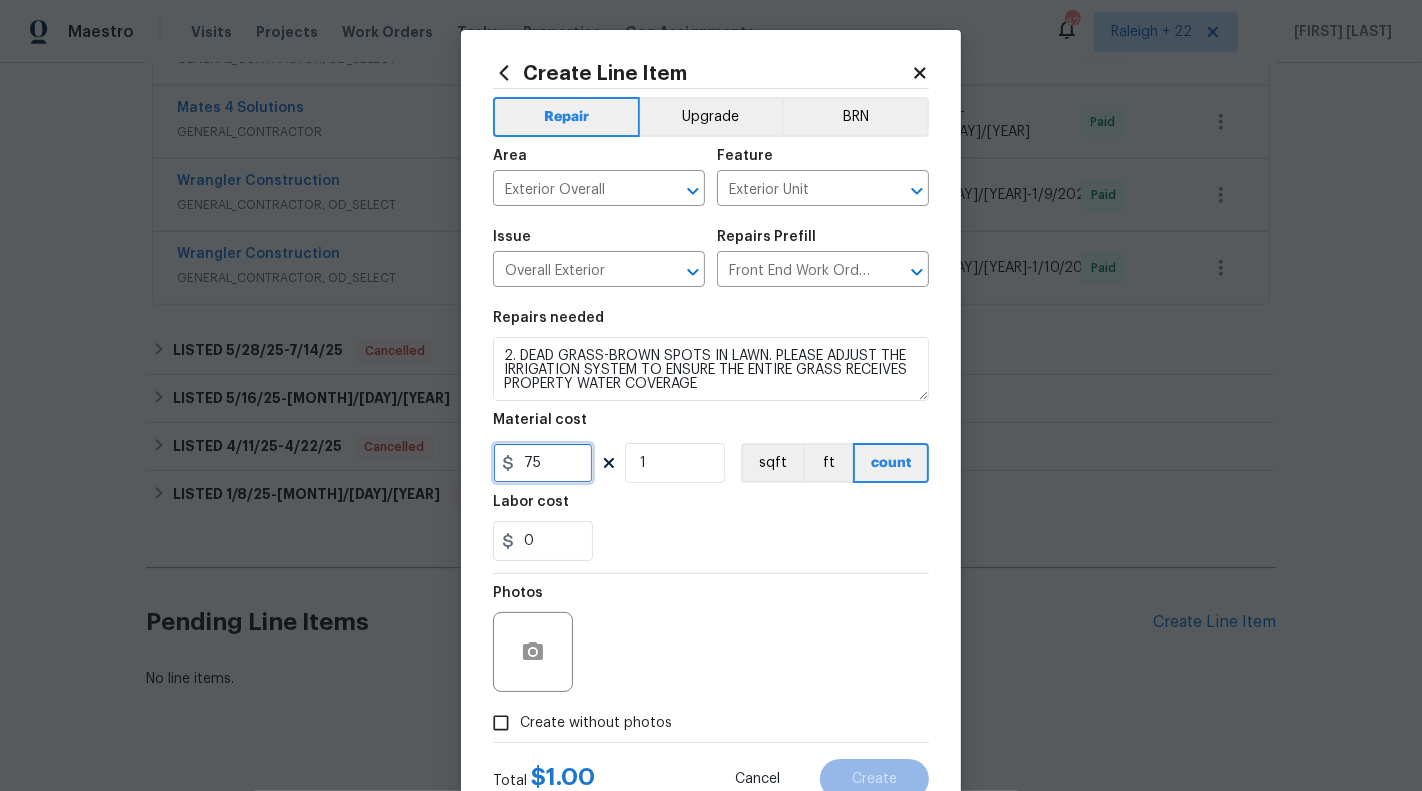 scroll, scrollTop: 70, scrollLeft: 0, axis: vertical 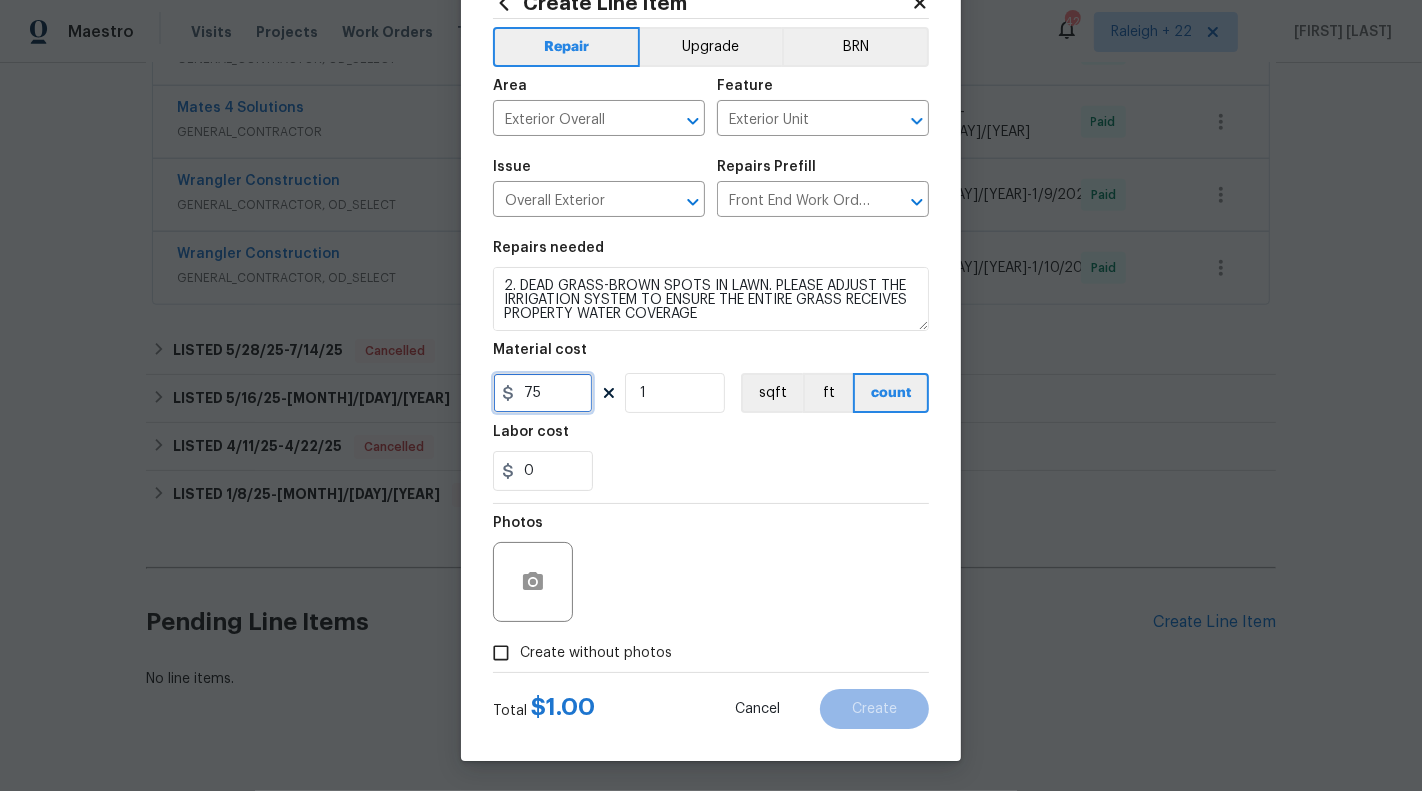 type on "75" 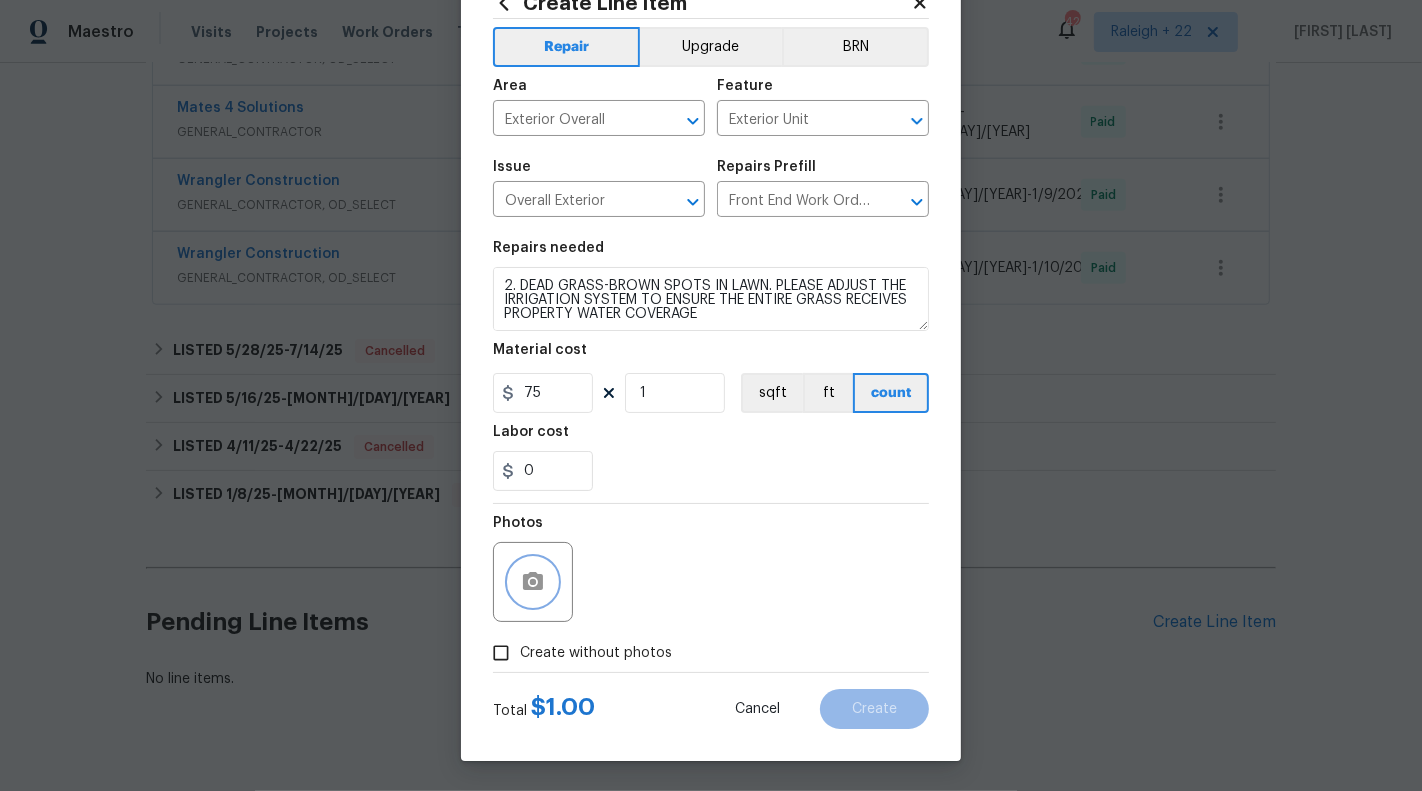 click at bounding box center (533, 582) 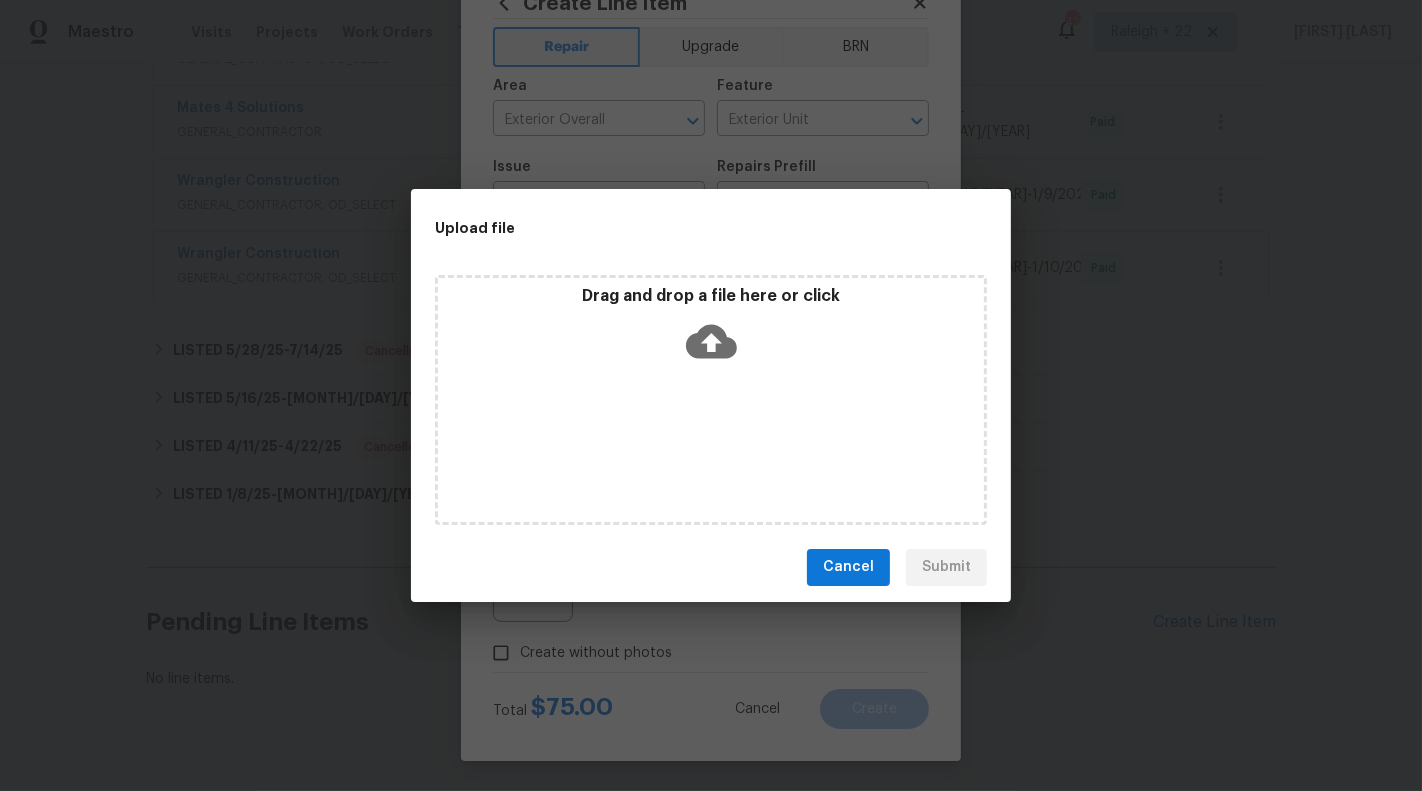 click 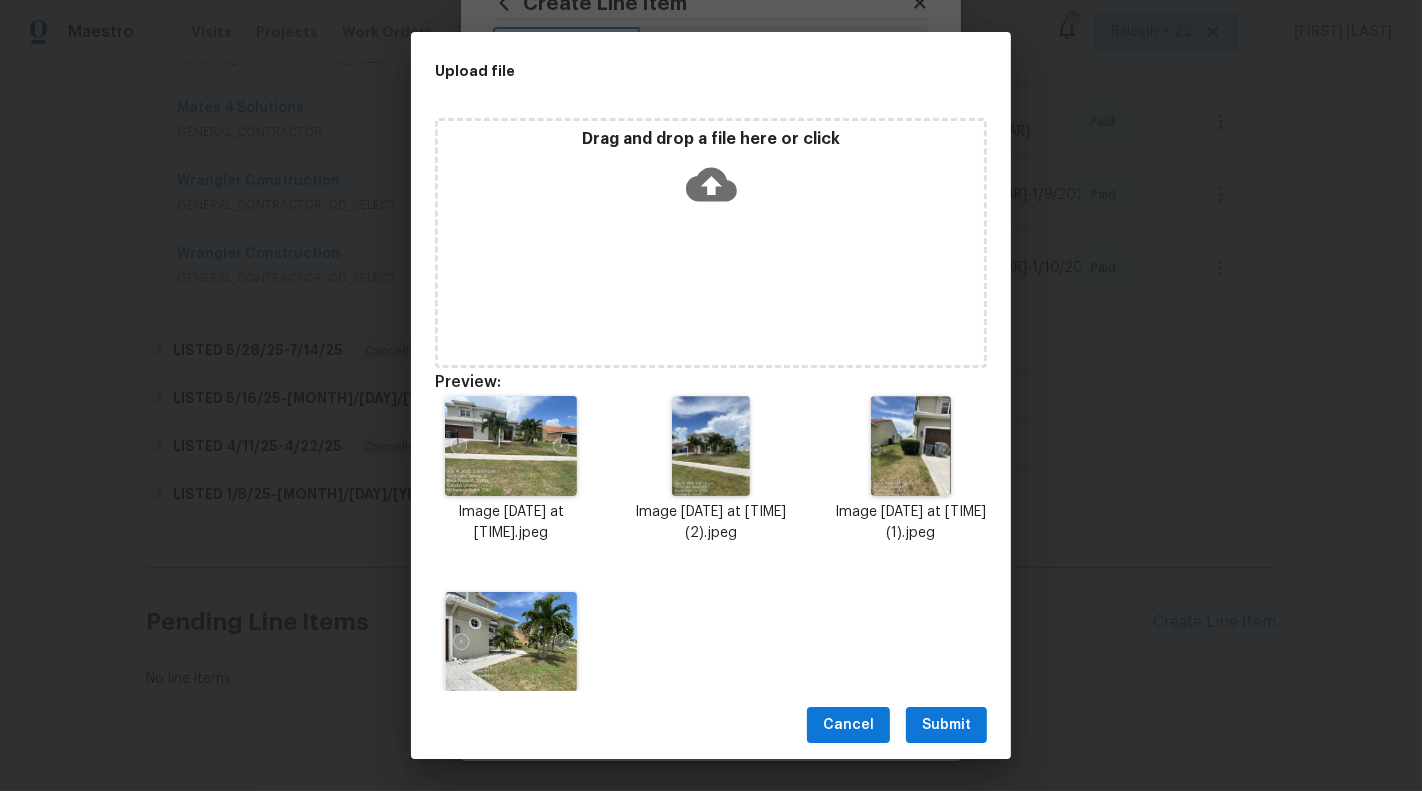 click on "Submit" at bounding box center [946, 725] 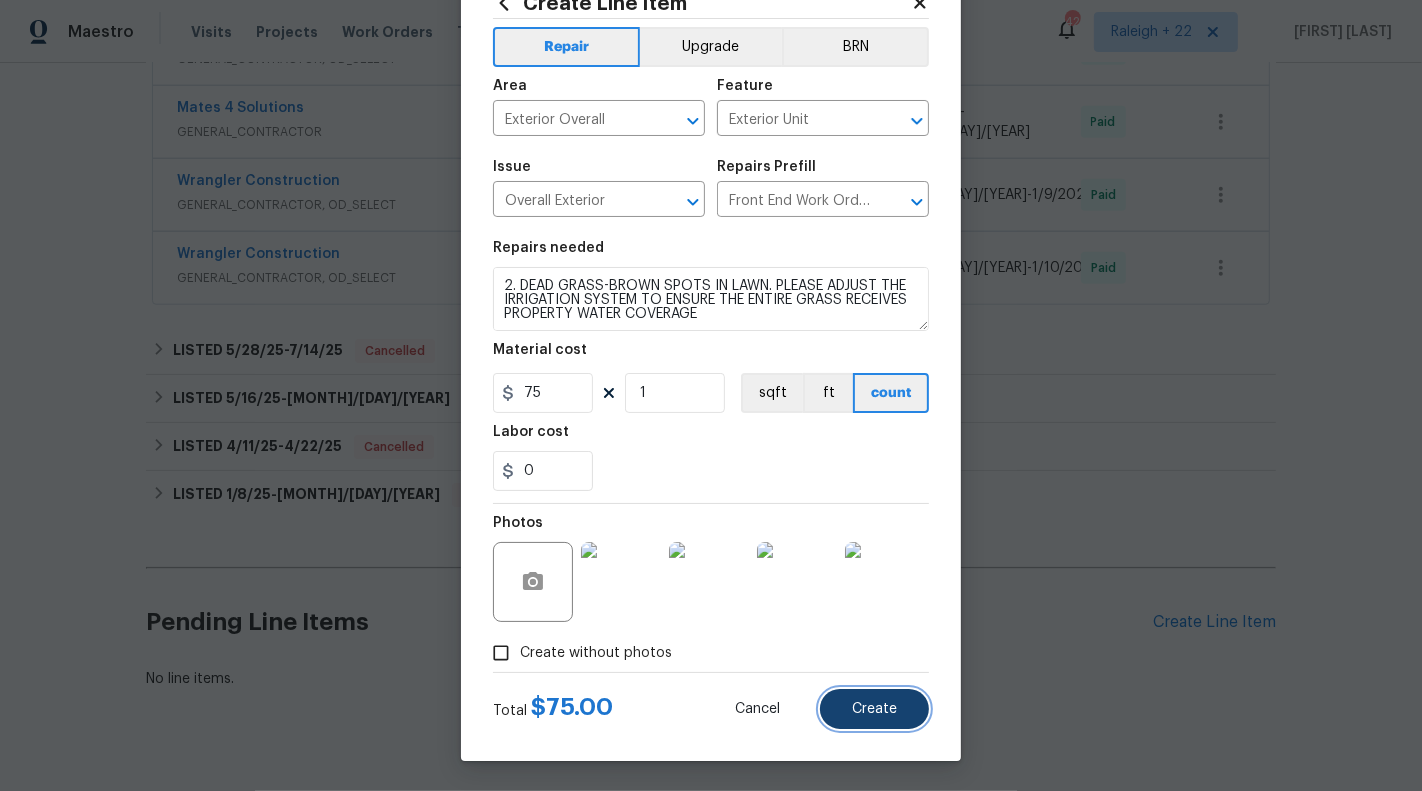 click on "Create" at bounding box center [874, 709] 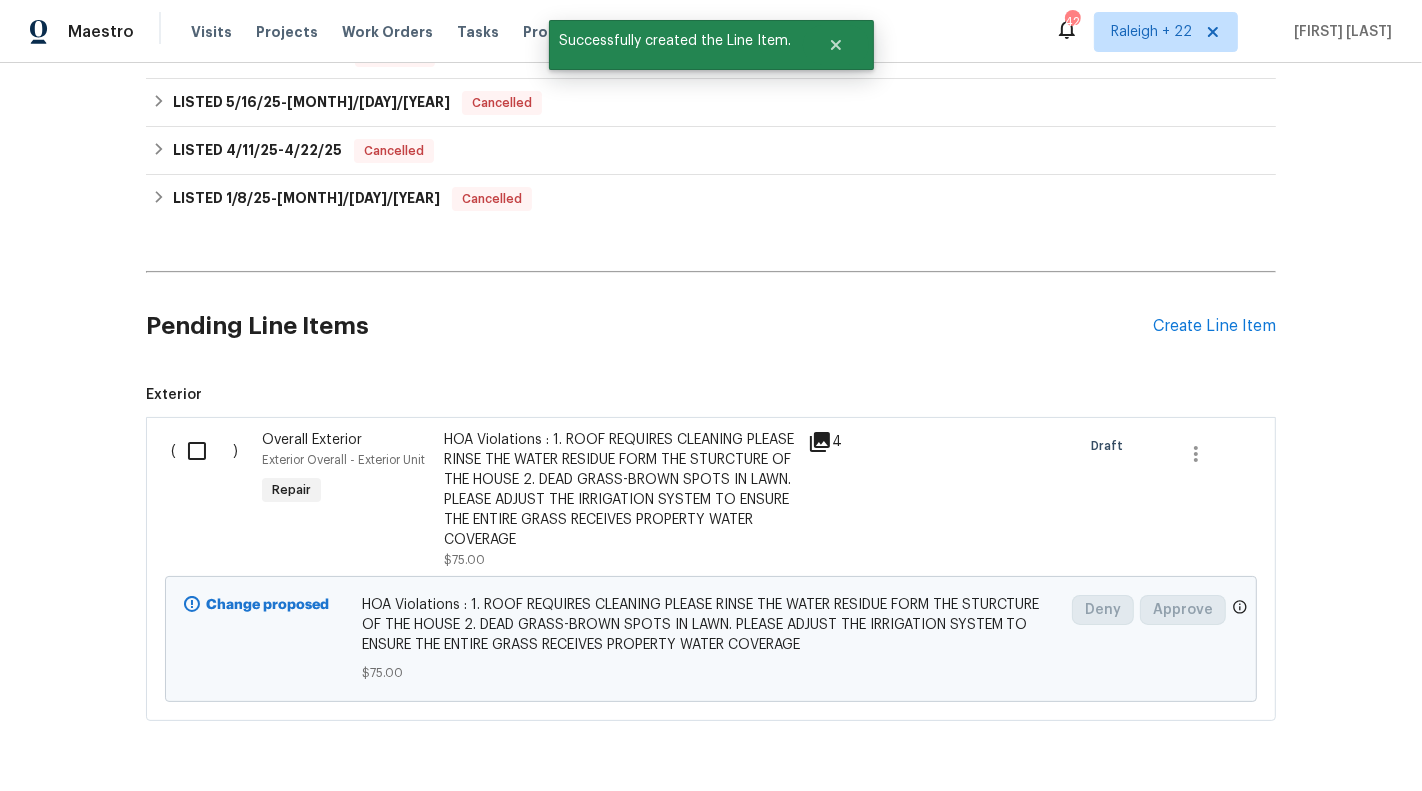 scroll, scrollTop: 1943, scrollLeft: 0, axis: vertical 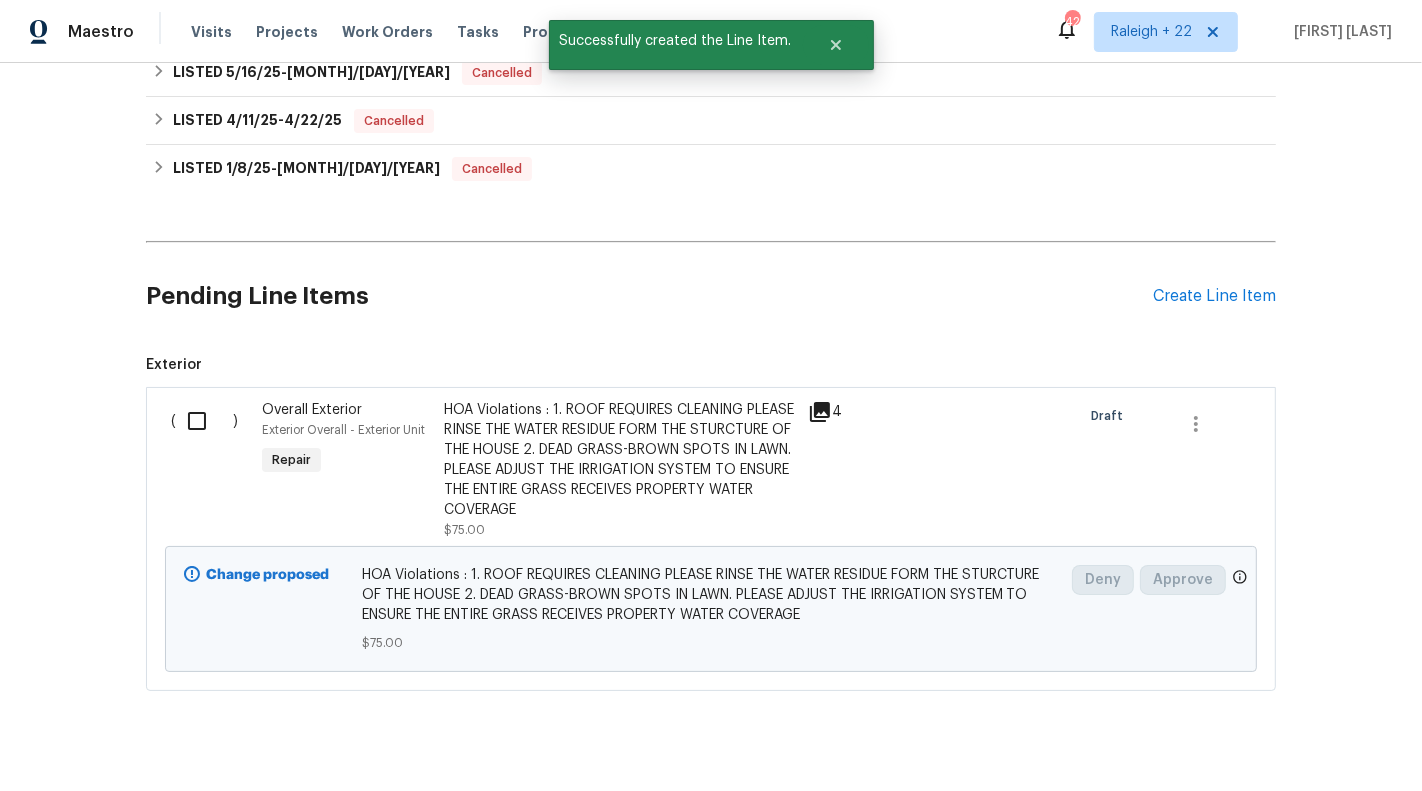 click at bounding box center (204, 421) 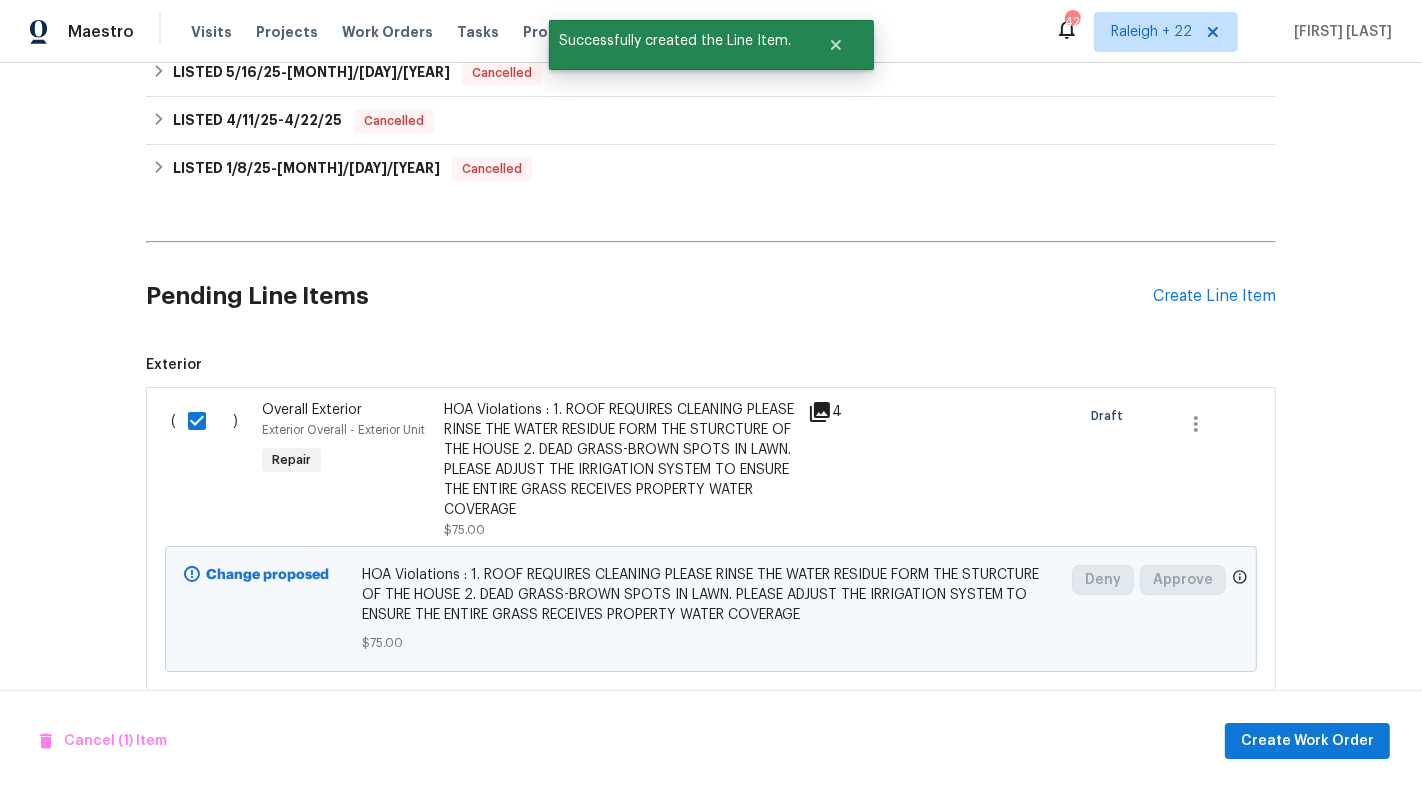 click on "Cancel (1) Item Create Work Order" at bounding box center (711, 741) 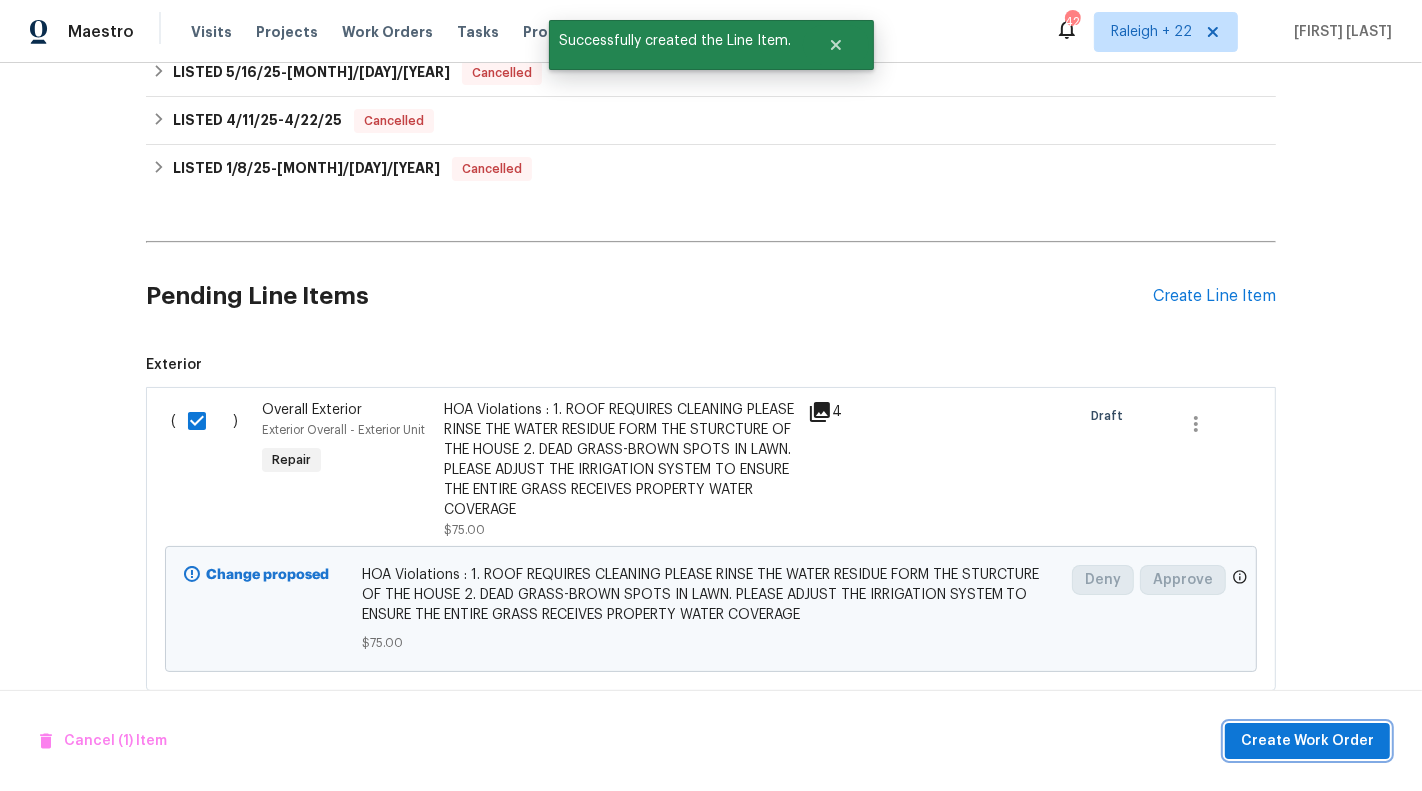 click on "Create Work Order" at bounding box center [1307, 741] 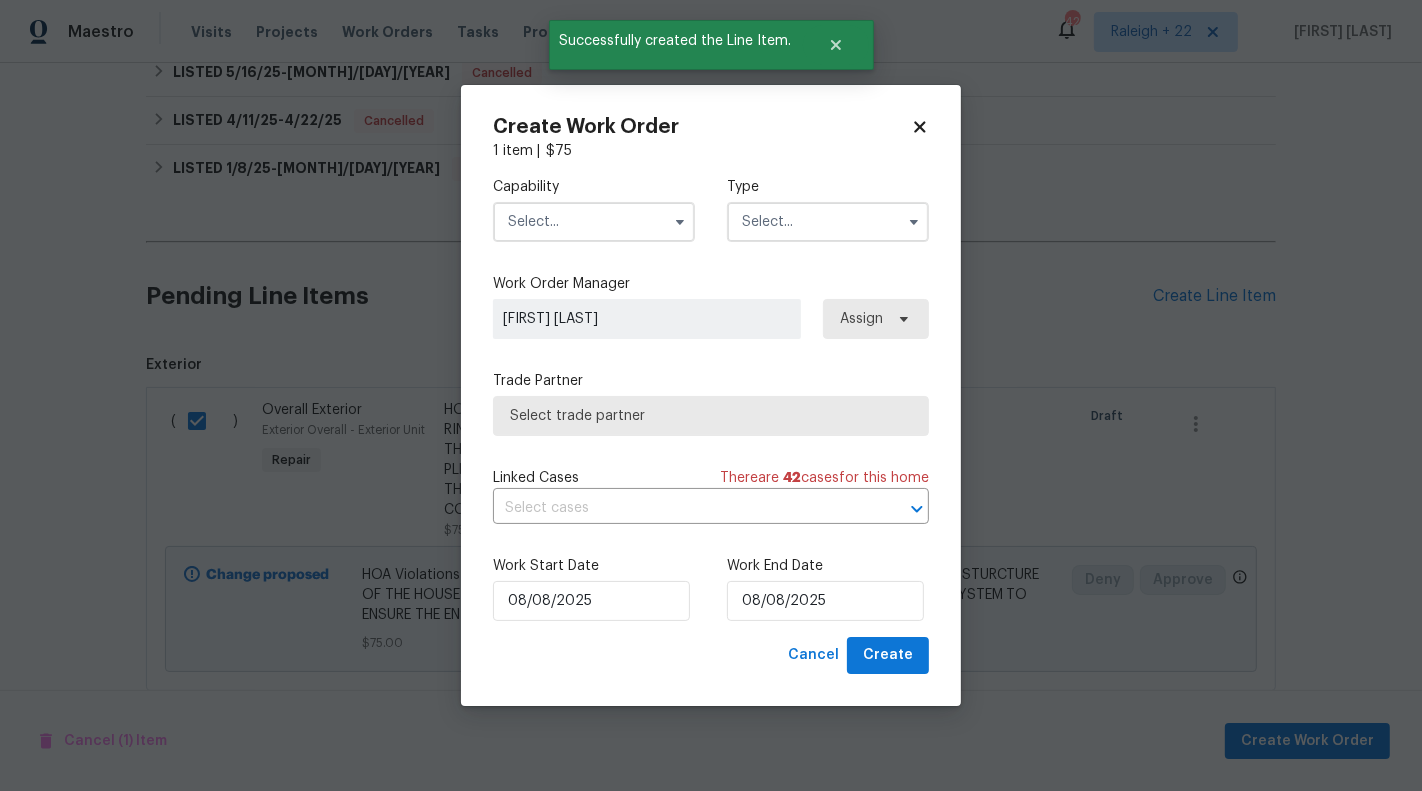 click at bounding box center [594, 222] 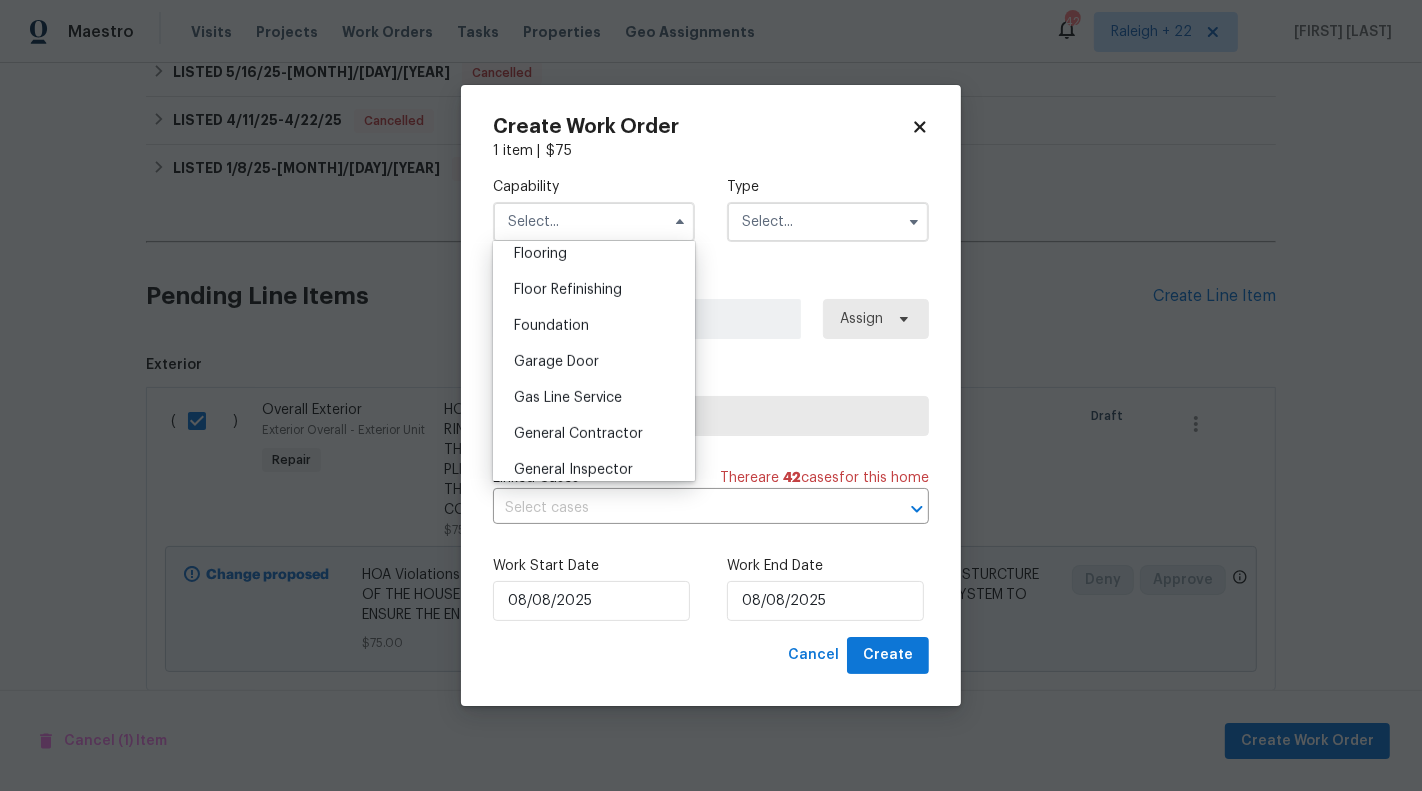 scroll, scrollTop: 795, scrollLeft: 0, axis: vertical 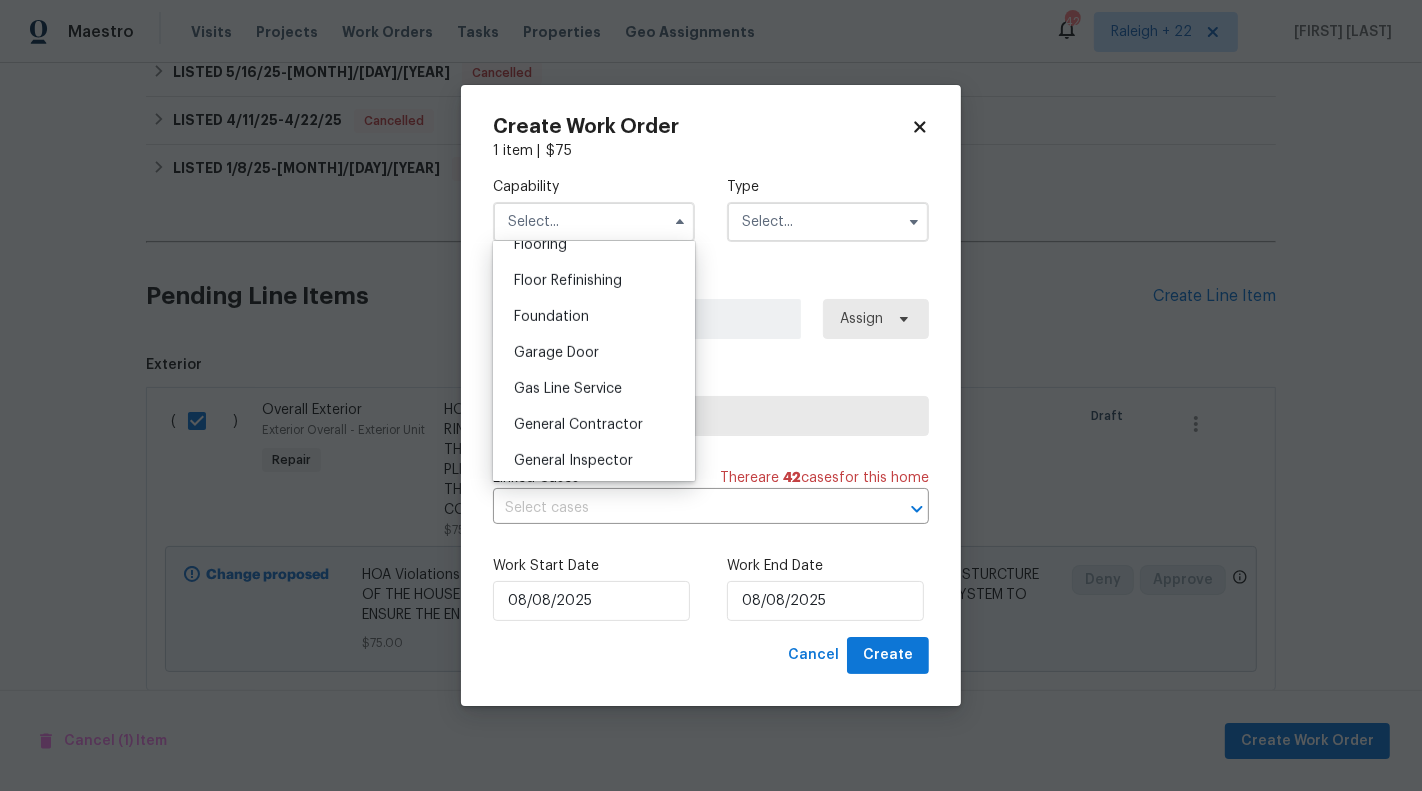 click on "General Contractor" at bounding box center [578, 425] 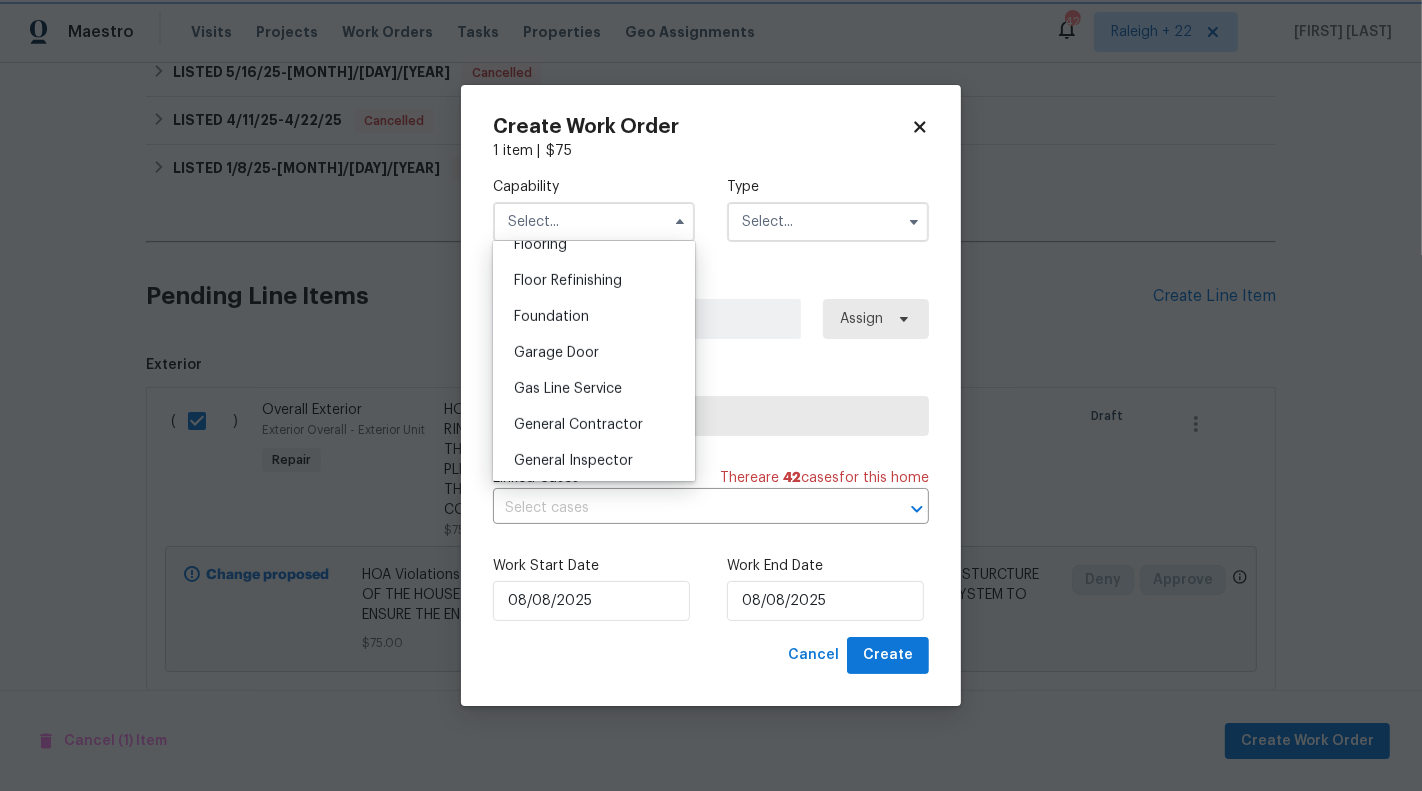 type on "General Contractor" 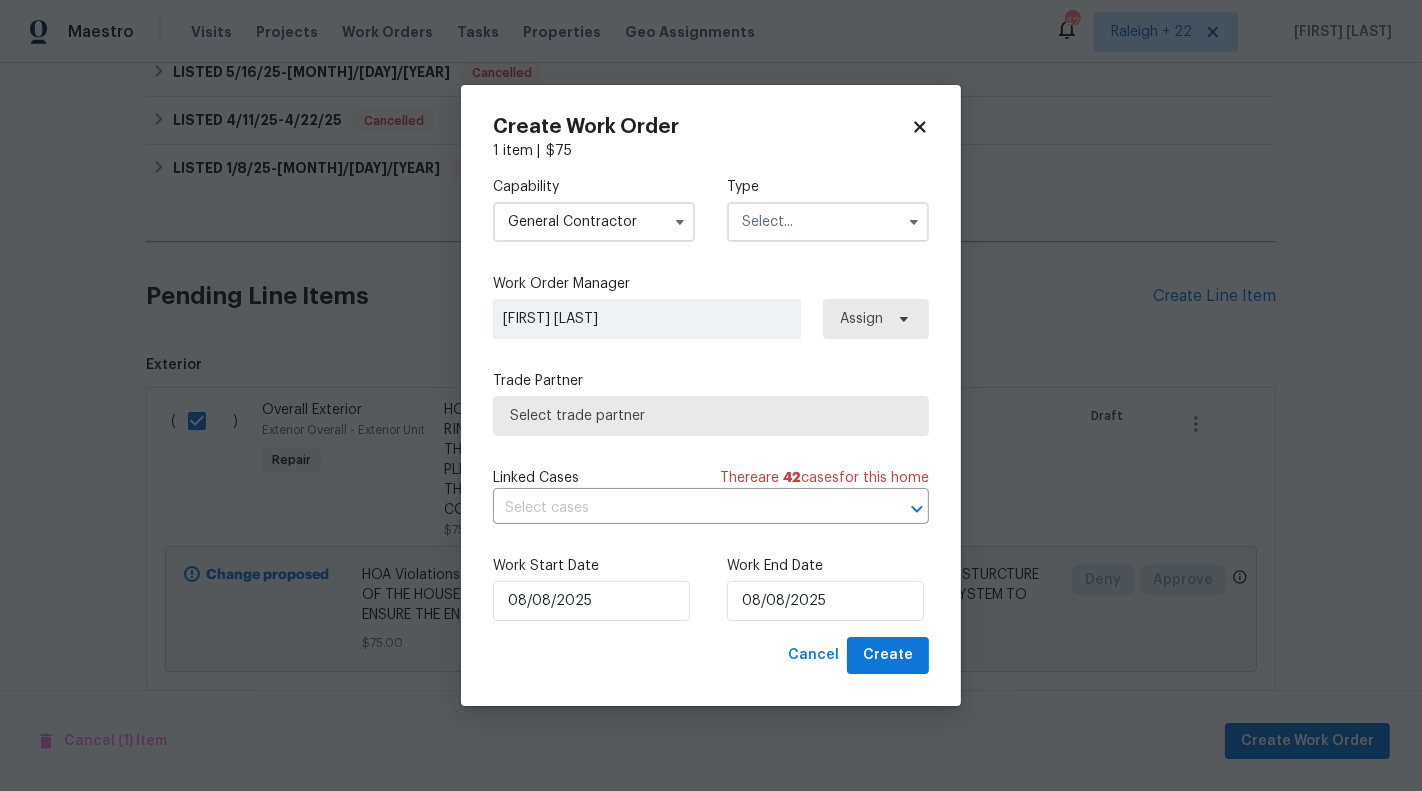 click at bounding box center [828, 222] 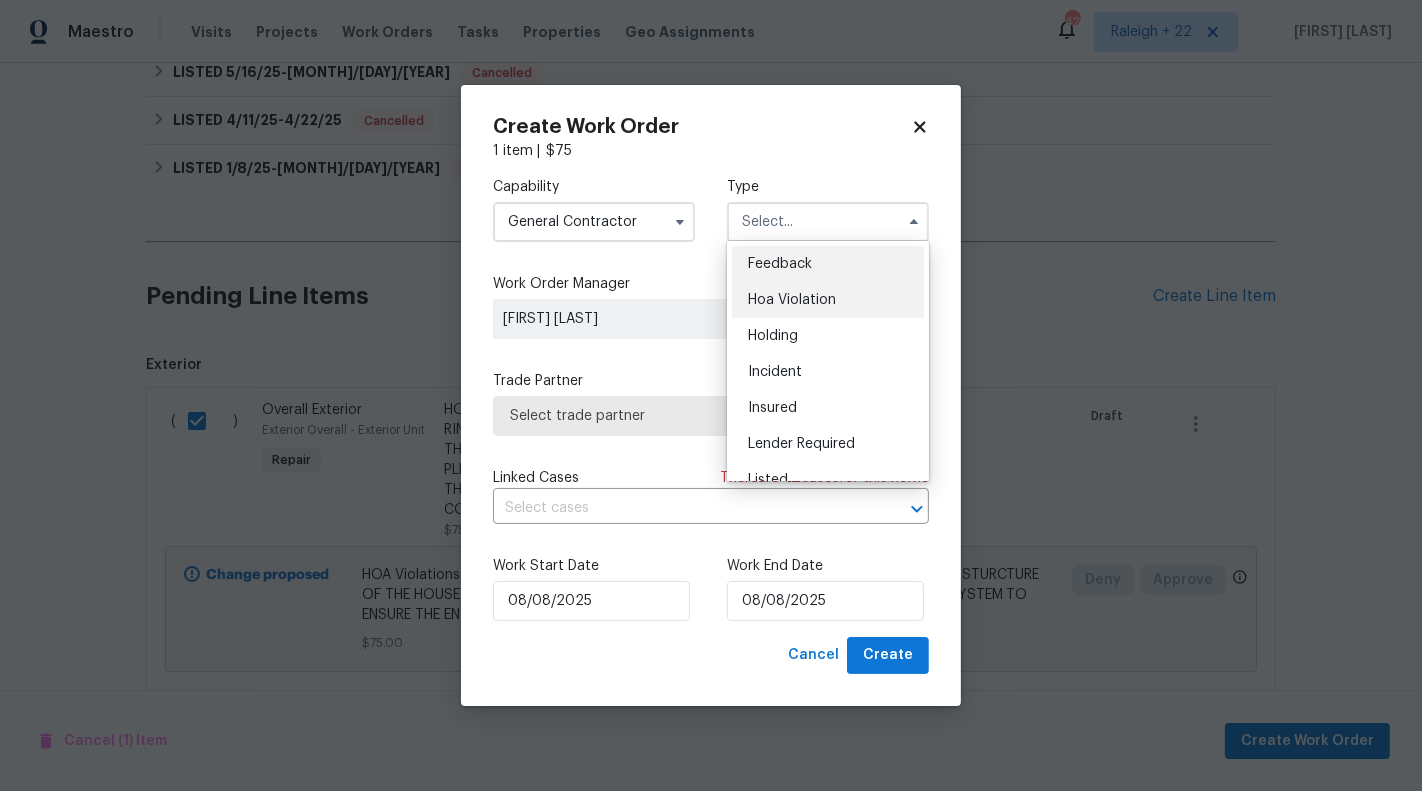 click on "Hoa Violation" at bounding box center (828, 300) 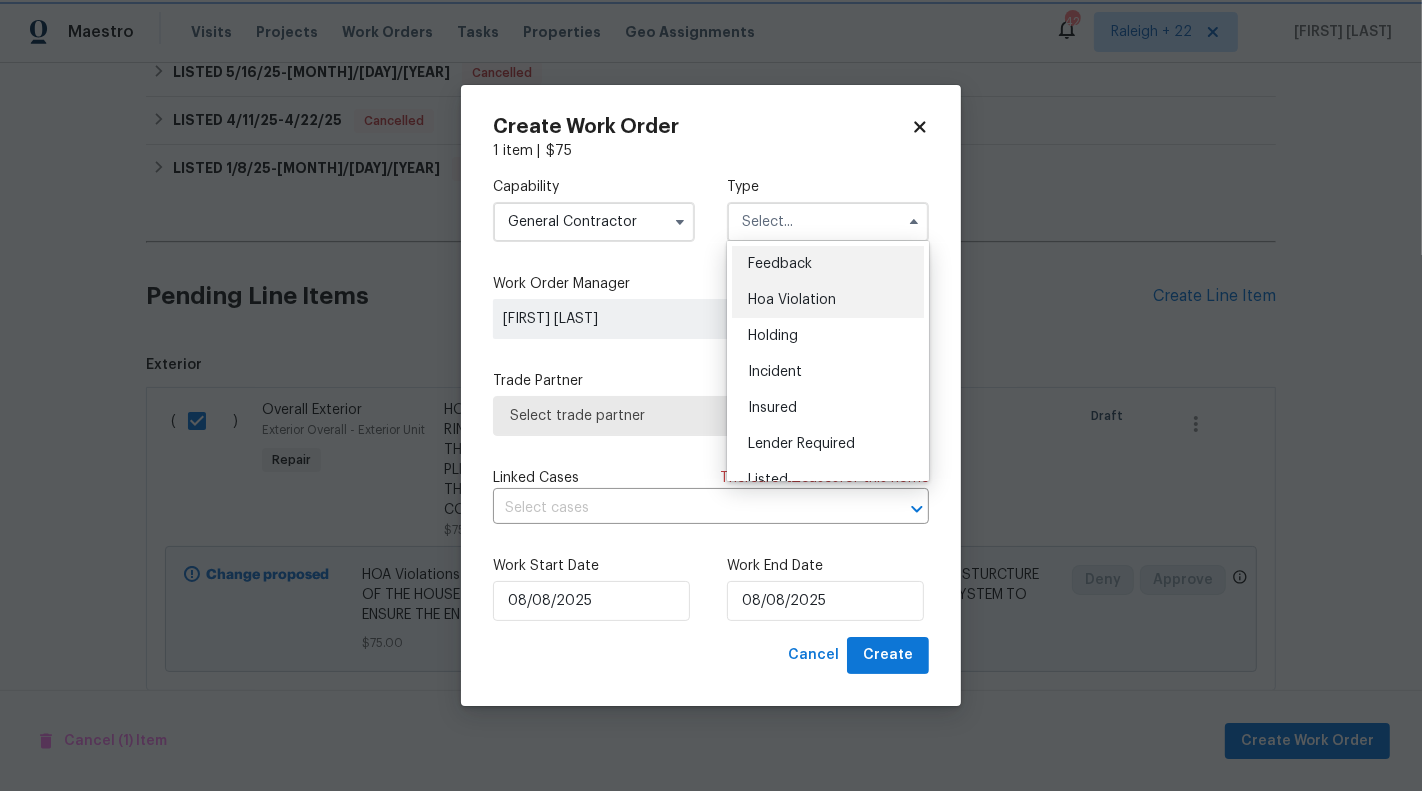 type on "Hoa Violation" 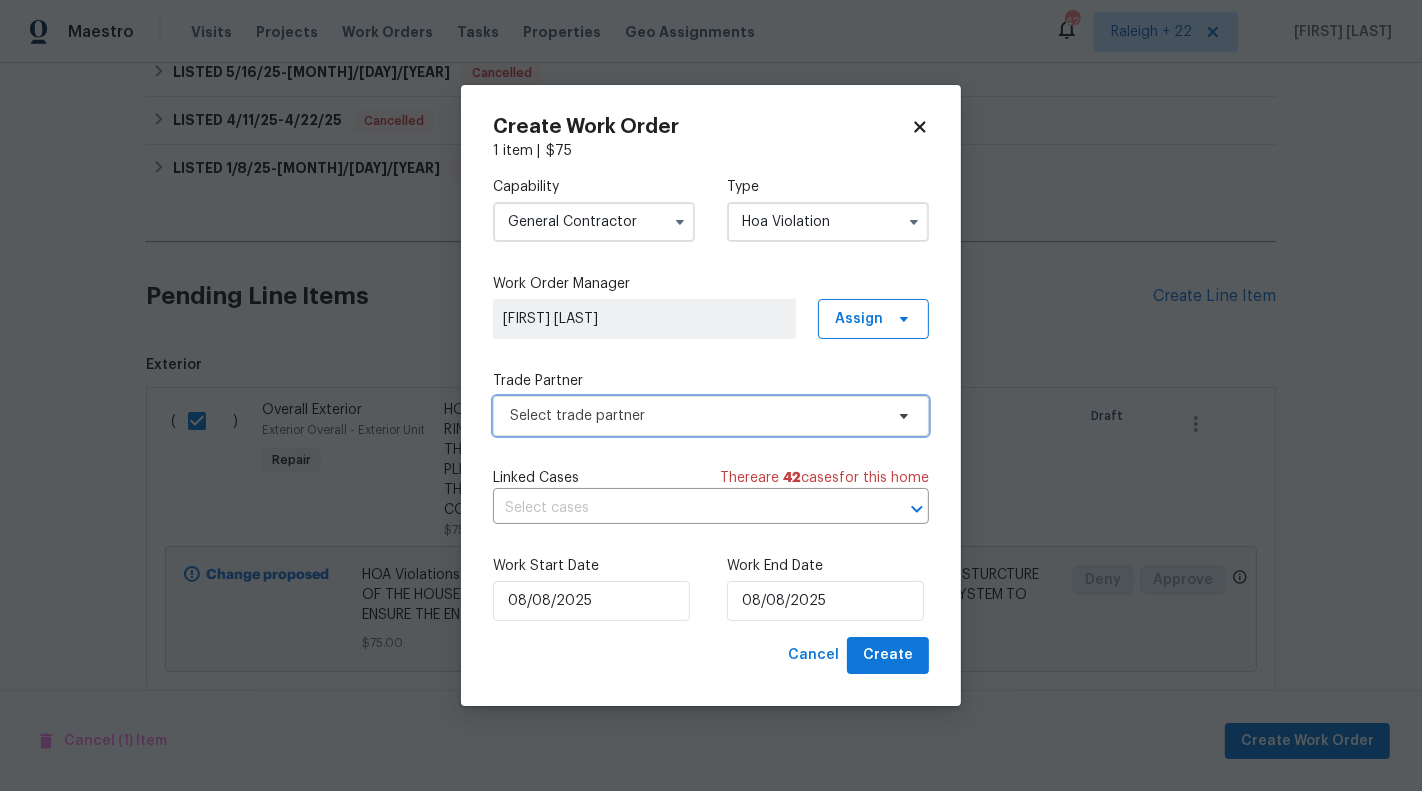 click on "Select trade partner" at bounding box center (711, 416) 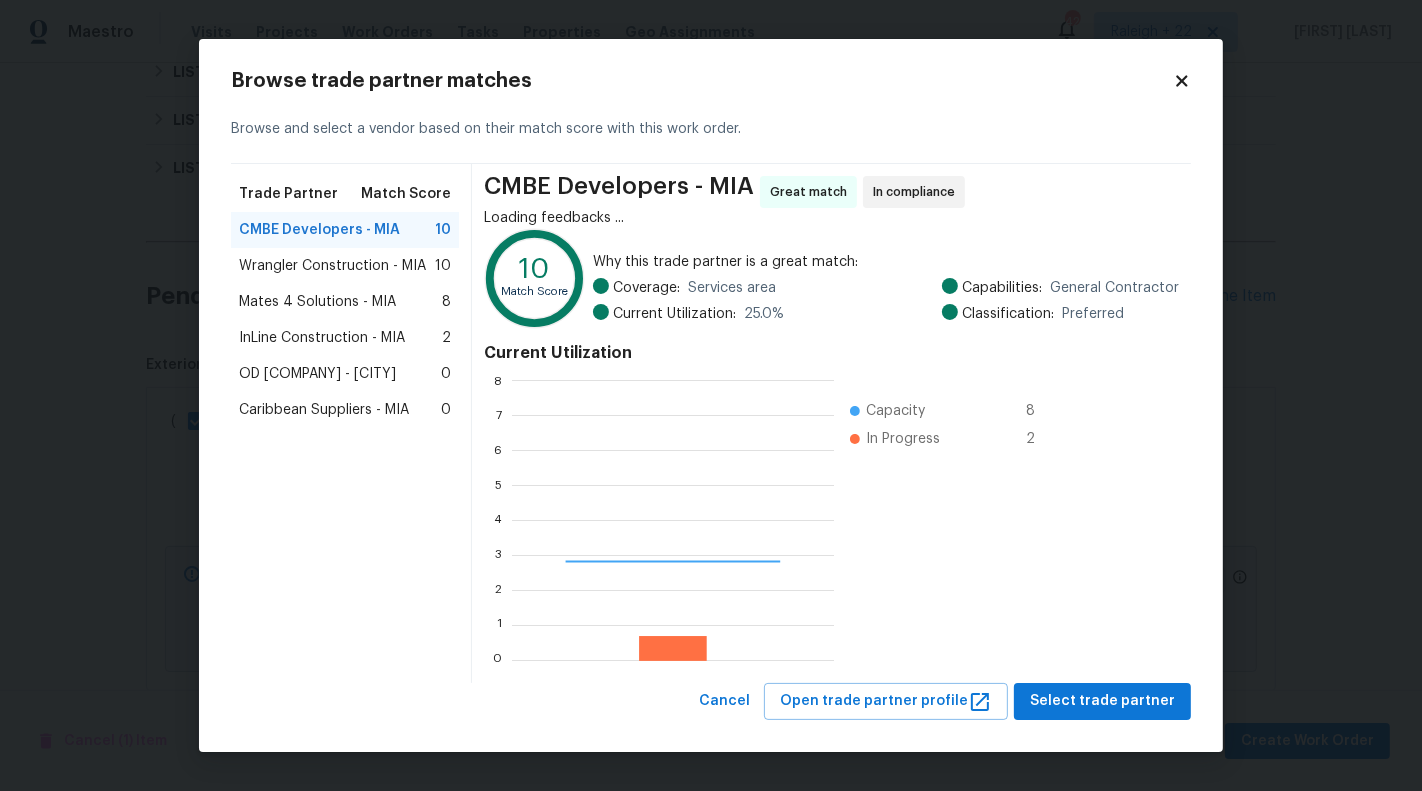 scroll, scrollTop: 2, scrollLeft: 2, axis: both 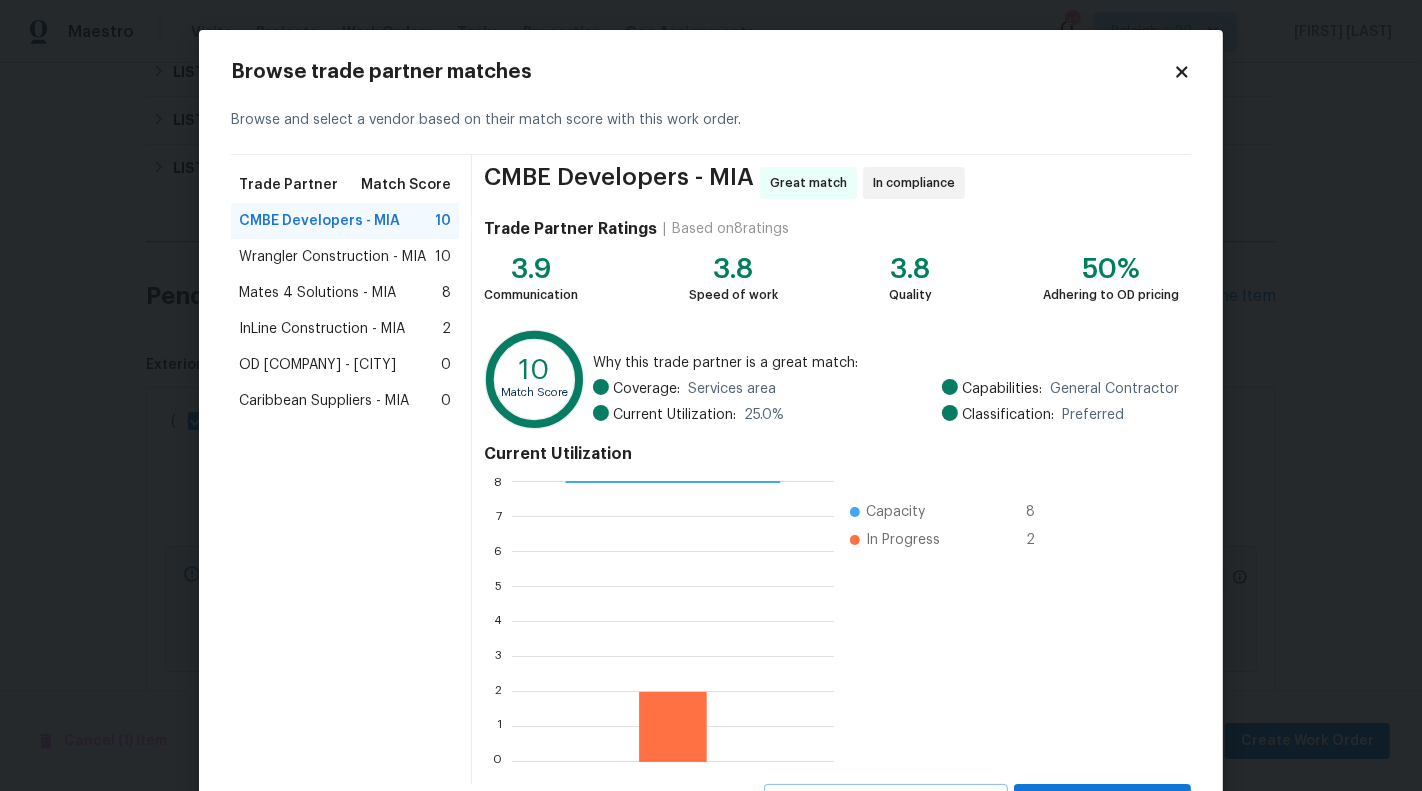 click on "Browse trade partner matches Browse and select a vendor based on their match score with this work order. Trade Partner Match Score CMBE Developers - MIA 10 Wrangler Construction - MIA 10 Mates 4 Solutions - MIA 8 InLine Construction - MIA 2 OD Homefield - Miami 0 Caribbean Suppliers - MIA 0 CMBE Developers - MIA Great match In compliance Trade Partner Ratings    |    Based on  8  ratings 3.9 Communication 3.8 Speed of work 3.8 Quality 50% Adhering to OD pricing 10 Match Score Why this trade partner is a great match: Coverage: Services area Current Utilization: 25.0 % Capabilities: General Contractor Classification: Preferred Current Utilization 0 1 2 3 4 5 6 7 8 Capacity 8 In Progress 2 Cancel Open trade partner profile Select trade partner" at bounding box center [711, 441] 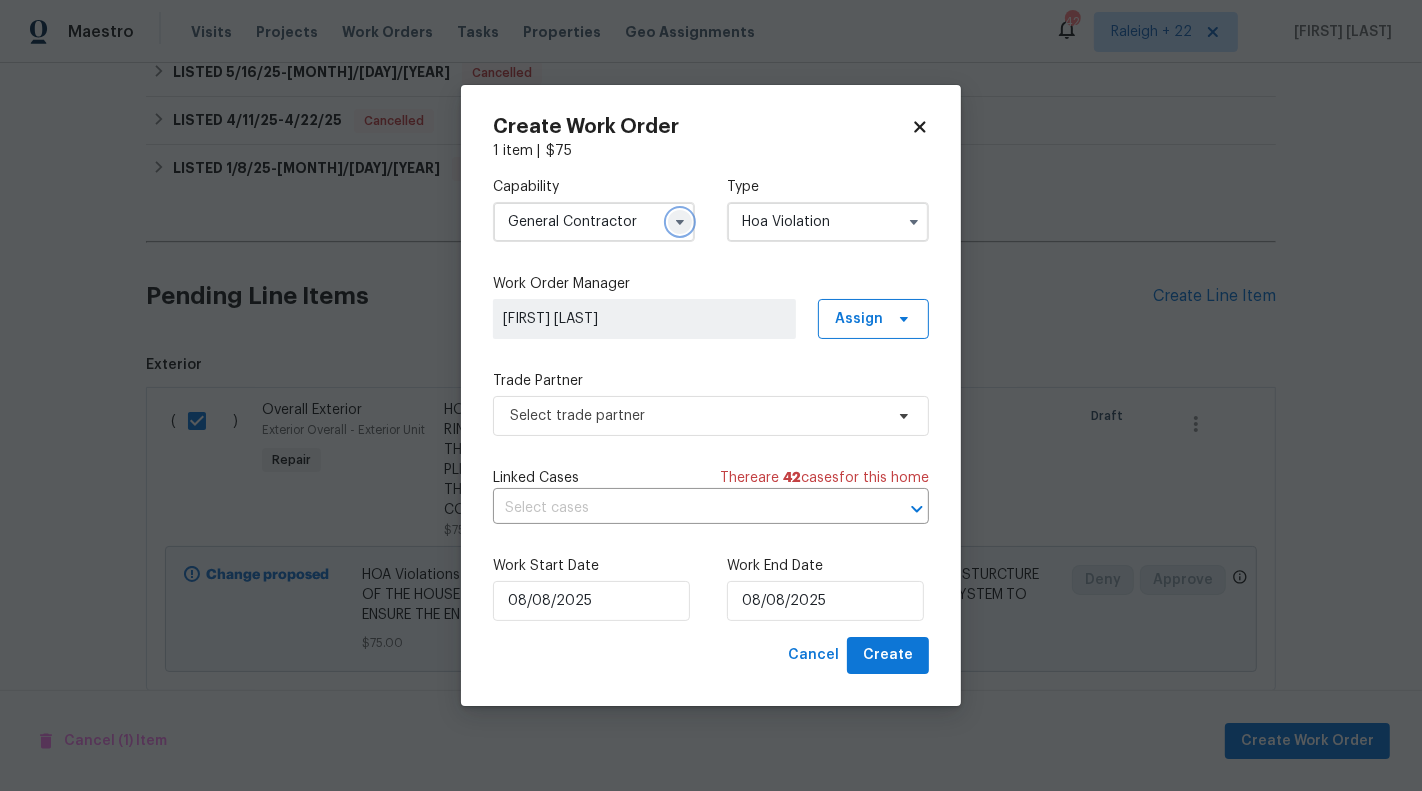 click at bounding box center (680, 222) 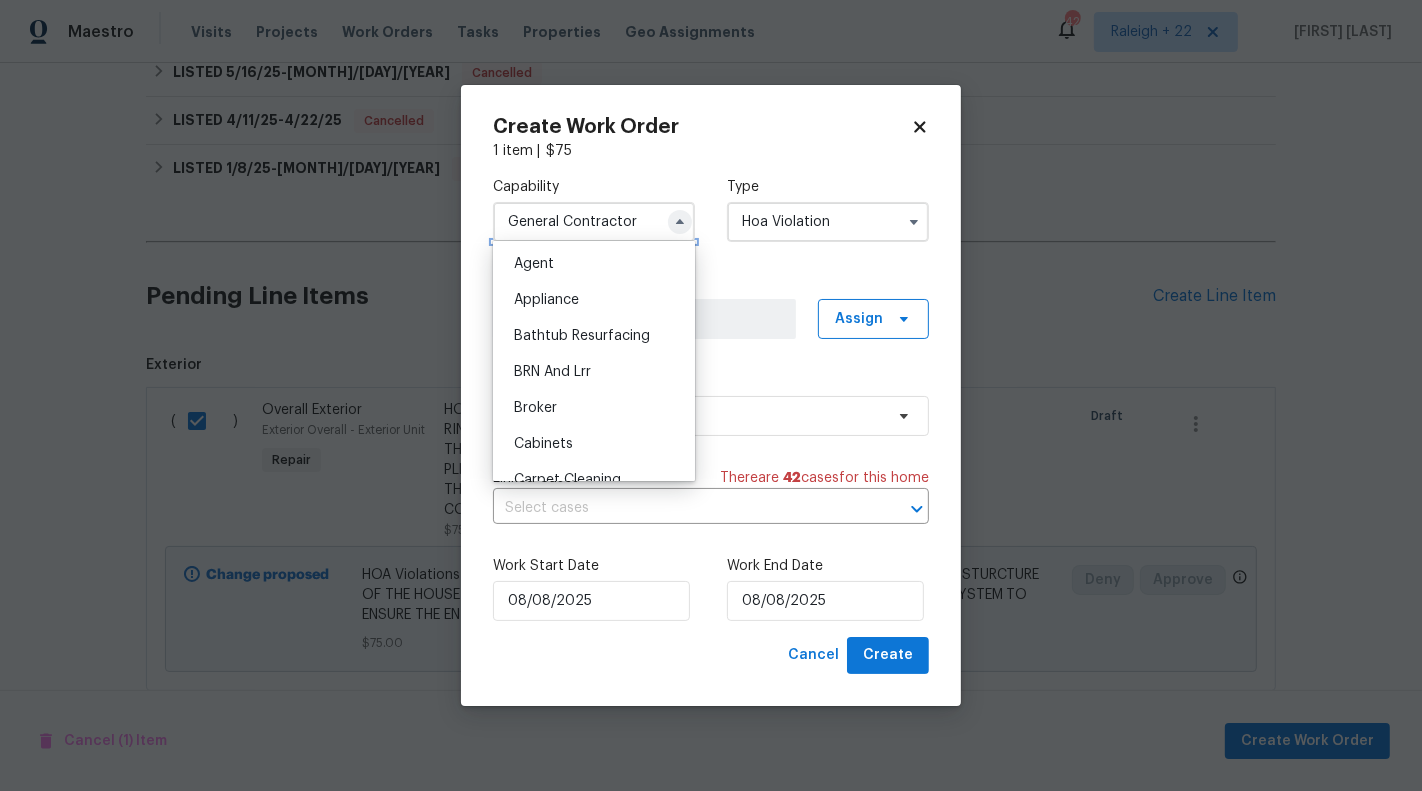 click at bounding box center [680, 222] 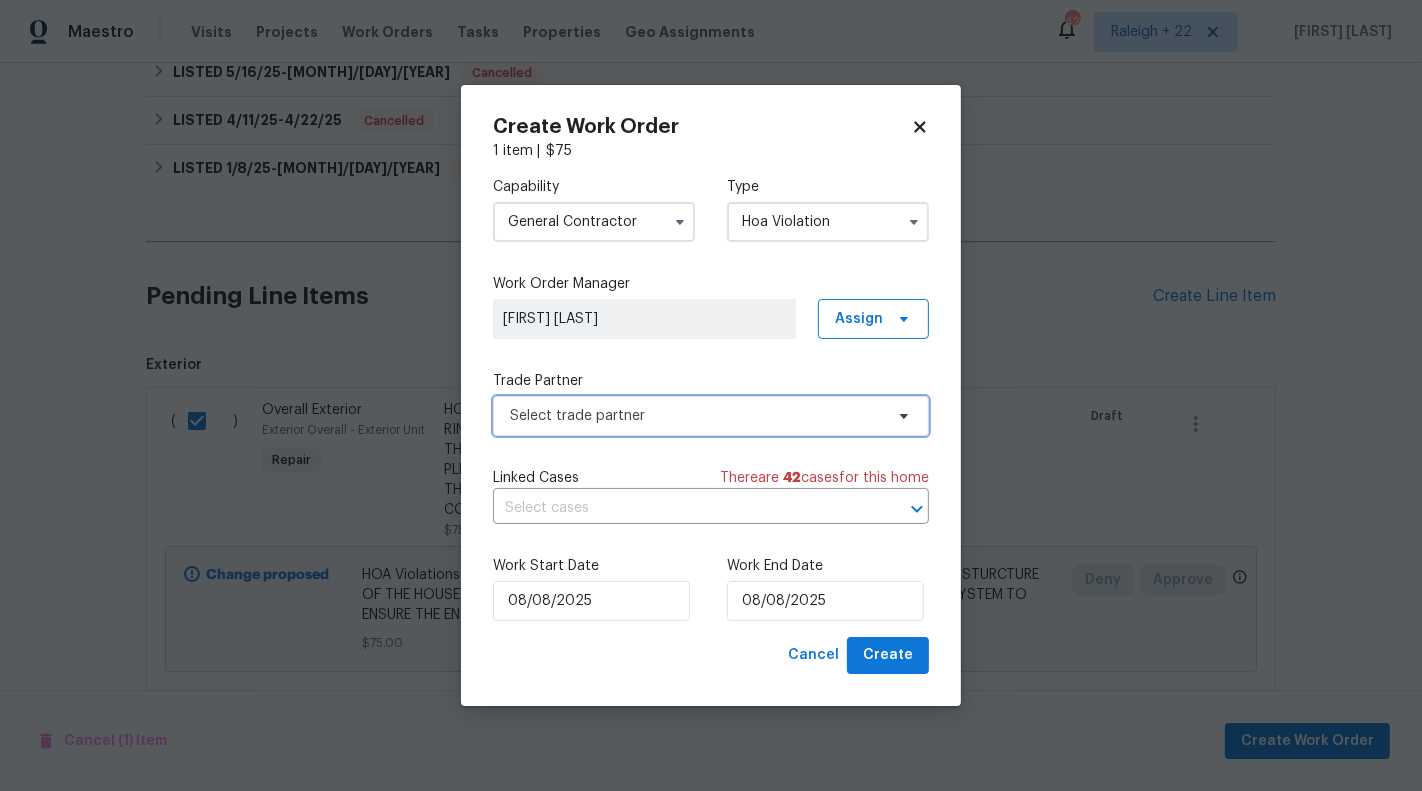 click on "Select trade partner" at bounding box center (696, 416) 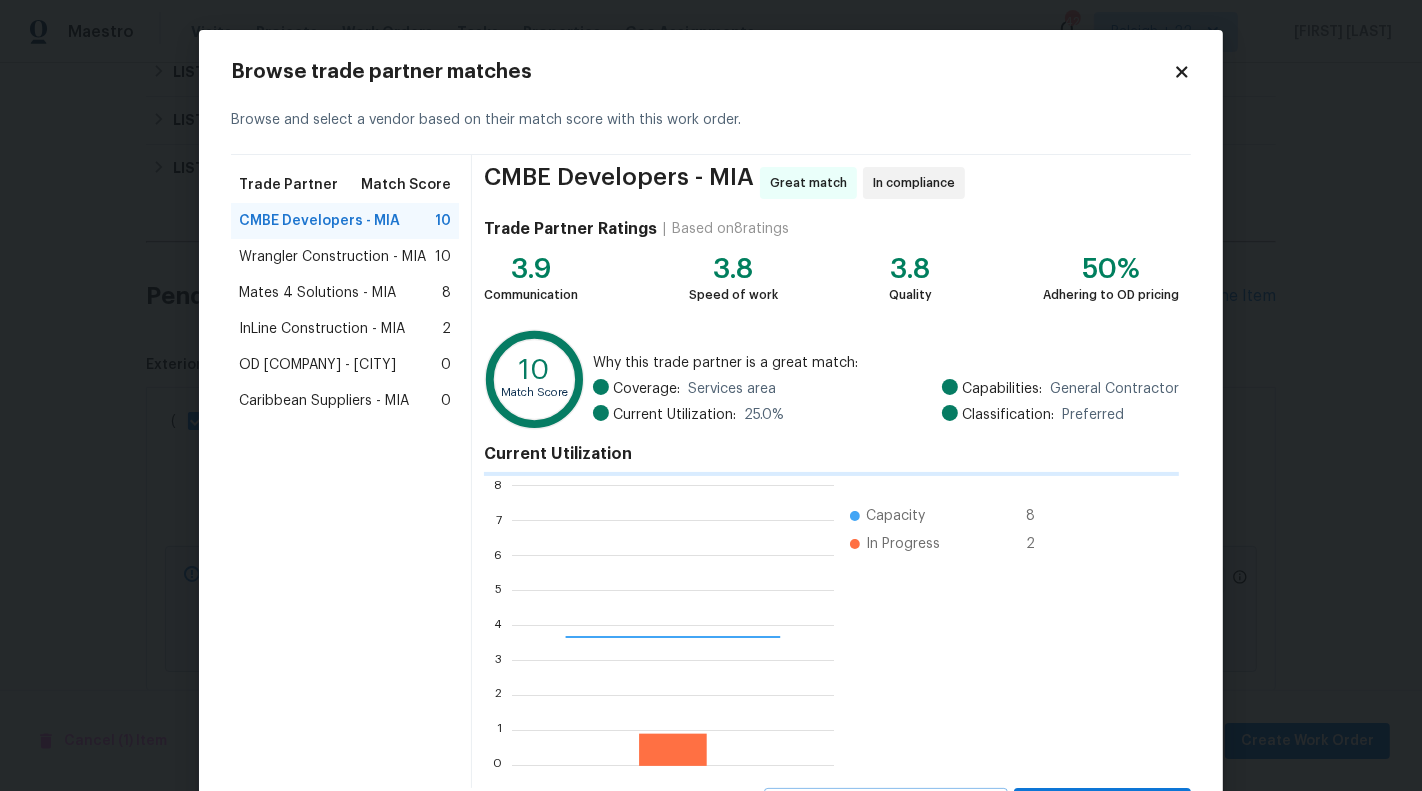 scroll, scrollTop: 2, scrollLeft: 2, axis: both 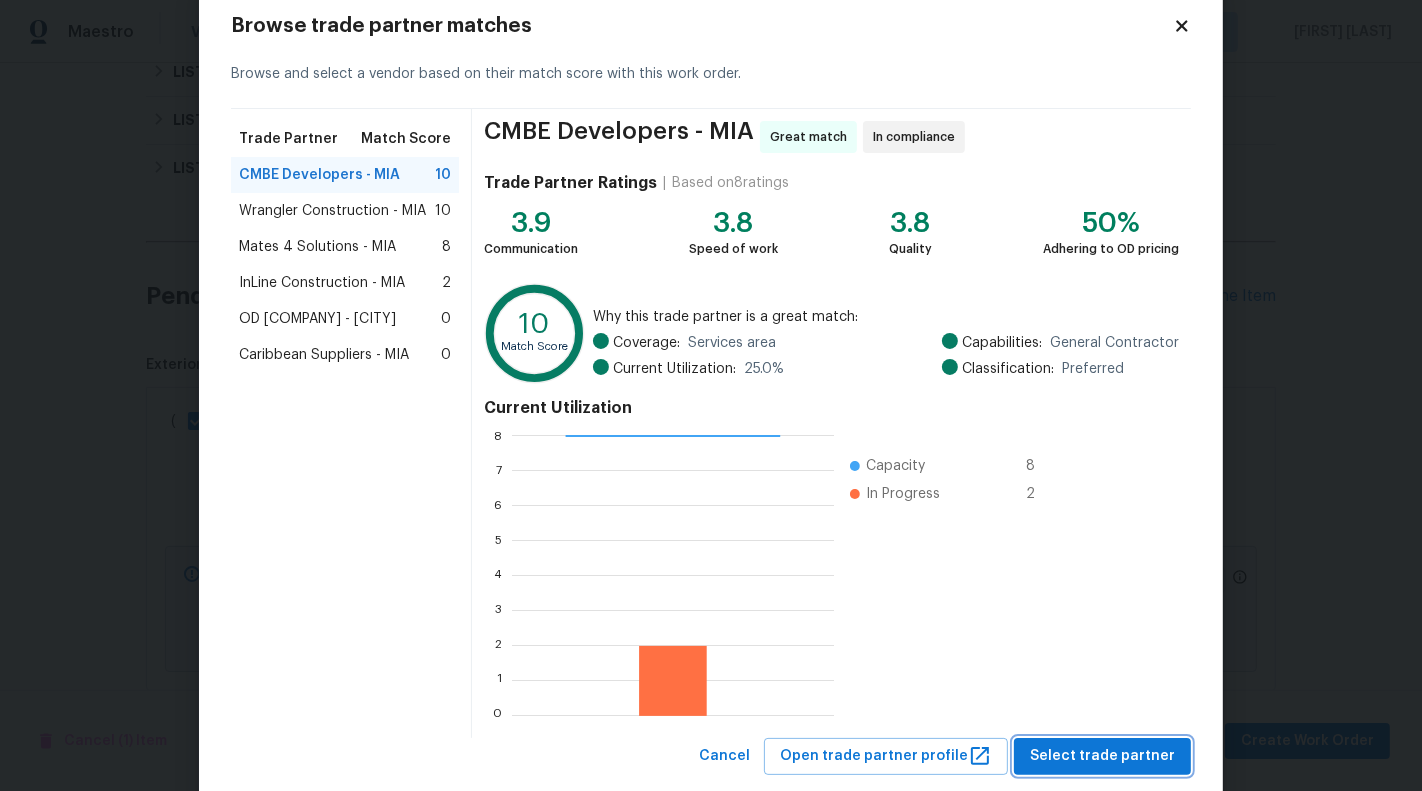 click on "Select trade partner" at bounding box center [1102, 756] 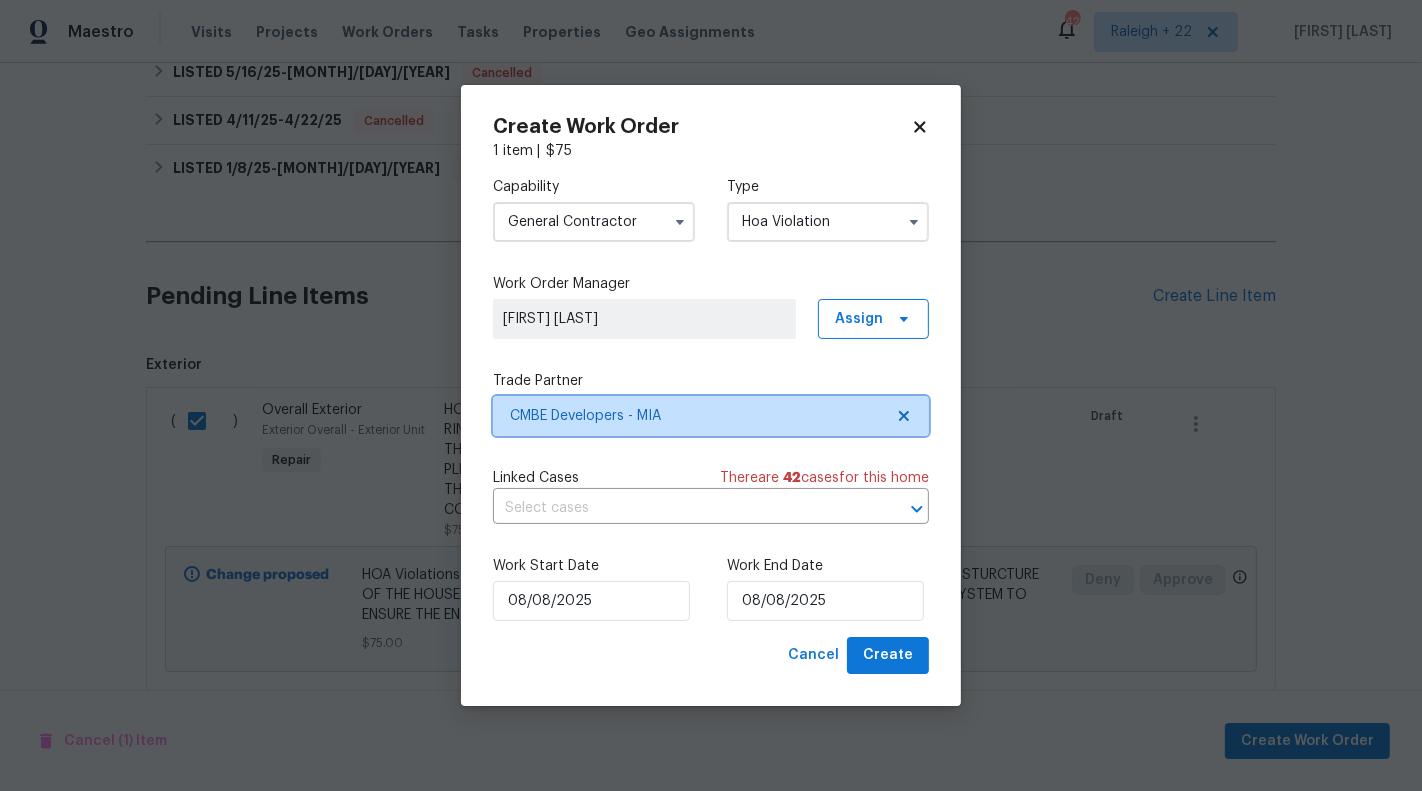 scroll, scrollTop: 0, scrollLeft: 0, axis: both 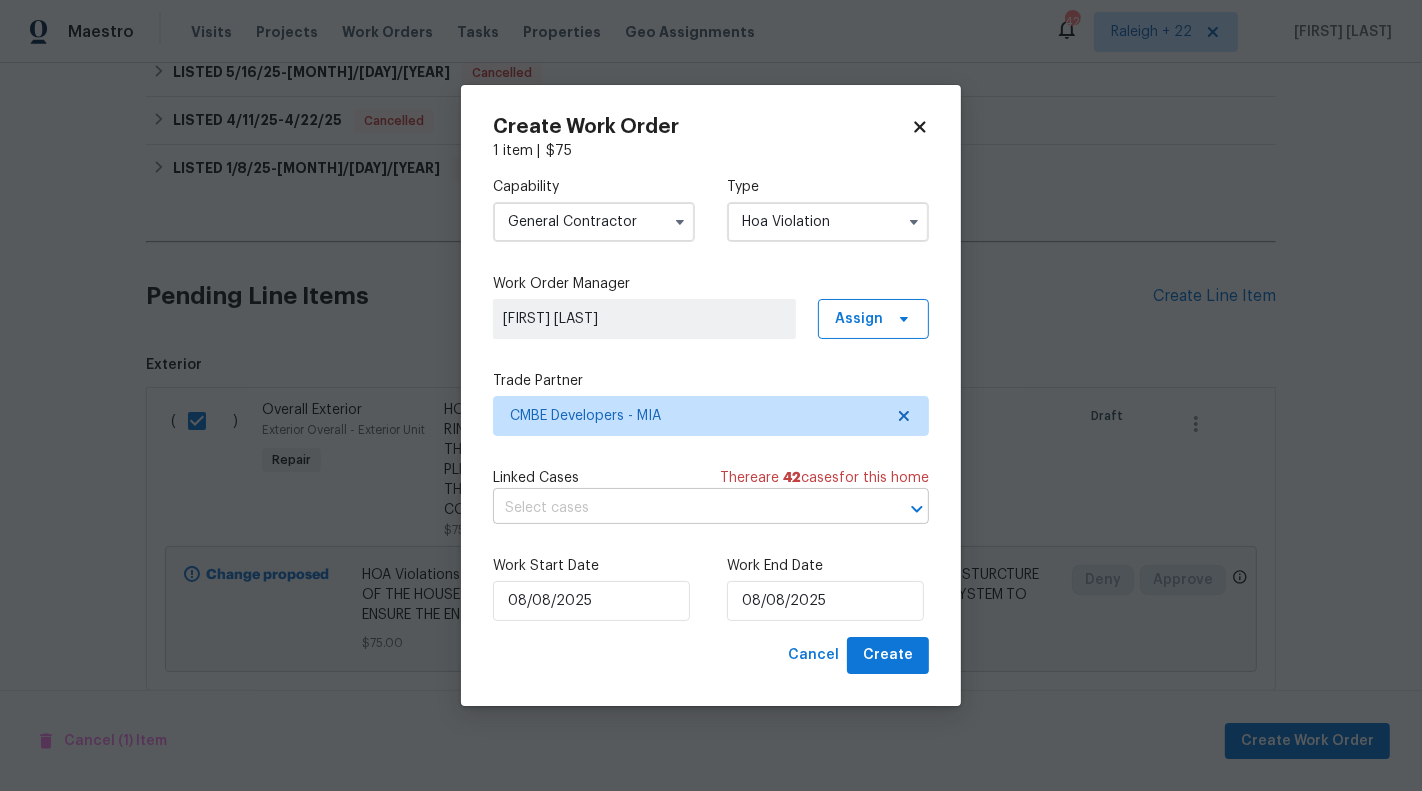 click at bounding box center [683, 508] 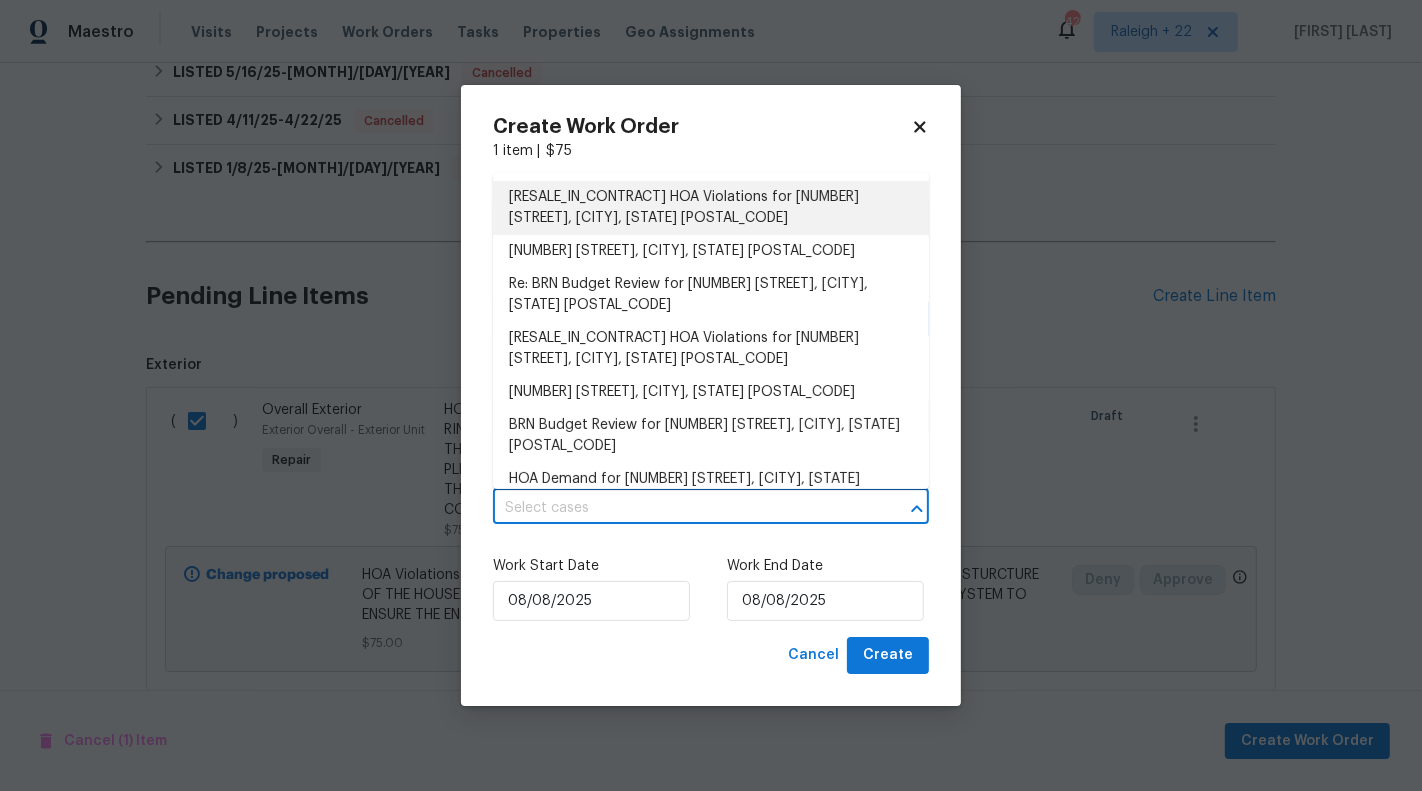 click on "[RESALE_IN_CONTRACT] HOA Violations for [ADDRESS], [CITY], [STATE] [ZIP]" at bounding box center [711, 208] 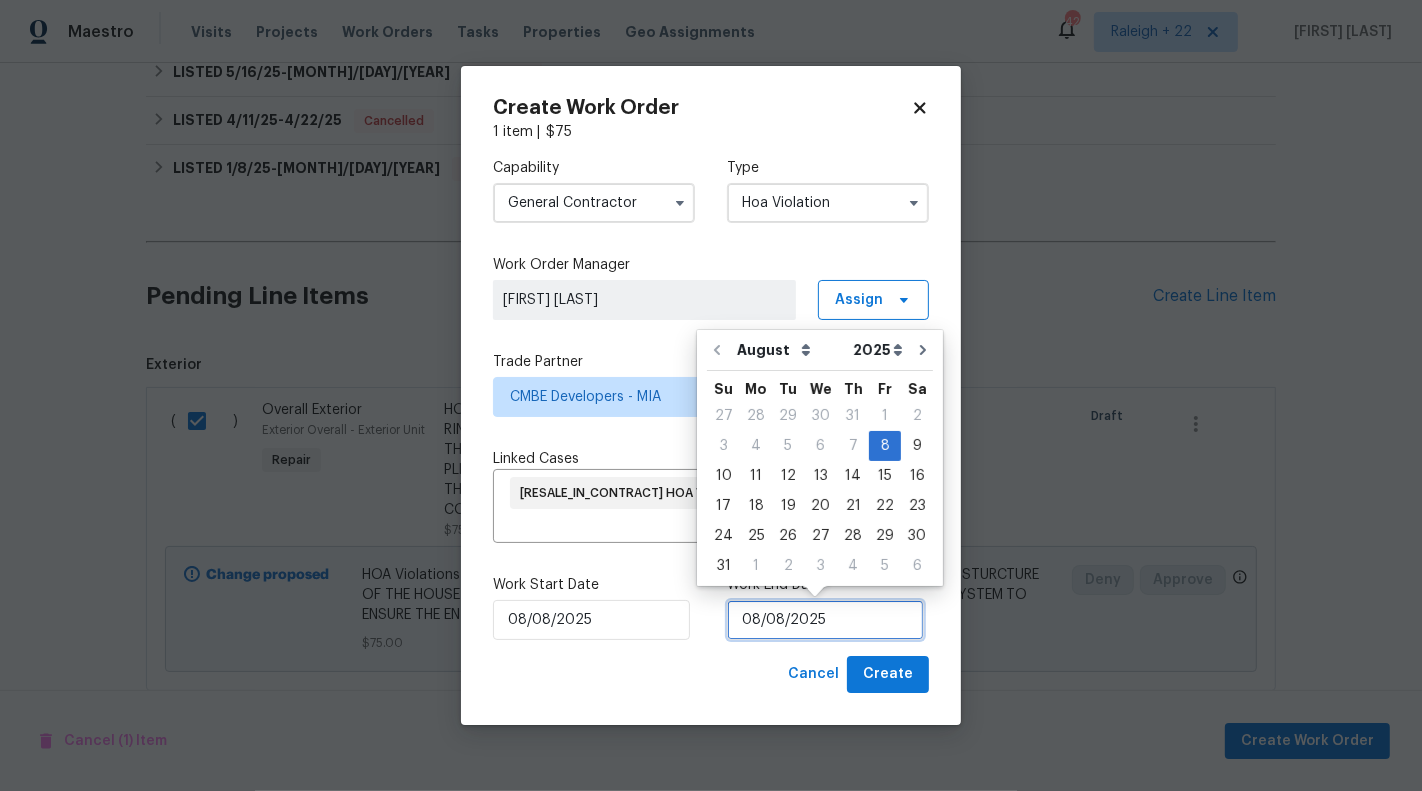 click on "08/08/2025" at bounding box center (825, 620) 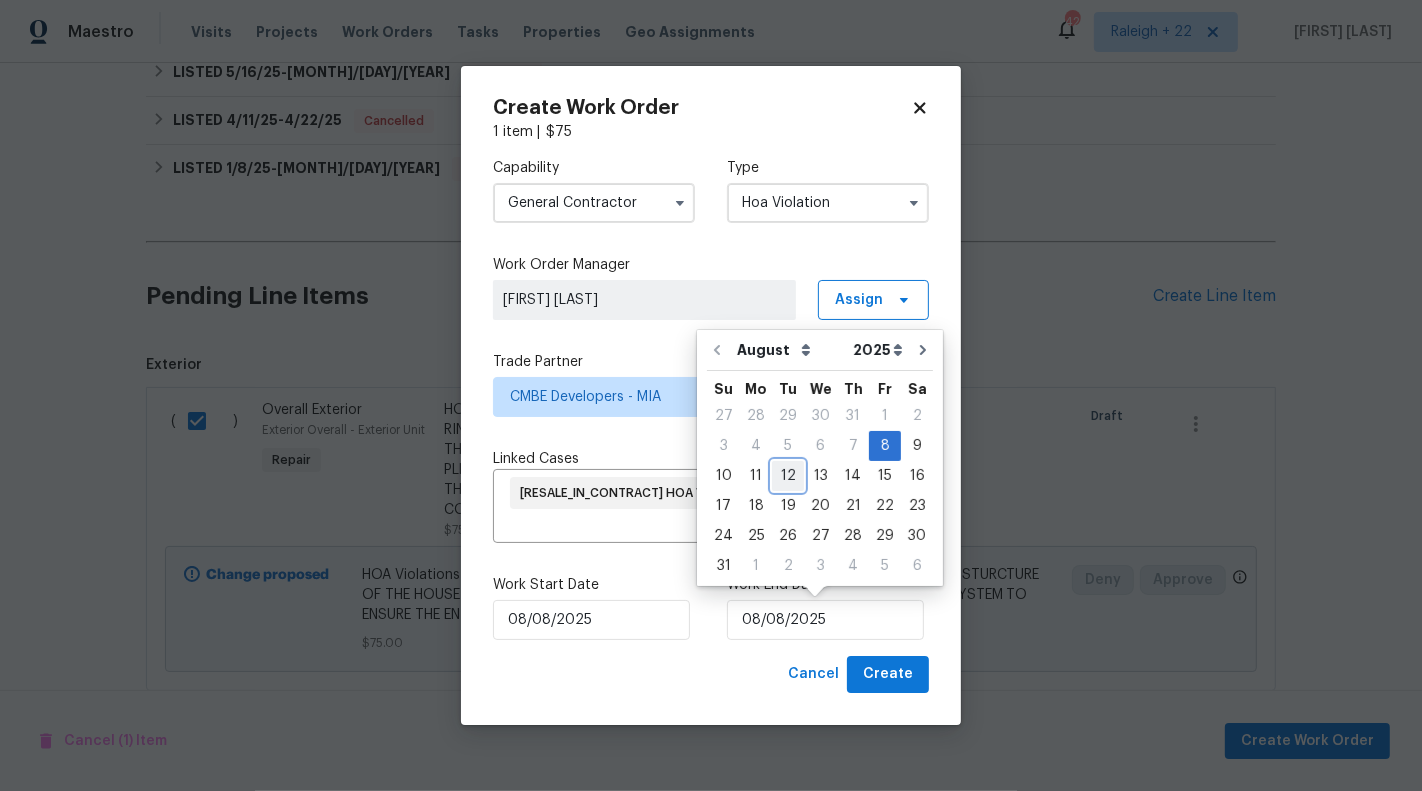 click on "12" at bounding box center [788, 476] 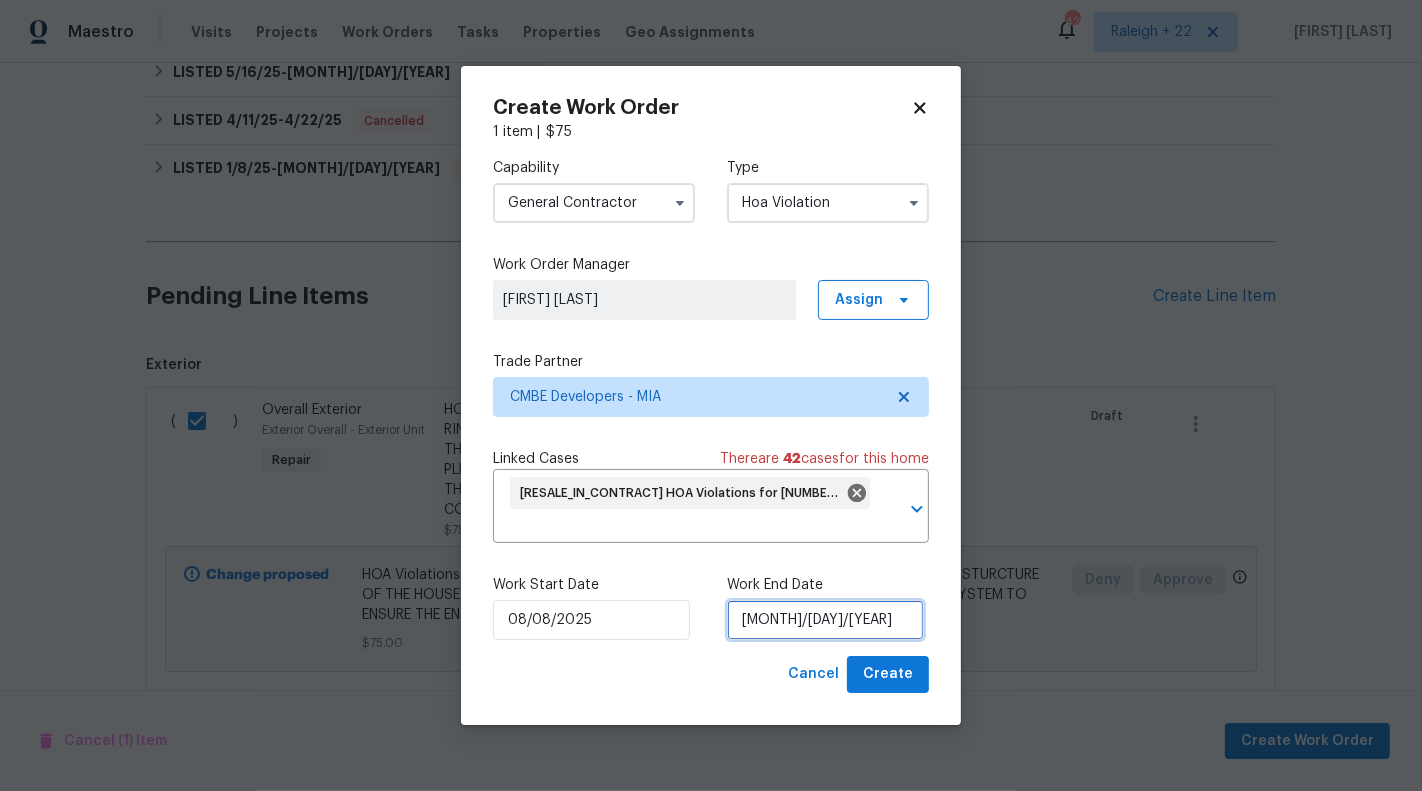click on "12/08/2025" at bounding box center [825, 620] 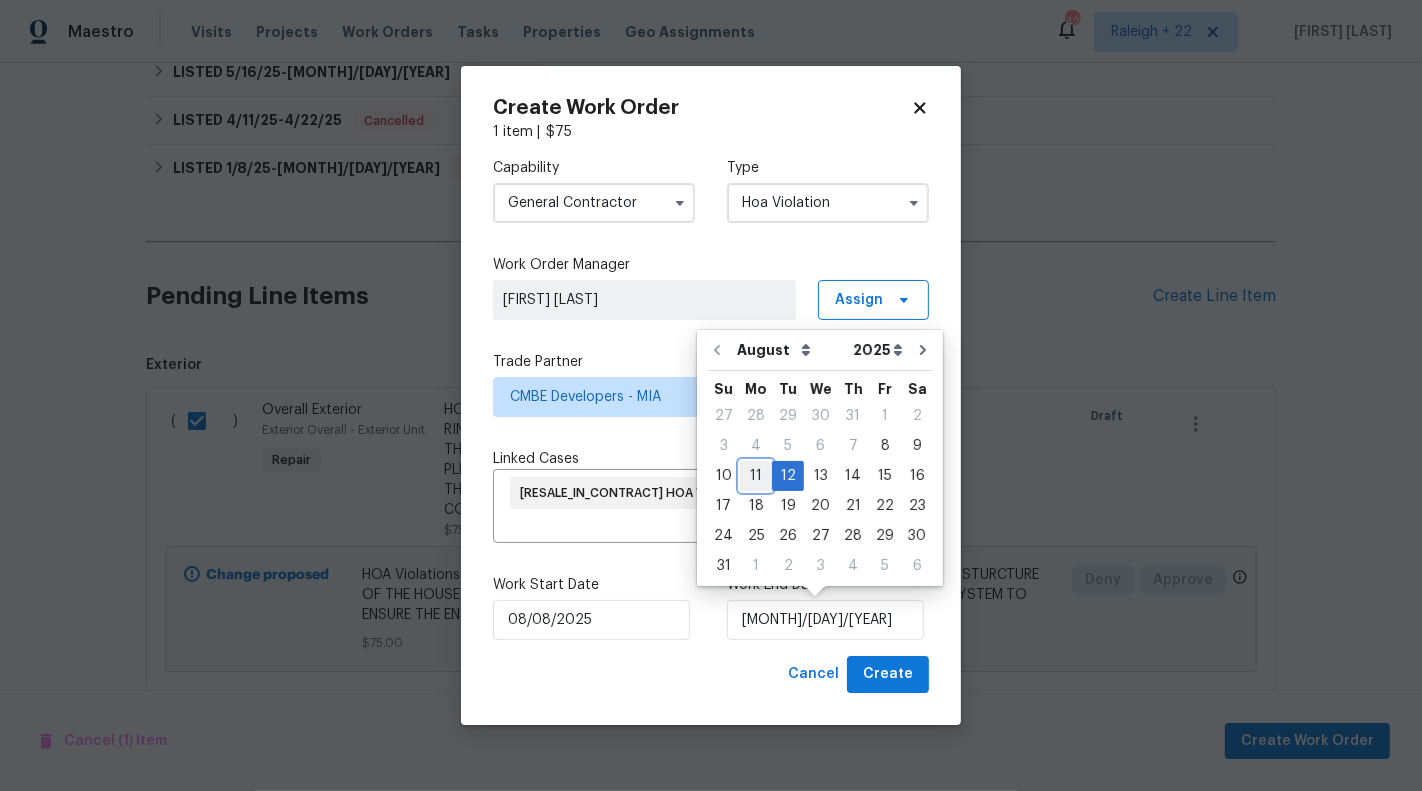 click on "11" at bounding box center [756, 476] 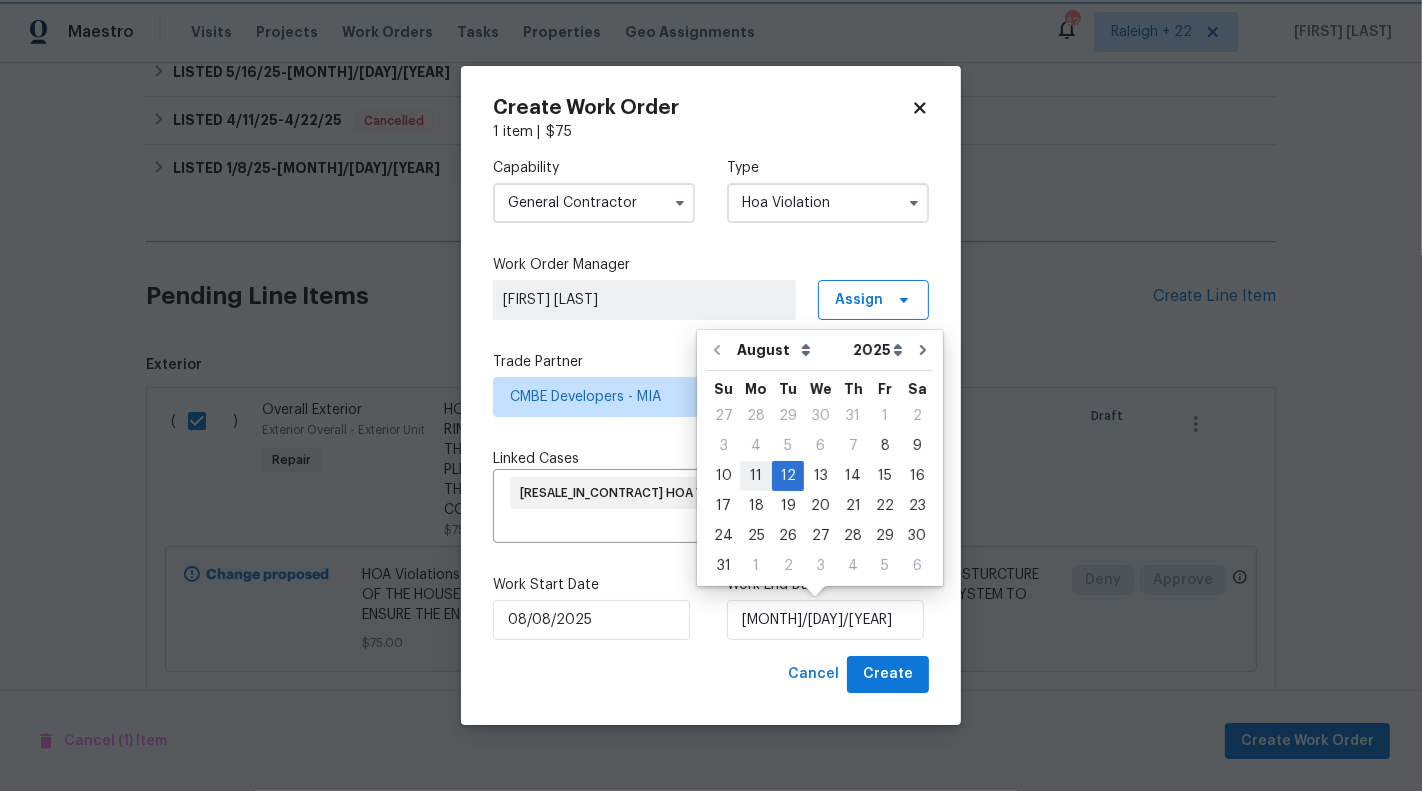 type on "11/08/2025" 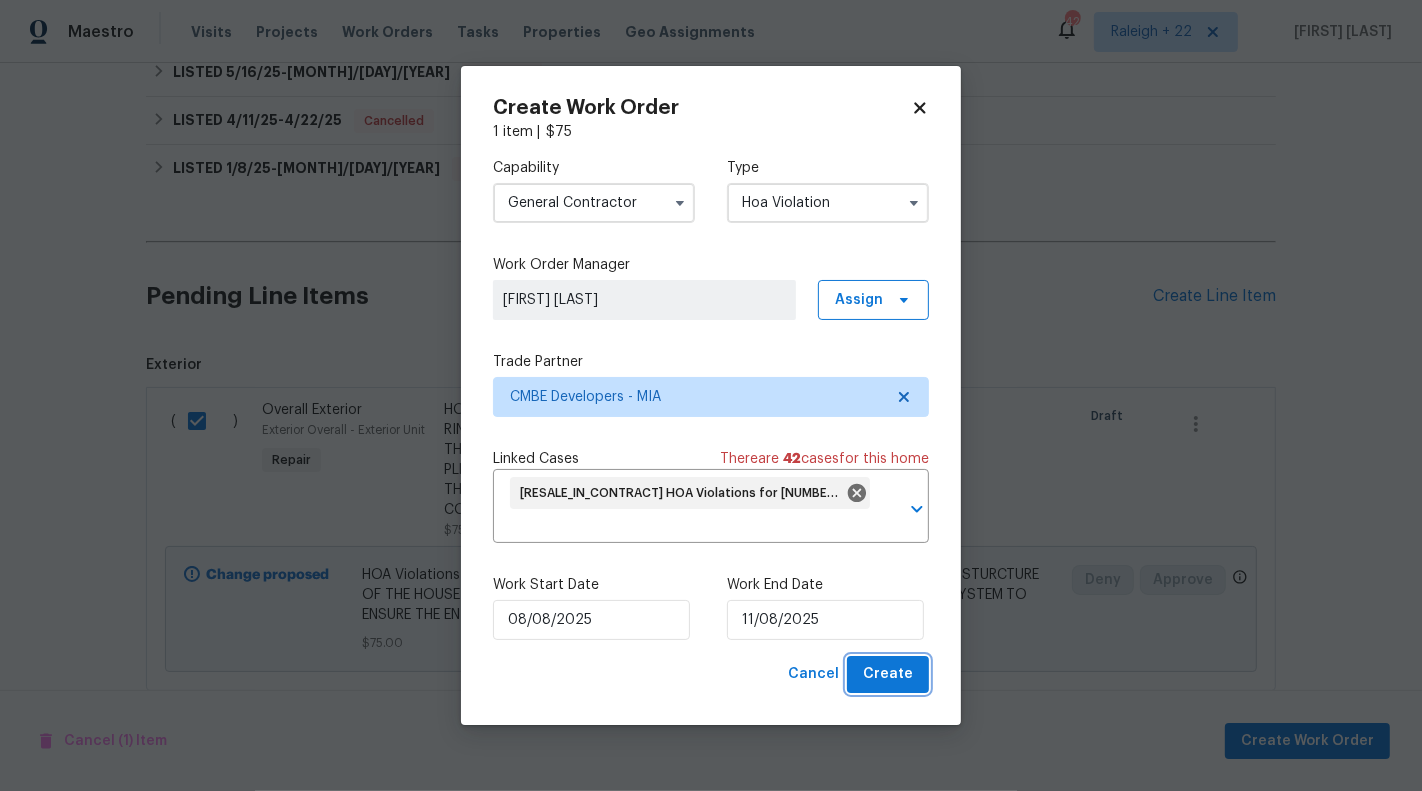 click on "Create" at bounding box center [888, 674] 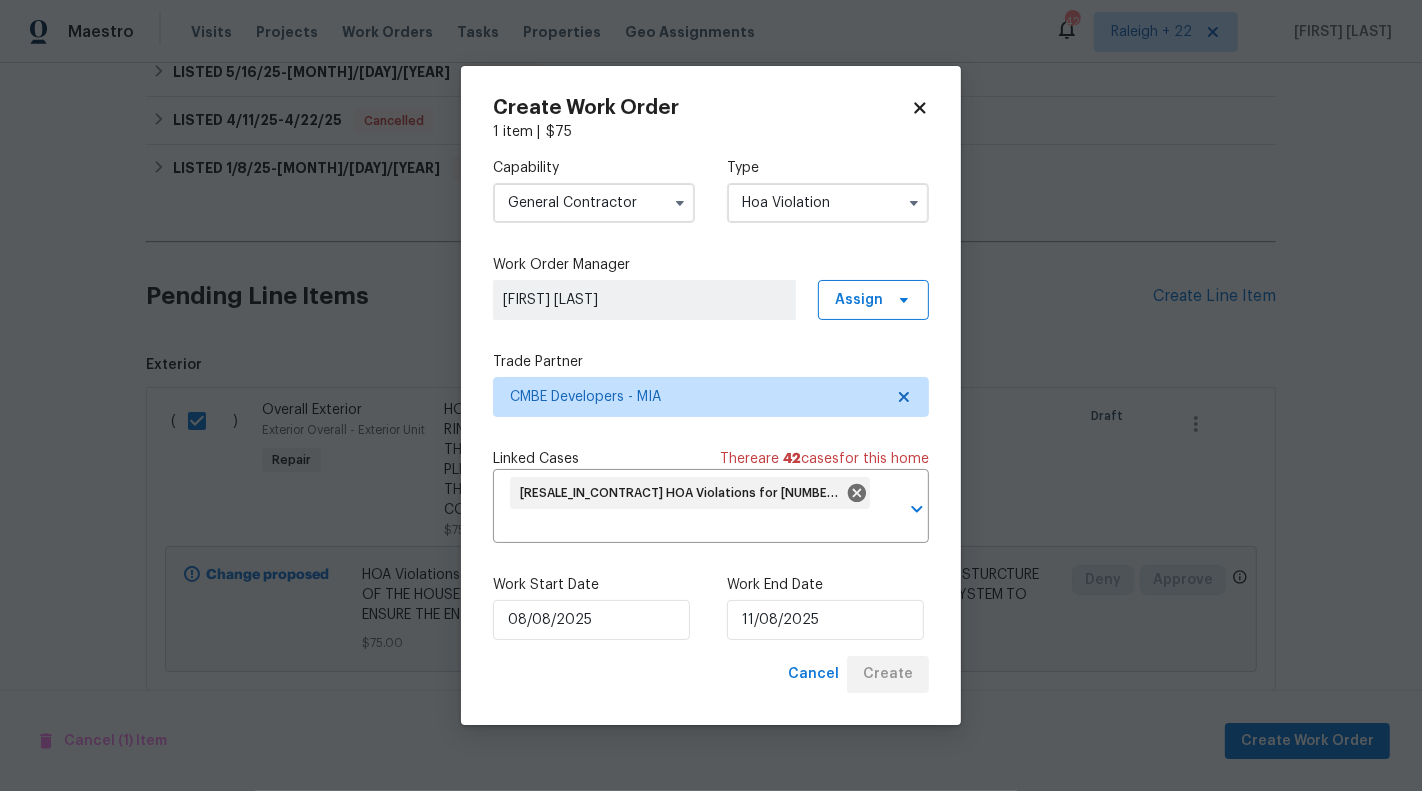 checkbox on "false" 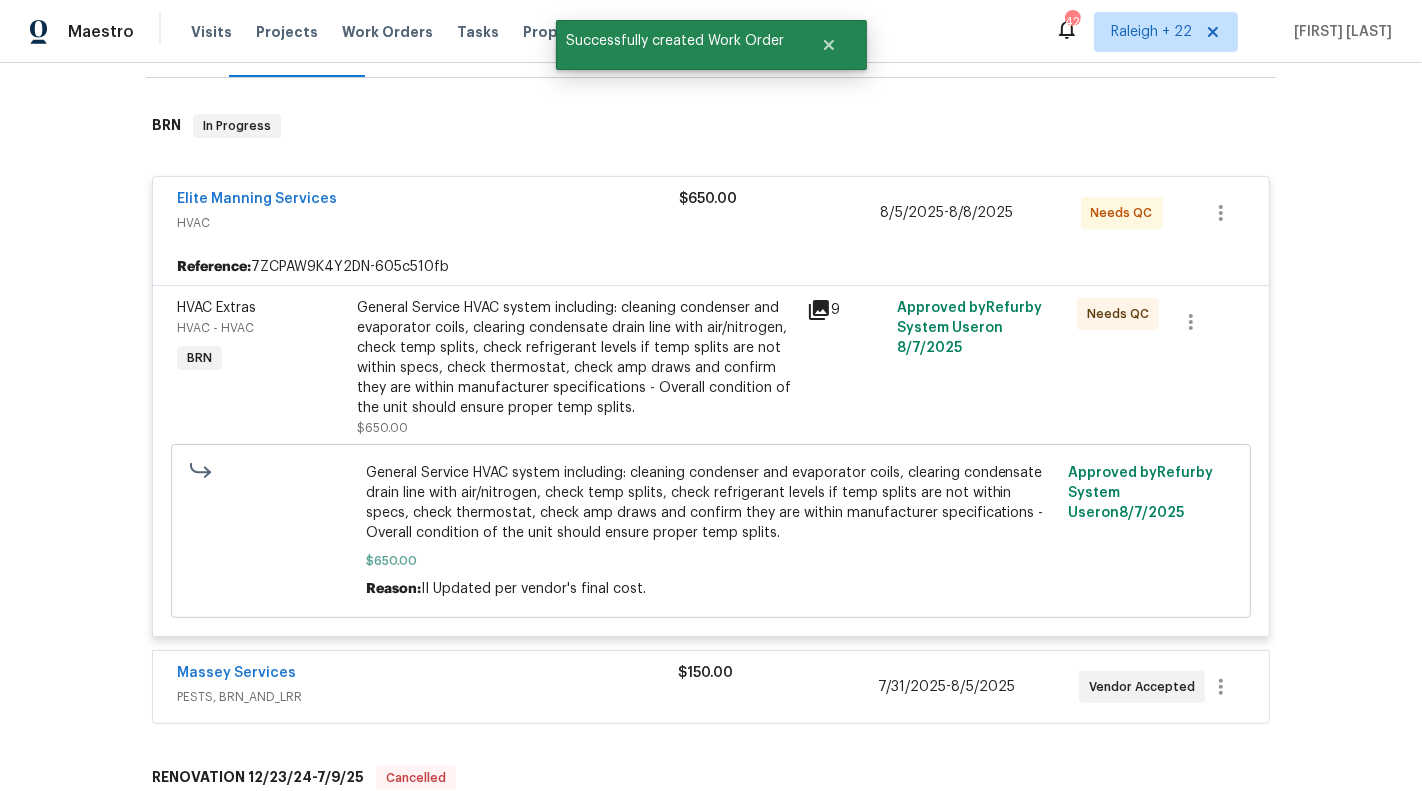 scroll, scrollTop: 262, scrollLeft: 0, axis: vertical 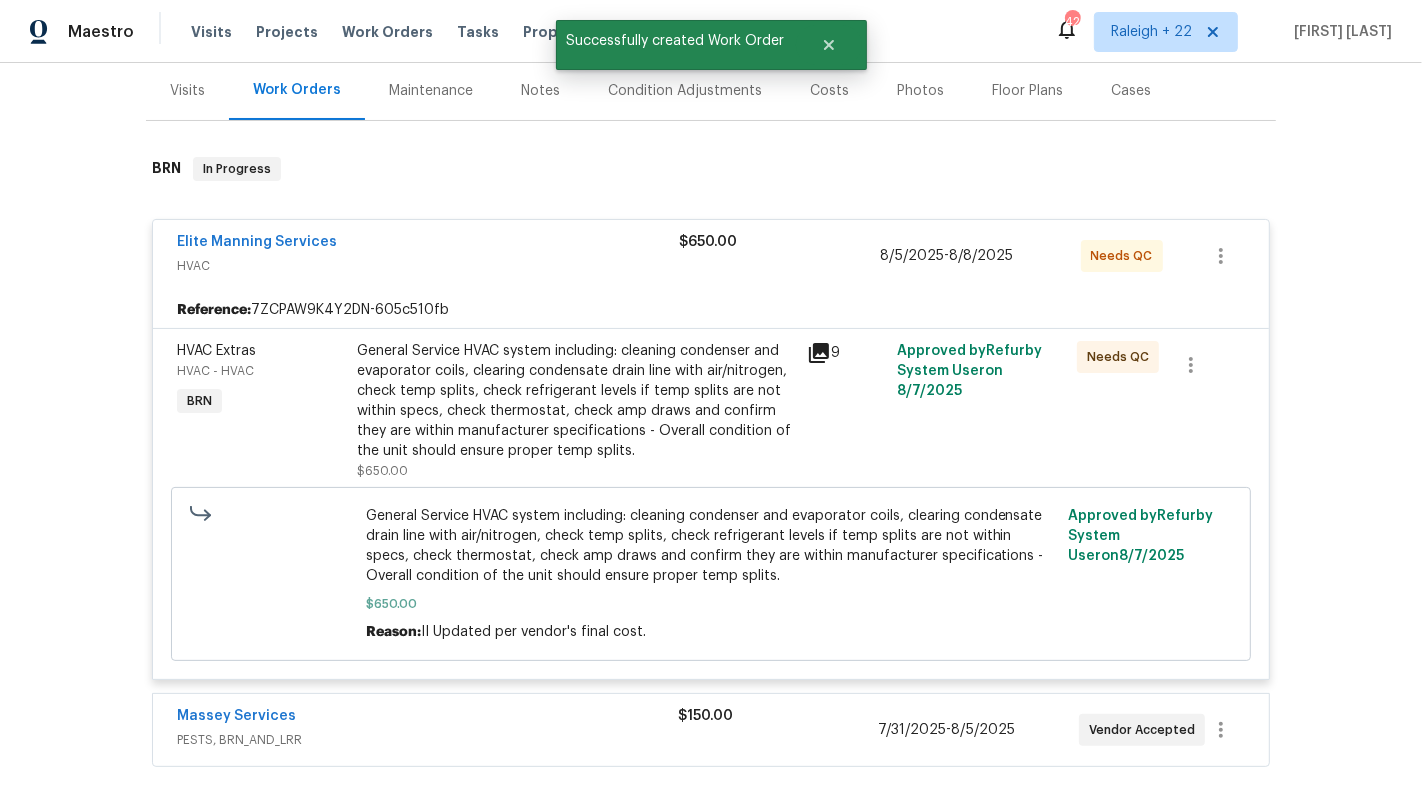 click on "Elite Manning Services HVAC $650.00 8/5/2025  -  8/8/2025 Needs QC" at bounding box center [711, 256] 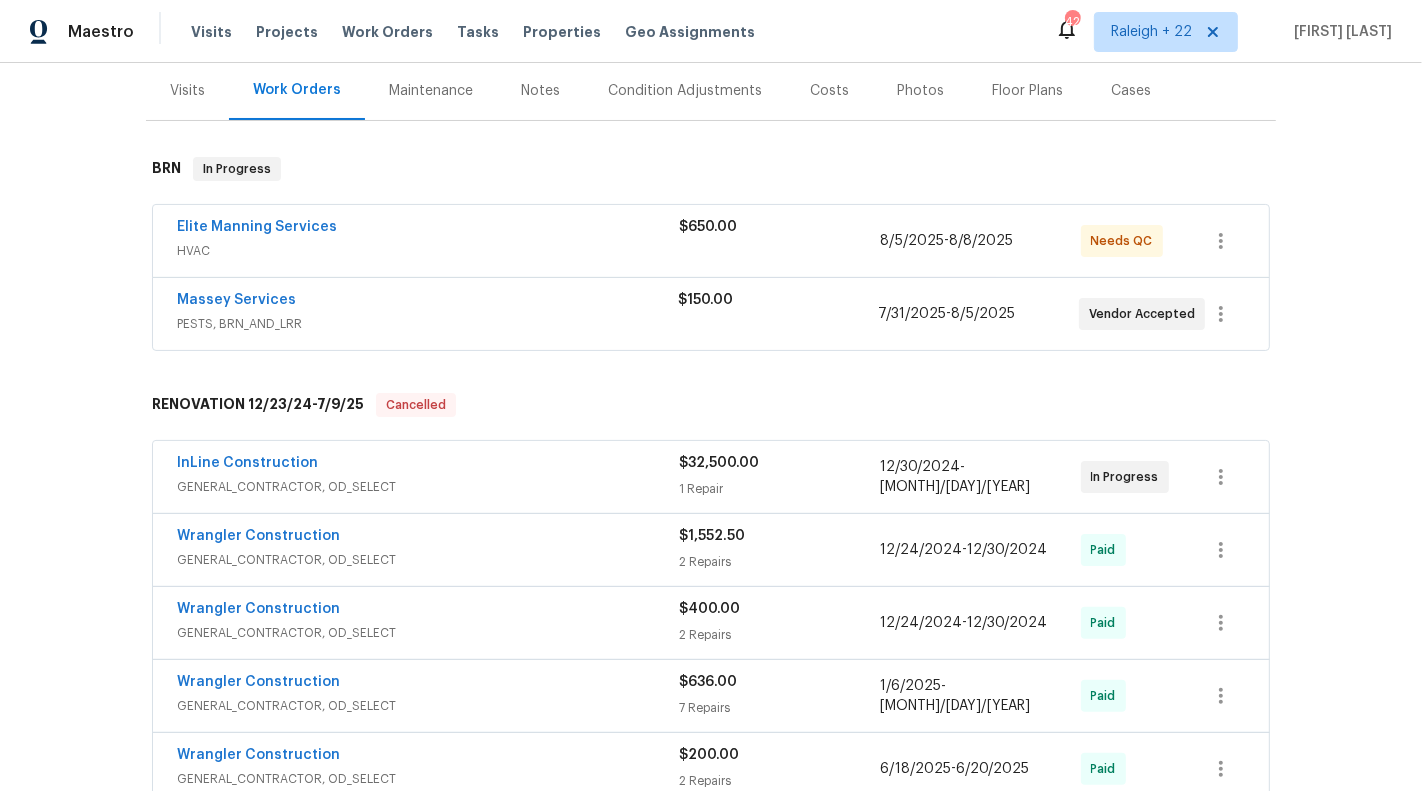 scroll, scrollTop: 272, scrollLeft: 0, axis: vertical 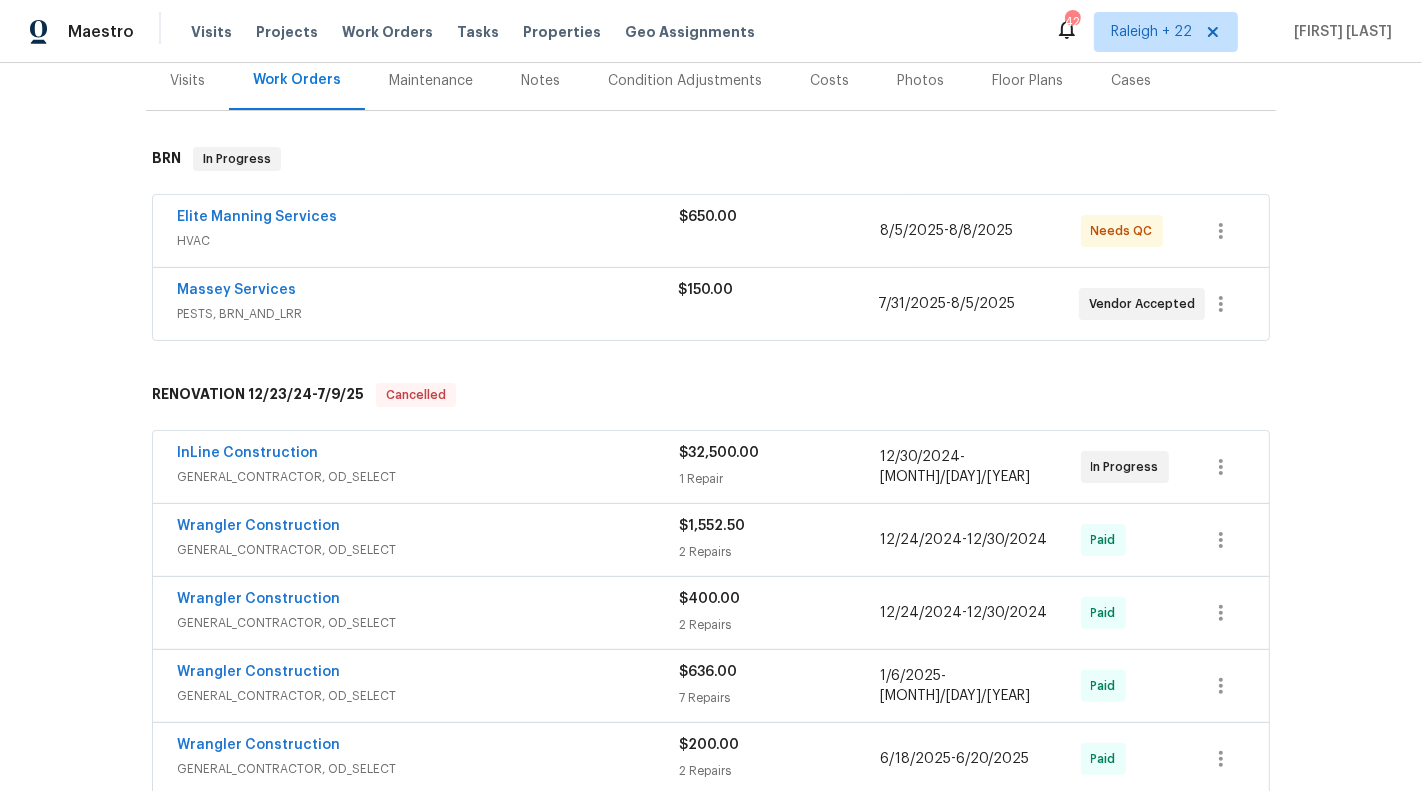 click on "InLine Construction GENERAL_CONTRACTOR, OD_SELECT $32,500.00 1 Repair 12/30/2024  -  12/31/2024 In Progress" at bounding box center (711, 467) 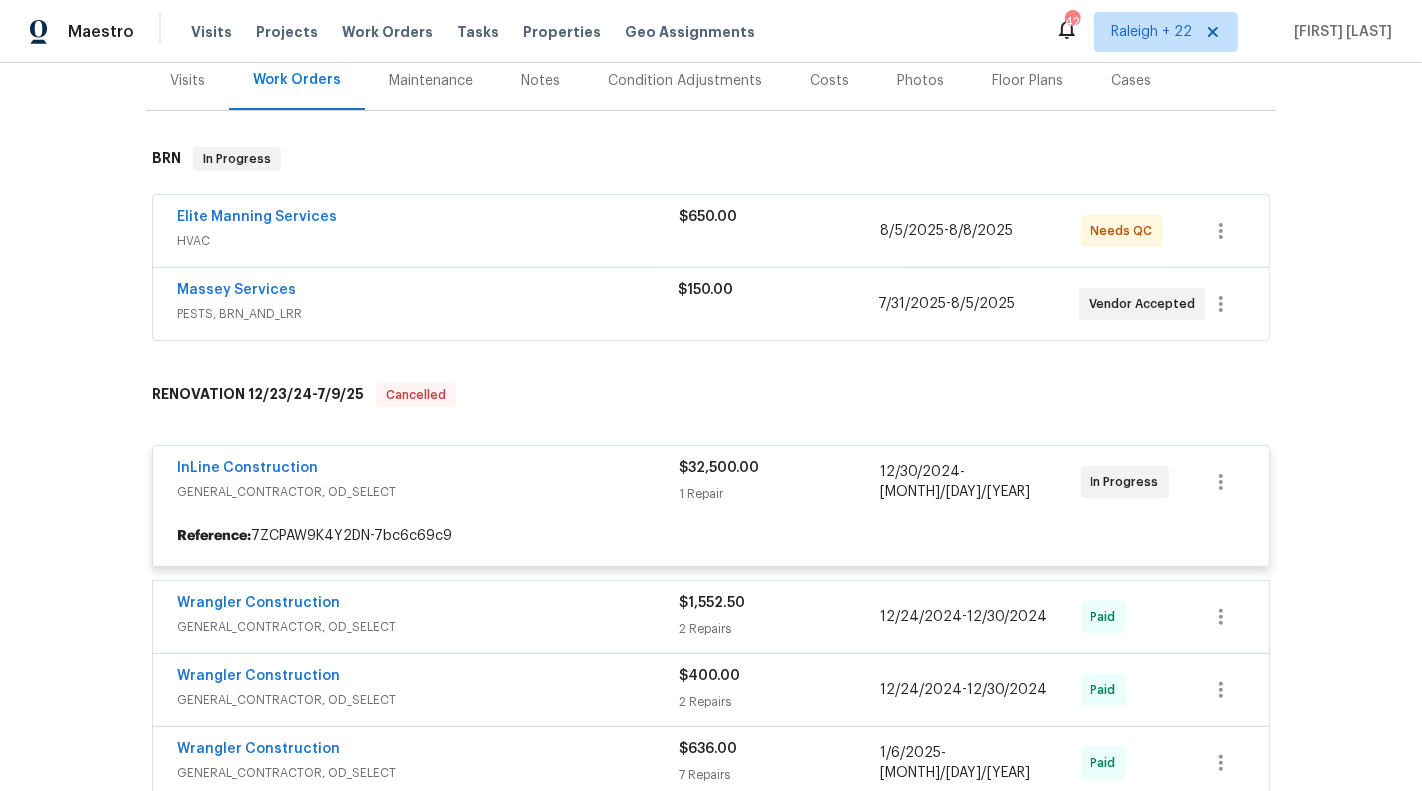 click on "Massey Services" at bounding box center [427, 292] 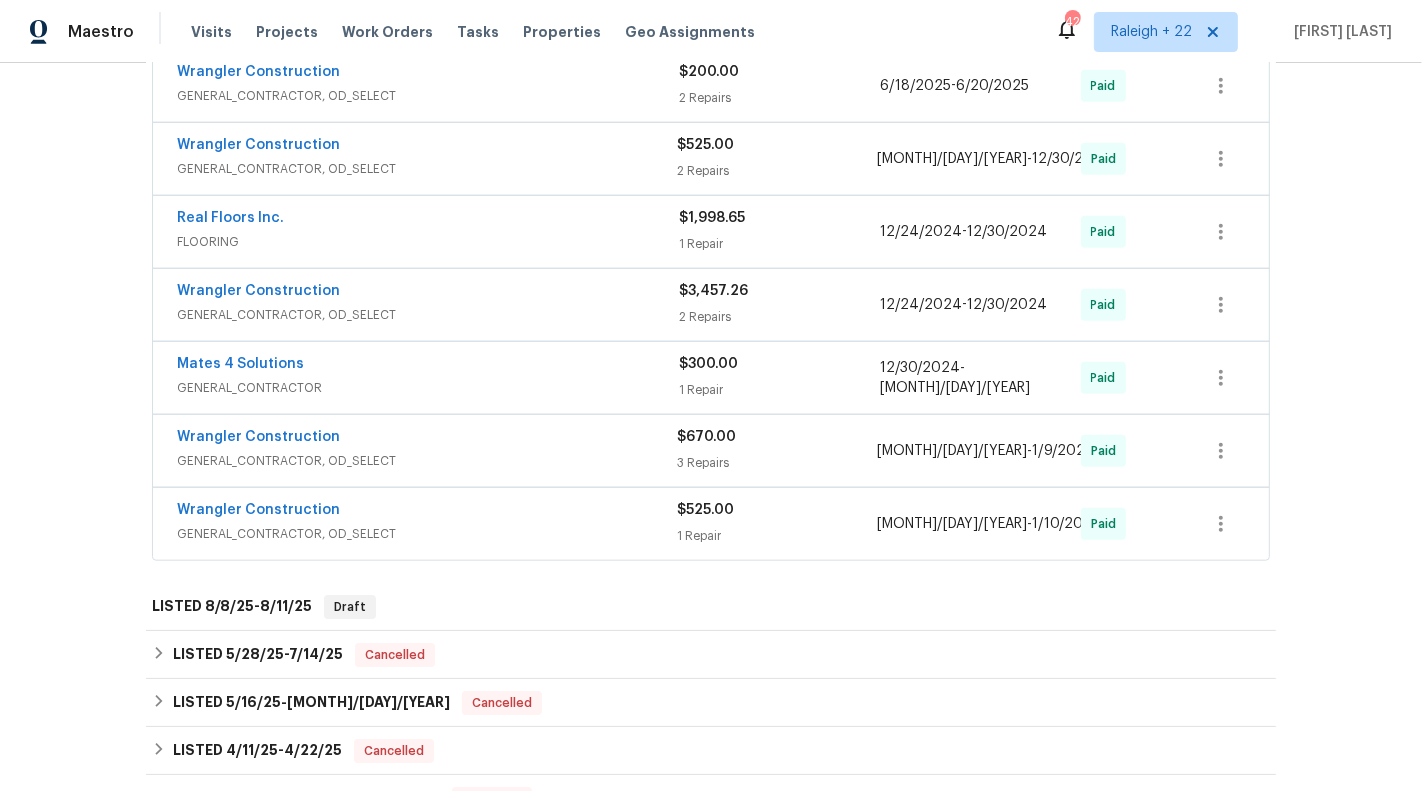 scroll, scrollTop: 1509, scrollLeft: 0, axis: vertical 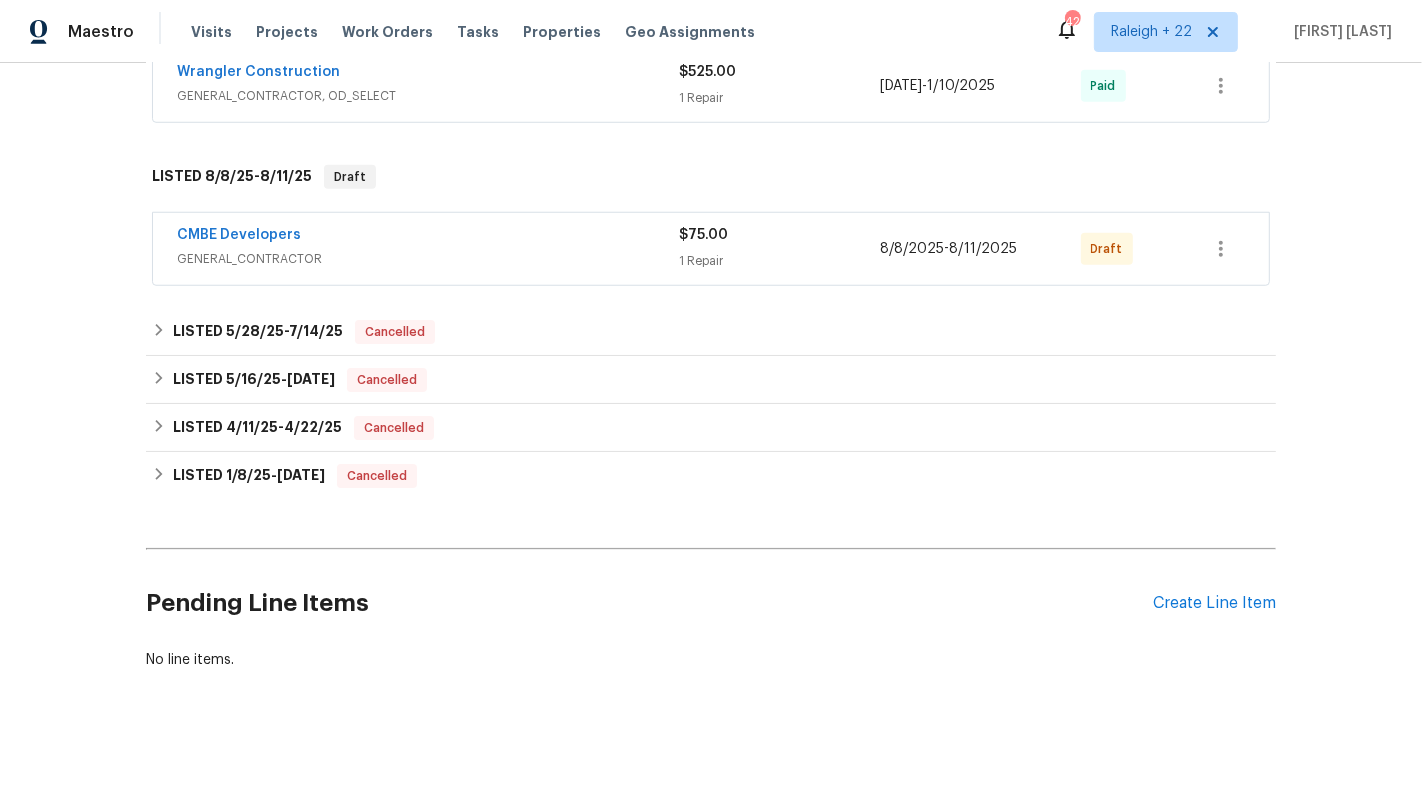 click on "CMBE Developers" at bounding box center [428, 237] 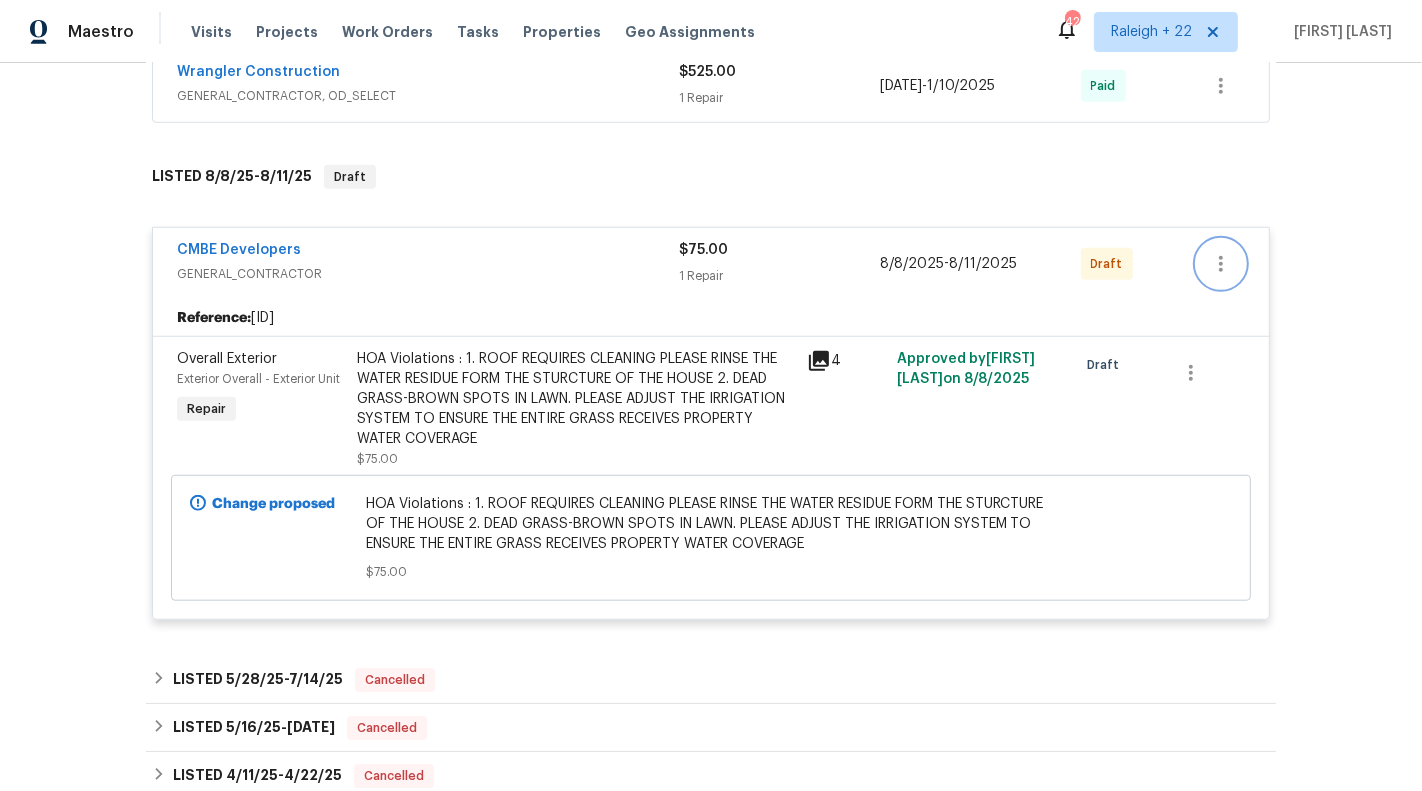 click 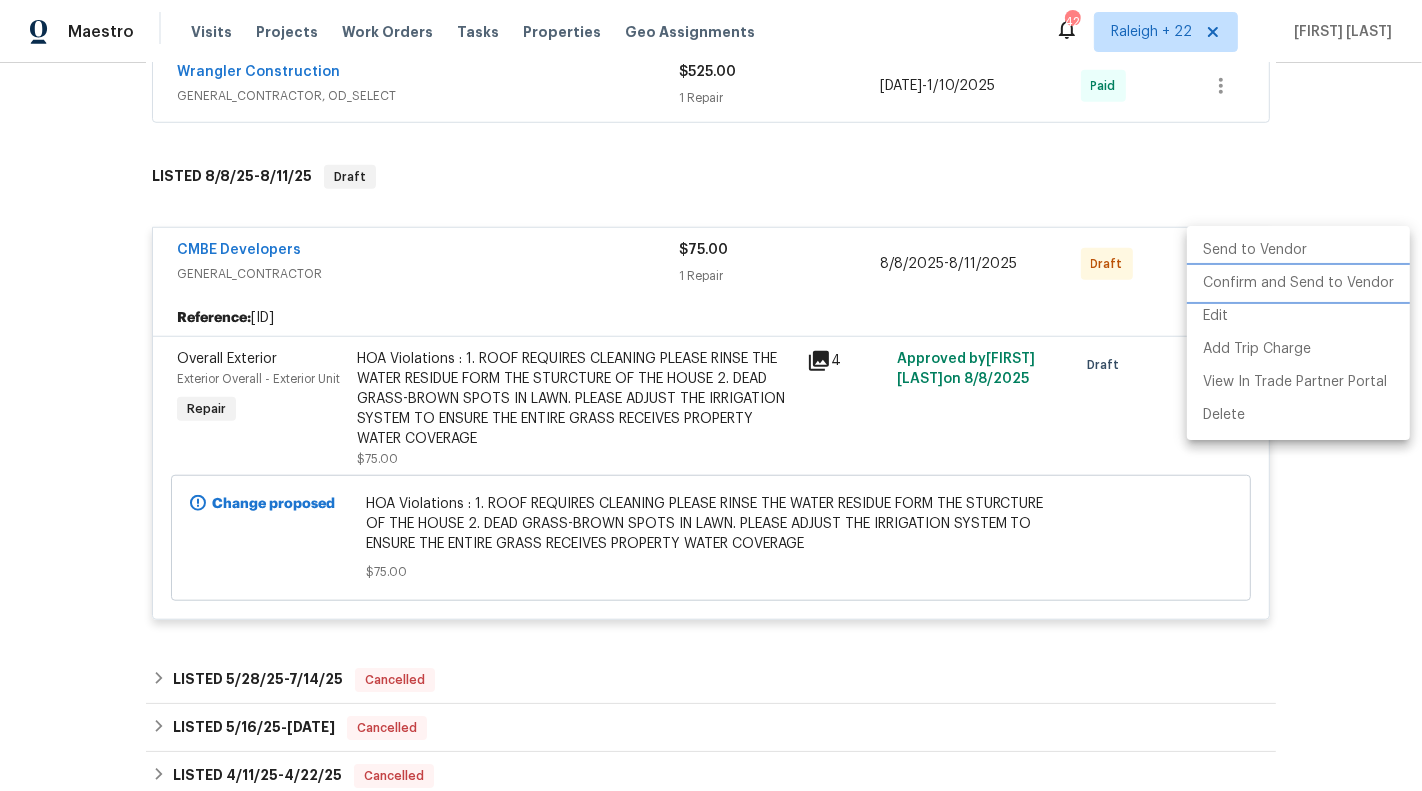 click on "Confirm and Send to Vendor" at bounding box center [1298, 283] 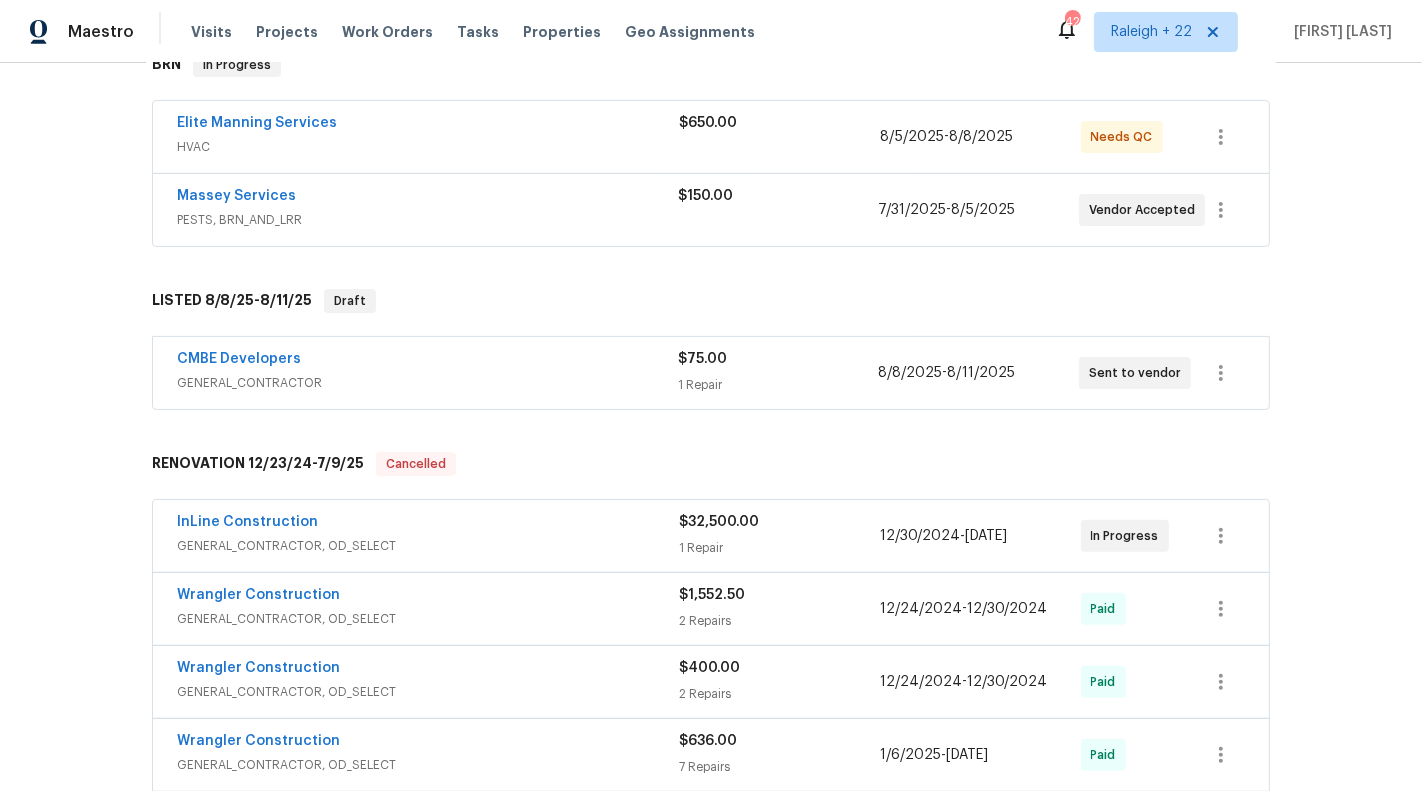 scroll, scrollTop: 351, scrollLeft: 0, axis: vertical 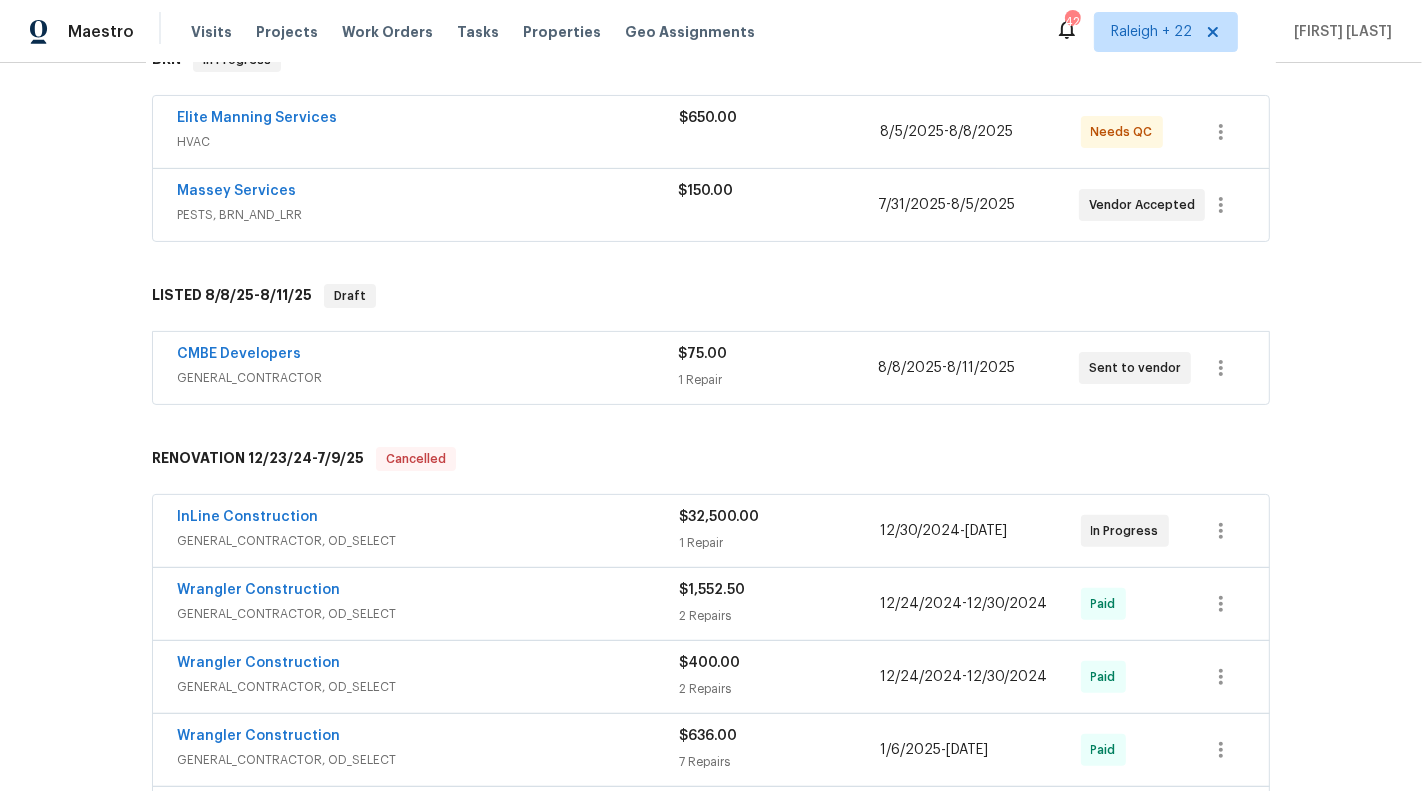 click on "CMBE Developers GENERAL_CONTRACTOR $[PRICE] 1 Repair [DATE]  -  [DATE] Sent to vendor" at bounding box center (711, 368) 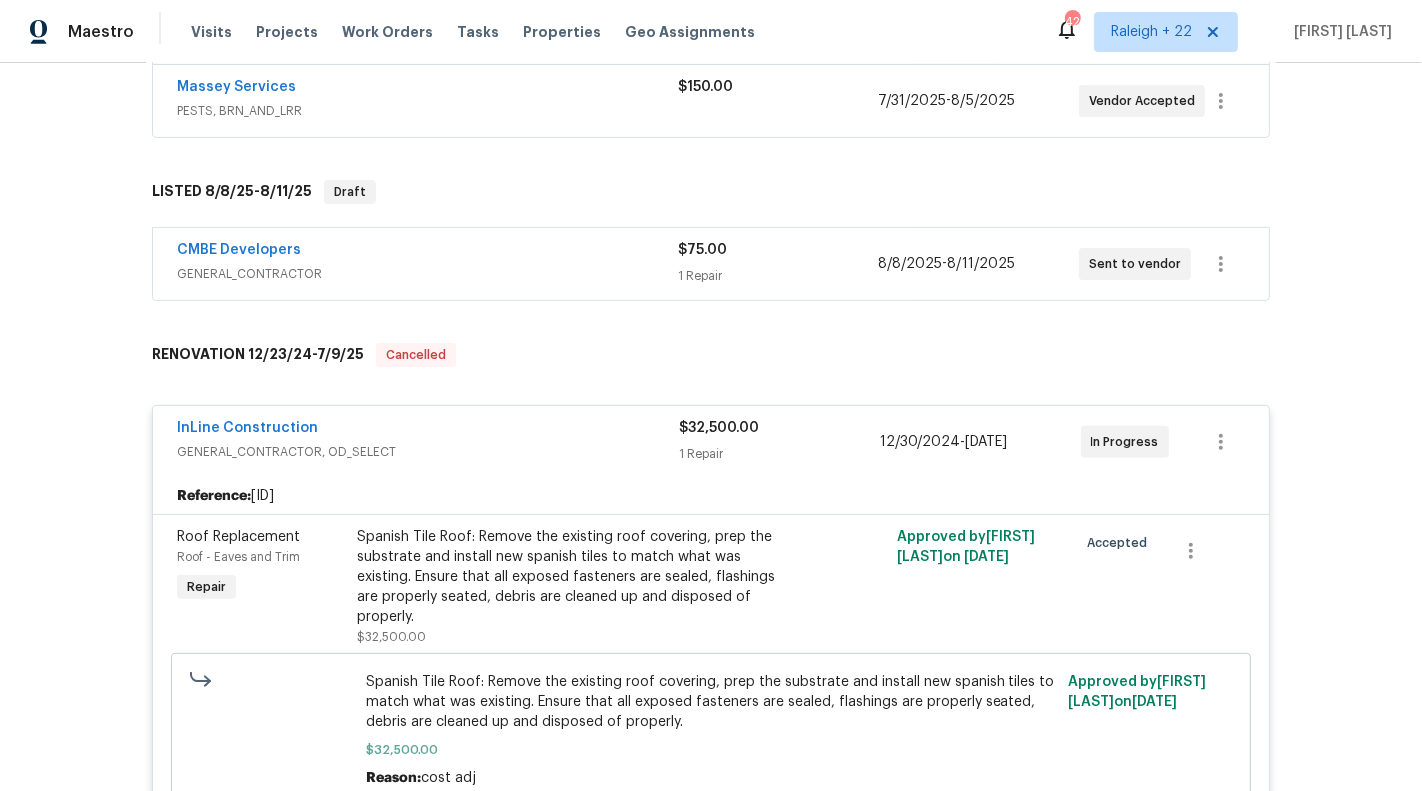 scroll, scrollTop: 577, scrollLeft: 0, axis: vertical 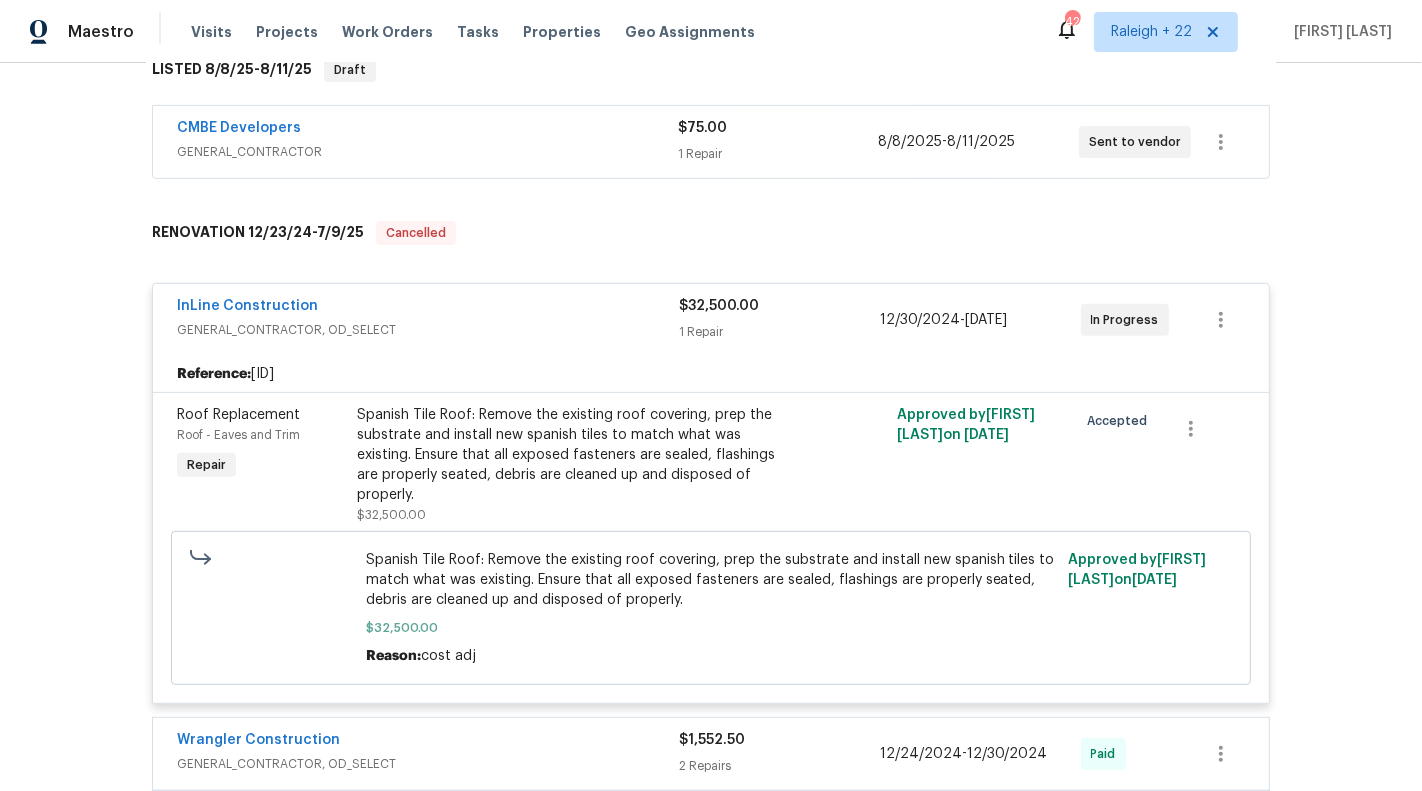 click on "Spanish Tile Roof: Remove the existing roof covering, prep the substrate and install new spanish tiles to match what was existing. Ensure that all exposed fasteners are sealed, flashings are properly seated, debris are cleaned up and disposed of properly." at bounding box center [576, 455] 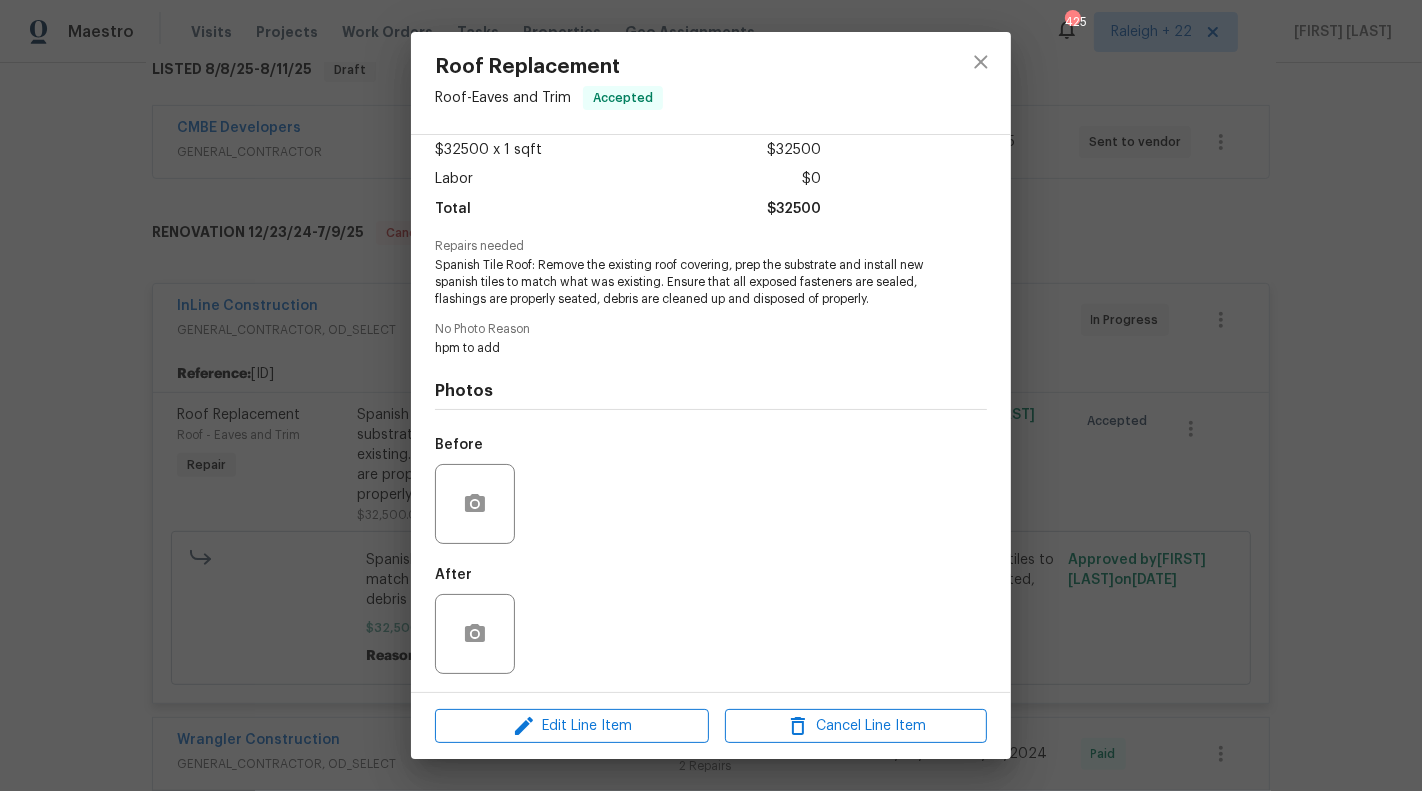 scroll, scrollTop: 113, scrollLeft: 0, axis: vertical 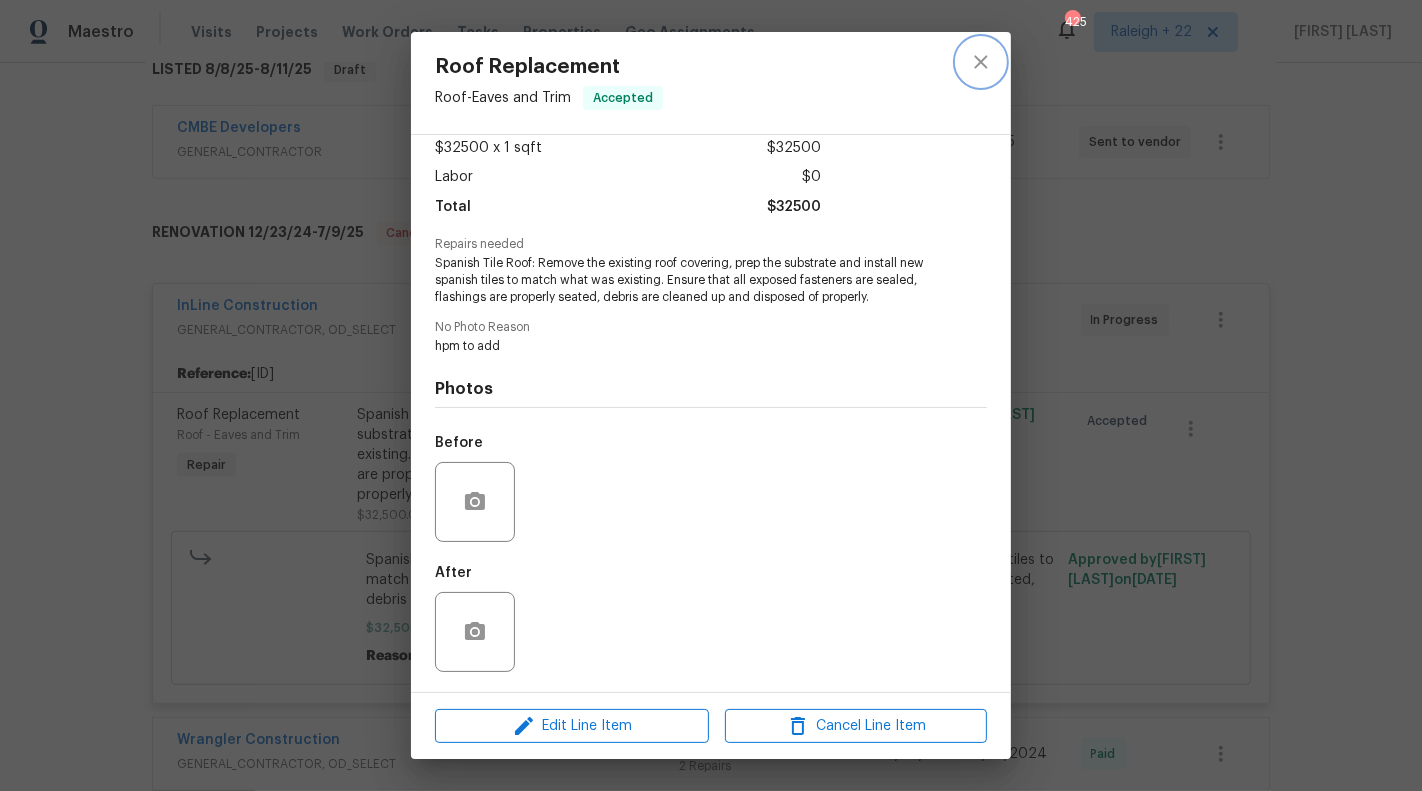 click 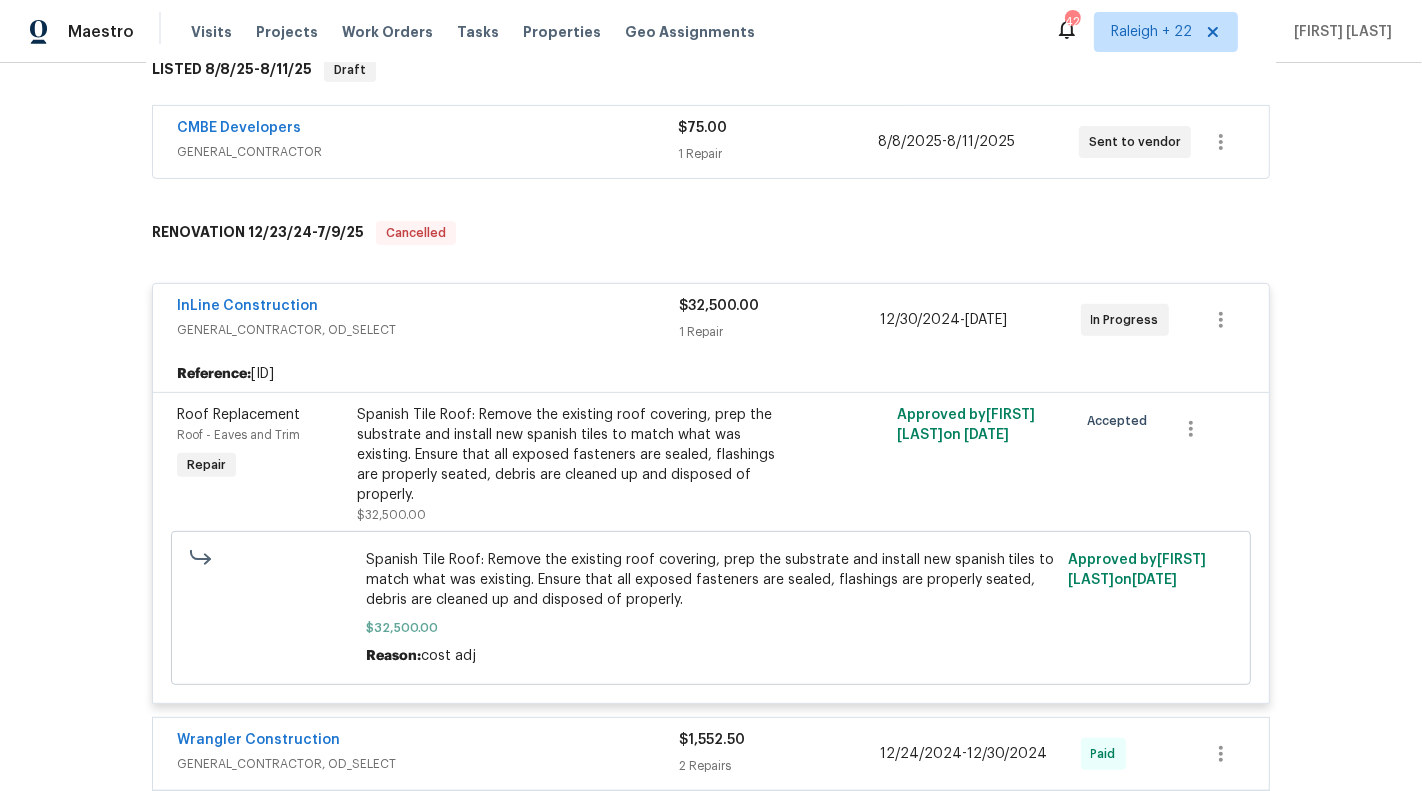 scroll, scrollTop: 528, scrollLeft: 0, axis: vertical 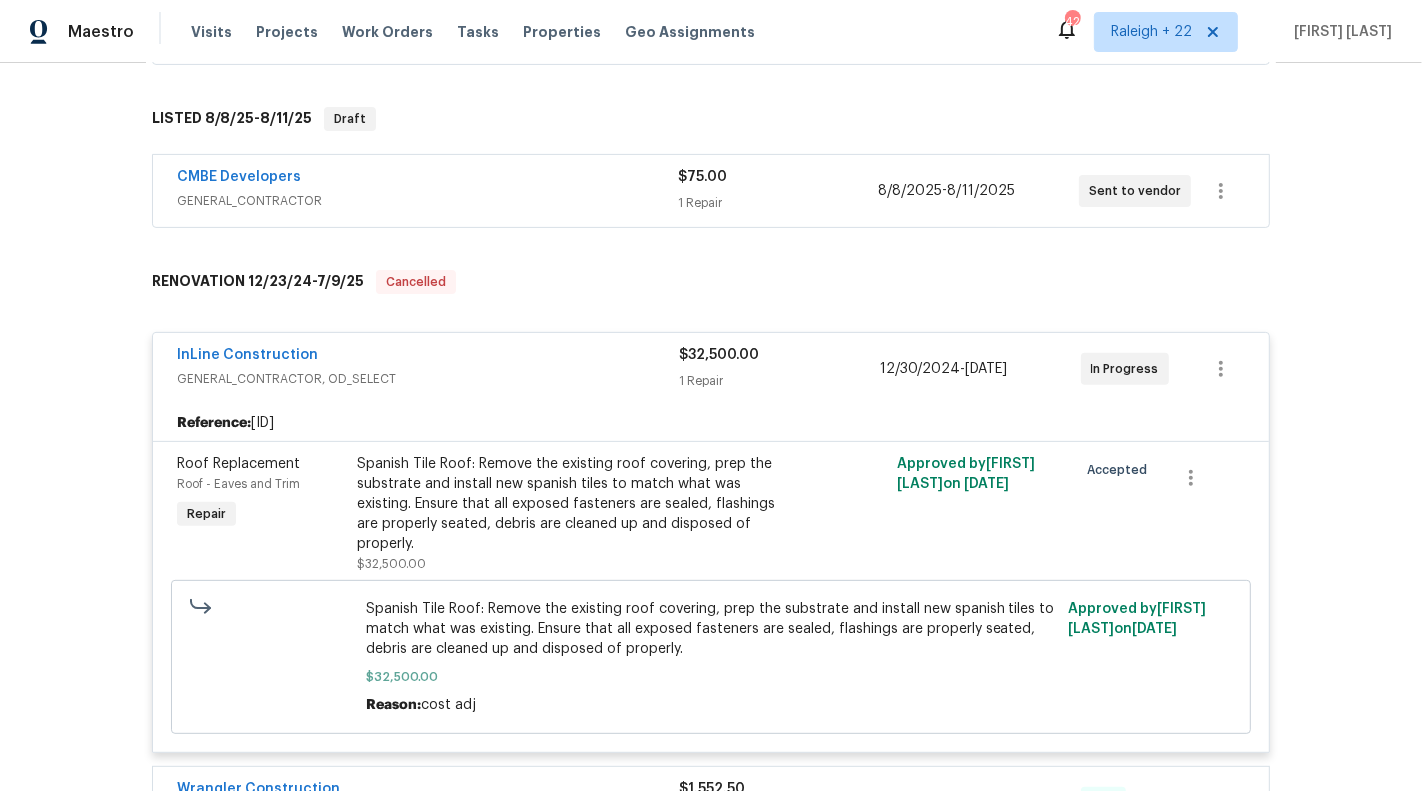 click on "Spanish Tile Roof: Remove the existing roof covering, prep the substrate and install new spanish tiles to match what was existing. Ensure that all exposed fasteners are sealed, flashings are properly seated, debris are cleaned up and disposed of properly." at bounding box center (576, 504) 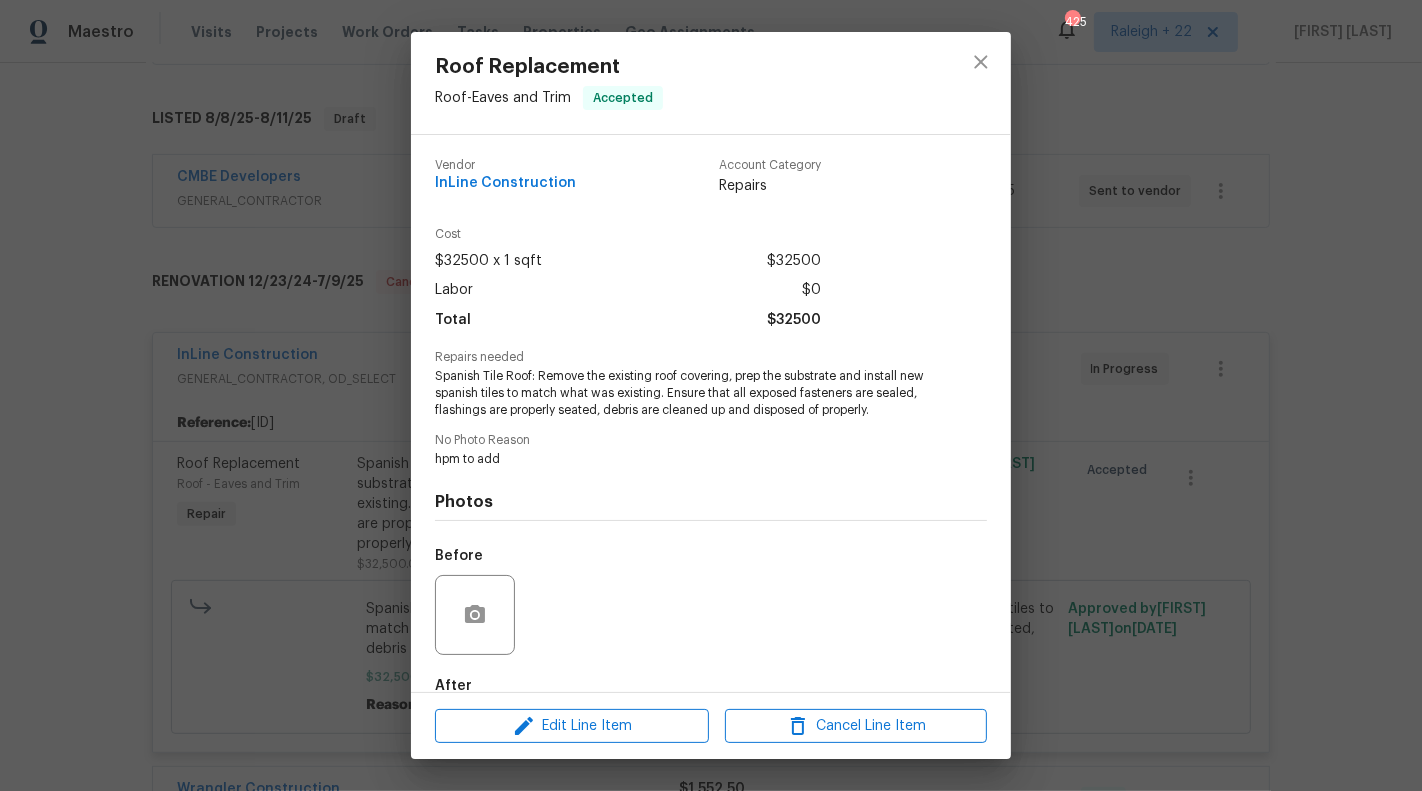 click on "Roof Replacement Roof  -  Eaves and Trim Accepted Vendor InLine Construction Account Category Repairs Cost $[PRICE] x 1 sqft $[PRICE] Labor $0 Total $[PRICE] Repairs needed Spanish Tile Roof: Remove the existing roof covering, prep the substrate and install new spanish tiles to match what was existing. Ensure that all exposed fasteners are sealed, flashings are properly seated, debris are cleaned up and disposed of properly. No Photo Reason hpm to add Photos Before After  Edit Line Item  Cancel Line Item" at bounding box center [711, 395] 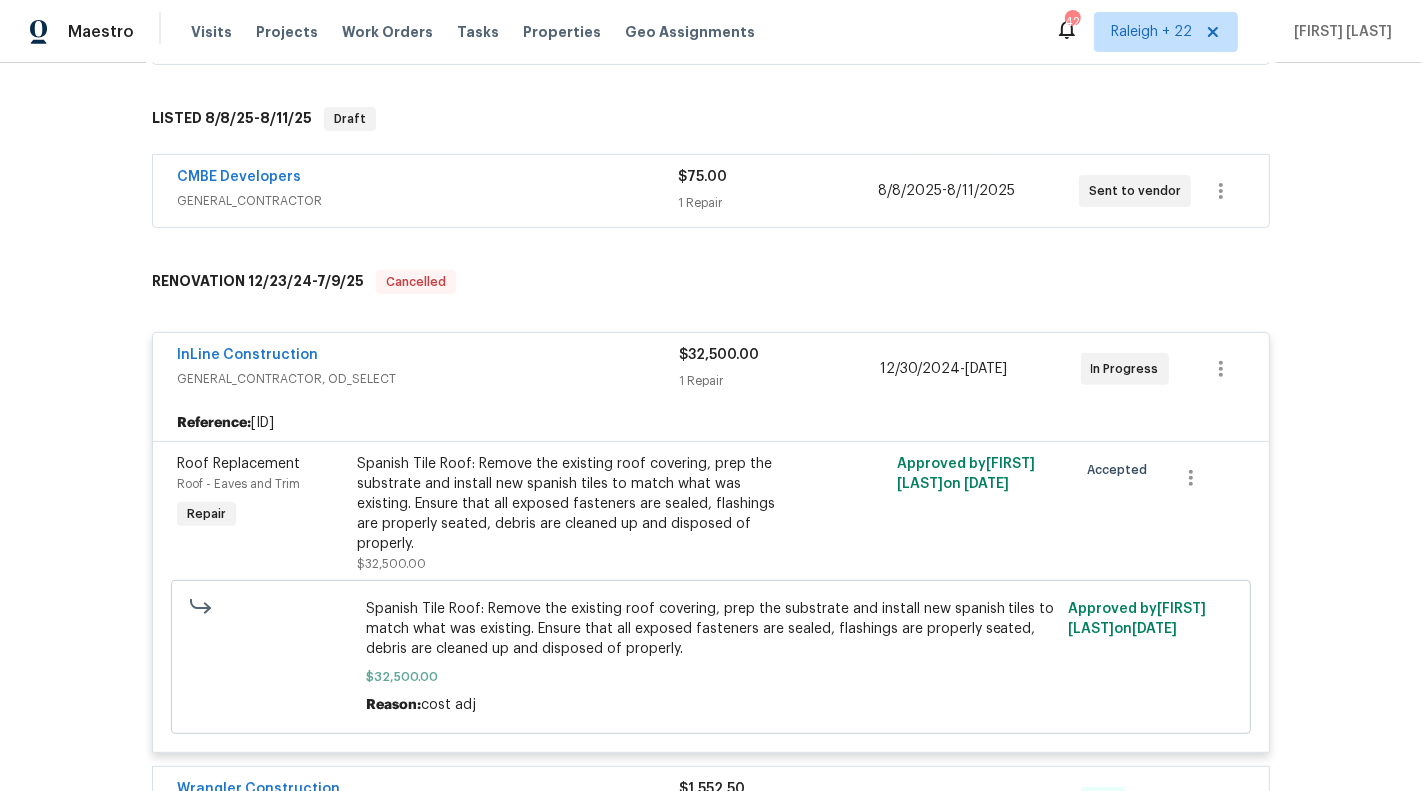 click on "GENERAL_CONTRACTOR" at bounding box center [427, 201] 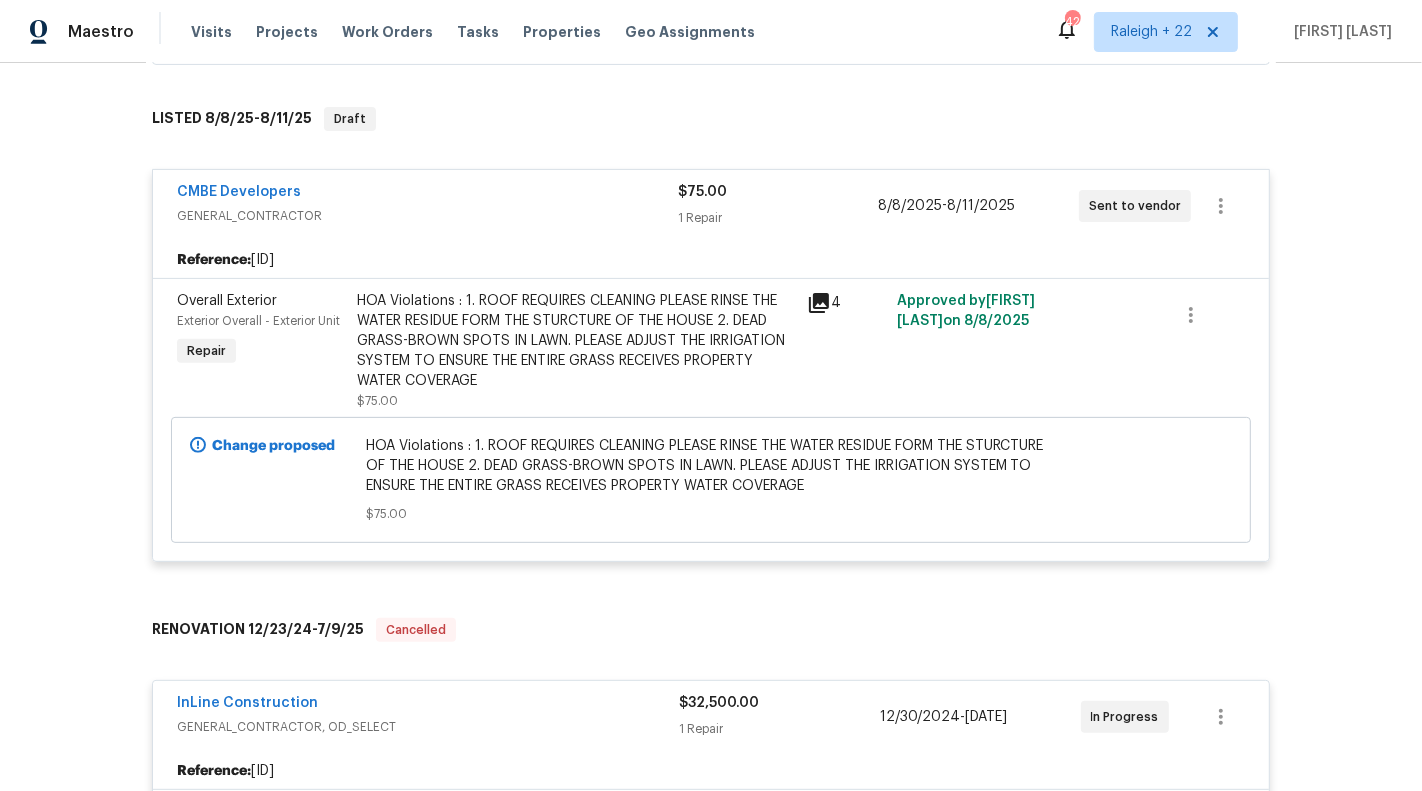 click on "HOA Violations : 1. ROOF REQUIRES CLEANING PLEASE RINSE THE WATER RESIDUE FORM THE STURCTURE OF THE HOUSE
2. DEAD GRASS-BROWN SPOTS IN LAWN. PLEASE ADJUST THE IRRIGATION SYSTEM TO ENSURE THE ENTIRE GRASS RECEIVES PROPERTY WATER COVERAGE" at bounding box center (576, 341) 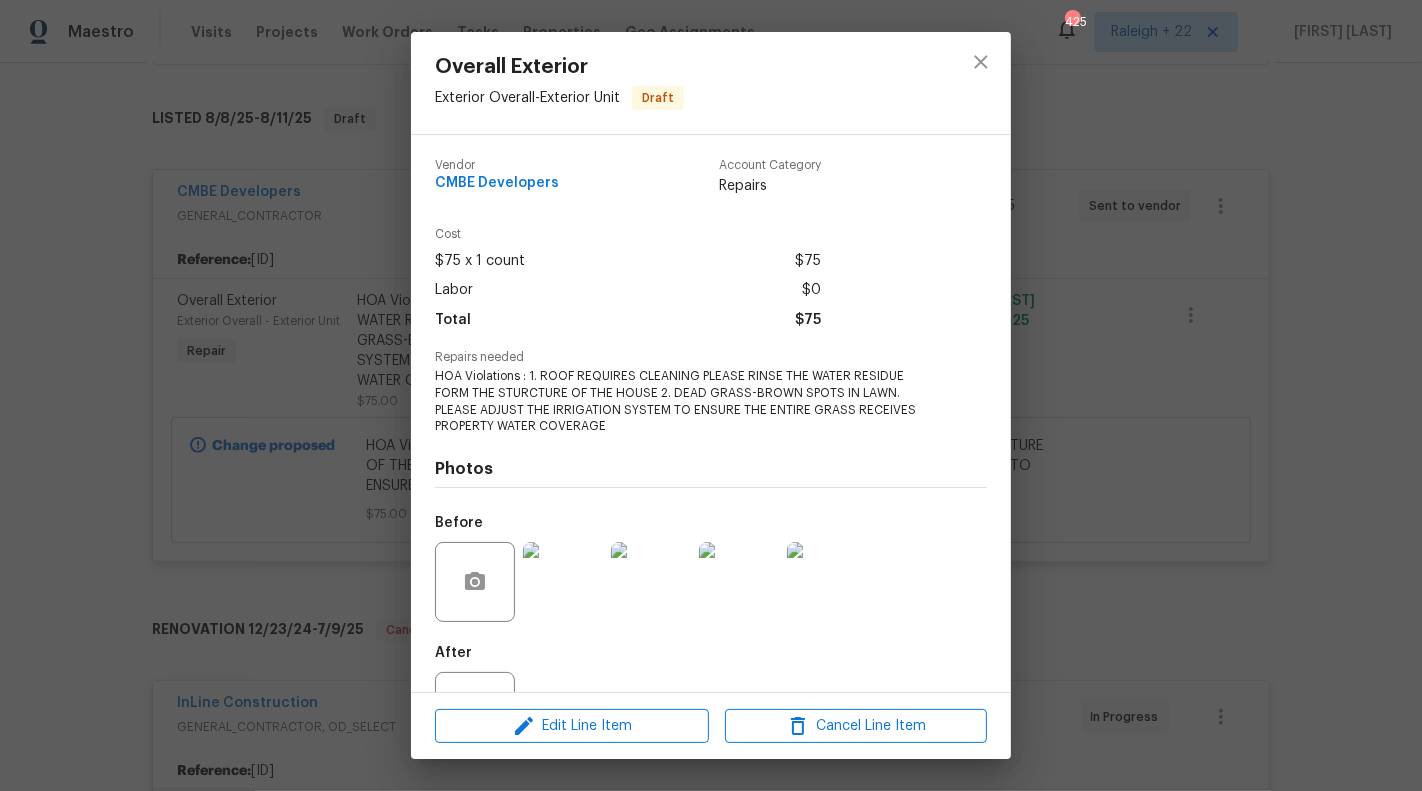 click on "Overall Exterior Exterior Overall  -  Exterior Unit Draft Vendor CMBE Developers Account Category Repairs Cost $[PRICE] x 1 count $[PRICE] Labor $0 Total $[PRICE] Repairs needed HOA Violations : 1. ROOF REQUIRES CLEANING PLEASE RINSE THE WATER RESIDUE FORM THE STURCTURE OF THE HOUSE
2. DEAD GRASS-BROWN SPOTS IN LAWN. PLEASE ADJUST THE IRRIGATION SYSTEM TO ENSURE THE ENTIRE GRASS RECEIVES PROPERTY WATER COVERAGE Photos Before After  Edit Line Item  Cancel Line Item" at bounding box center [711, 395] 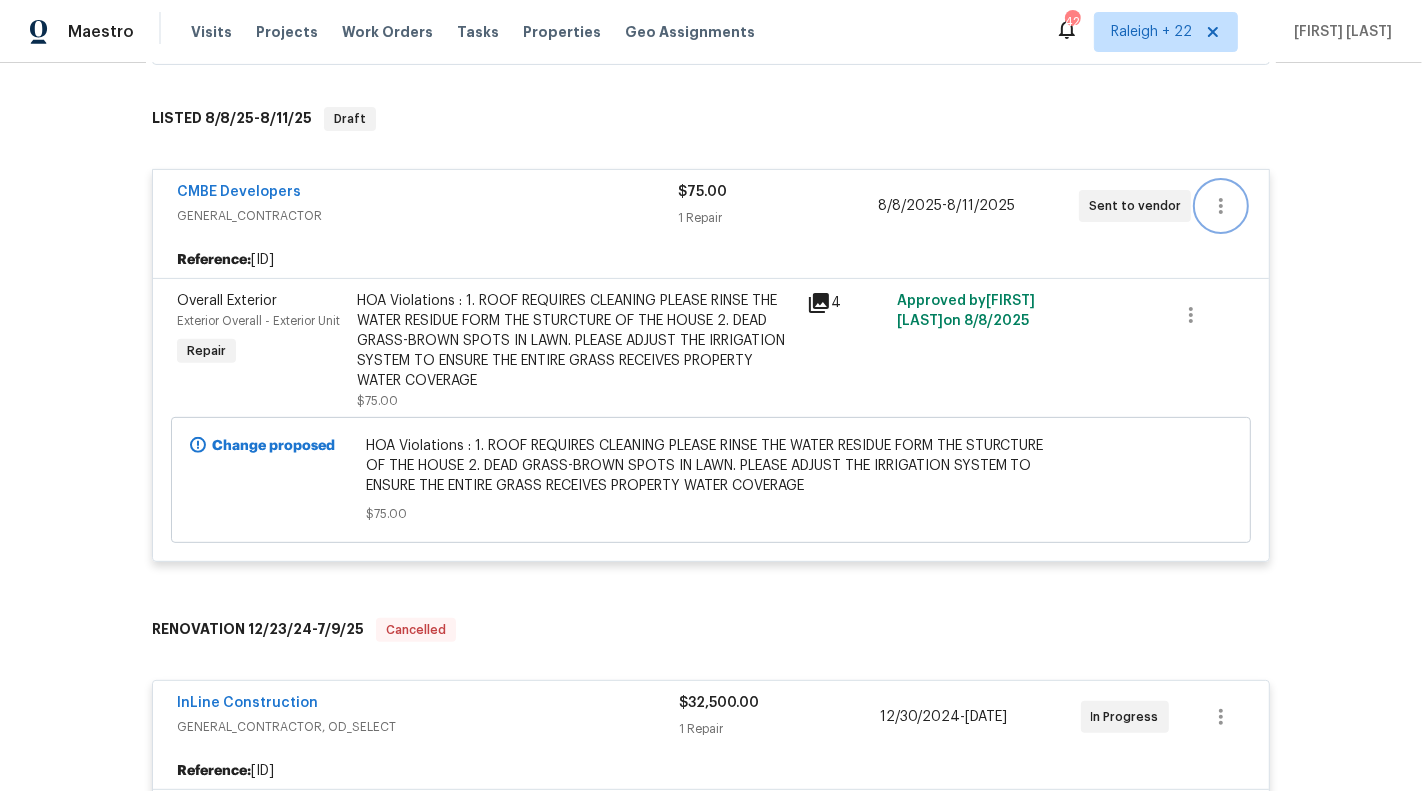 click 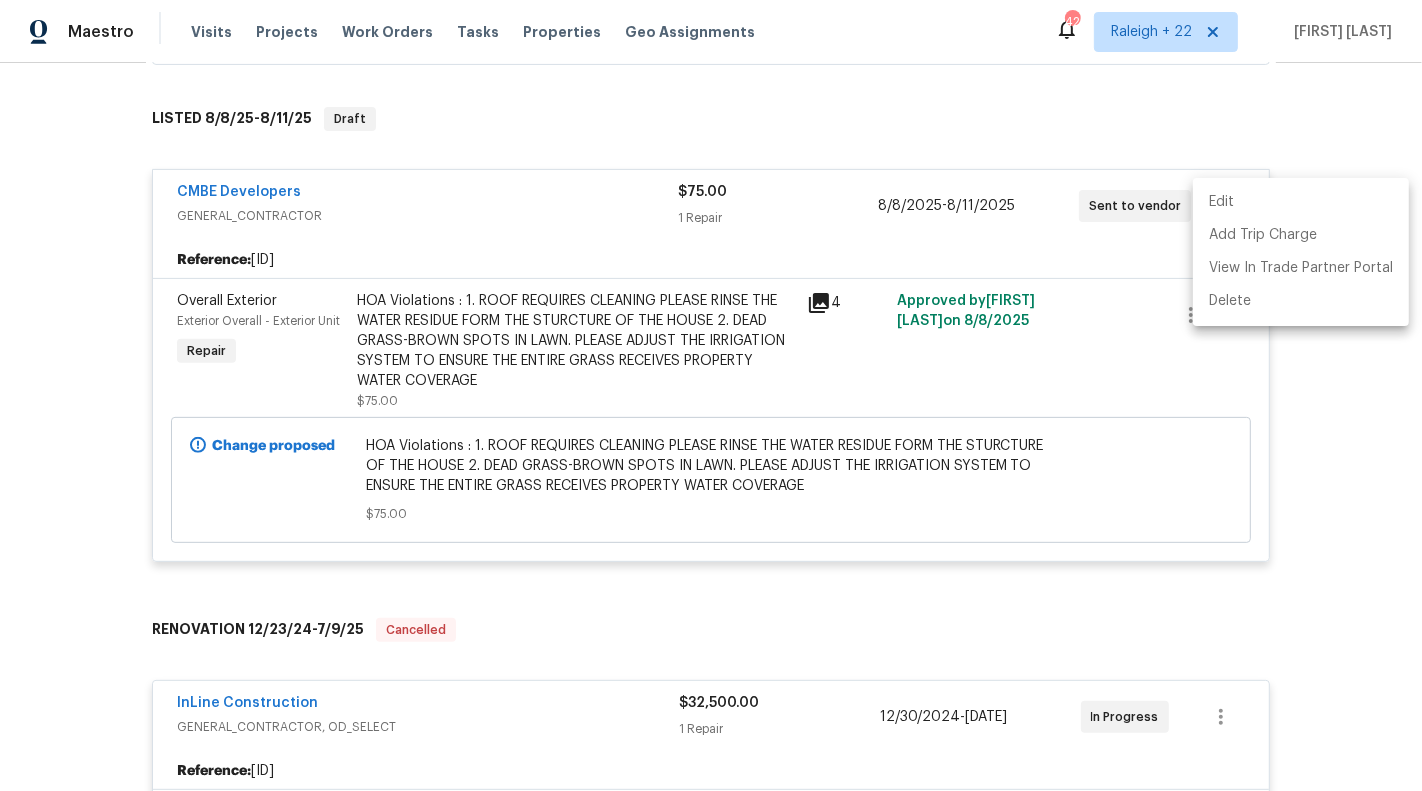 click on "Edit" at bounding box center [1301, 202] 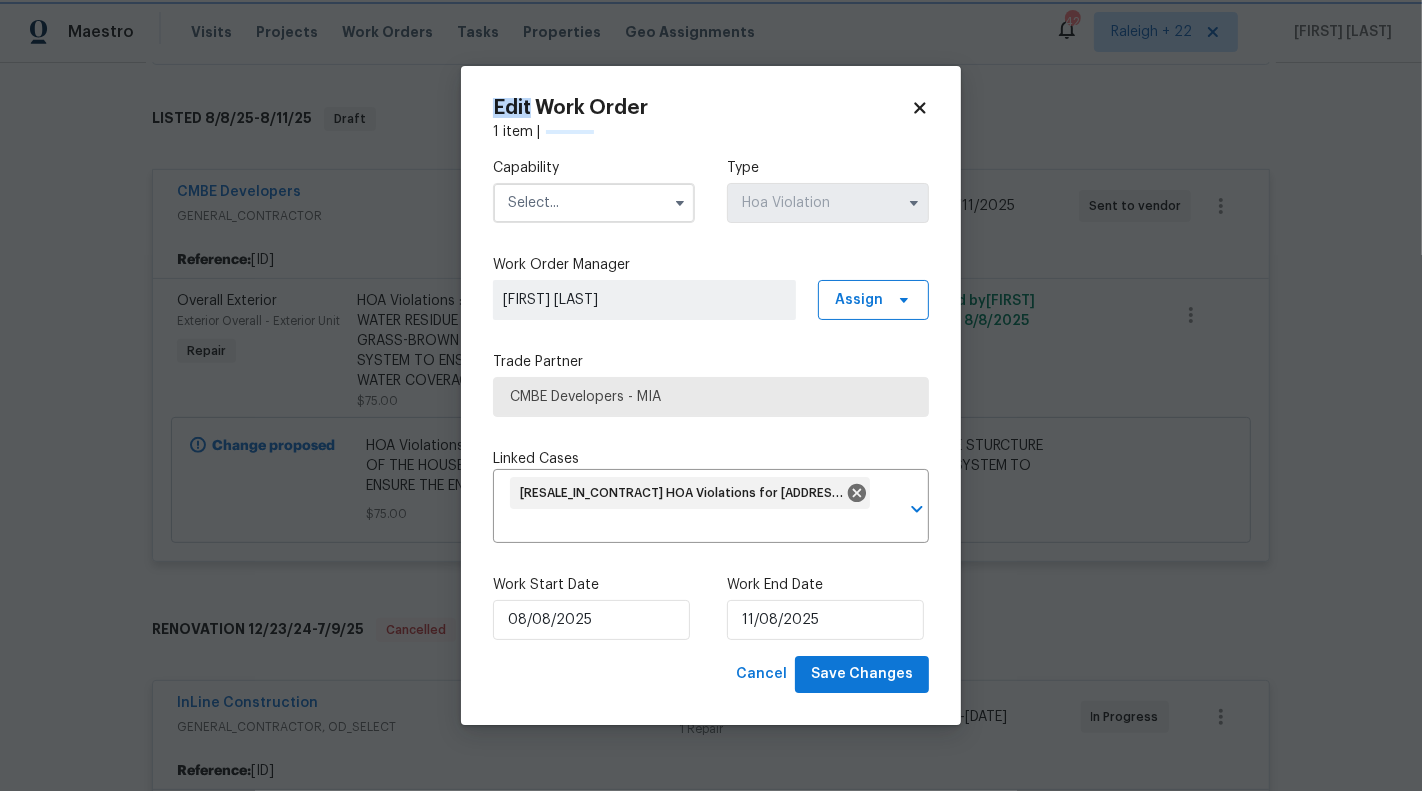 click on "Edit Add Trip Charge View In Trade Partner Portal Delete" at bounding box center (1275, 230) 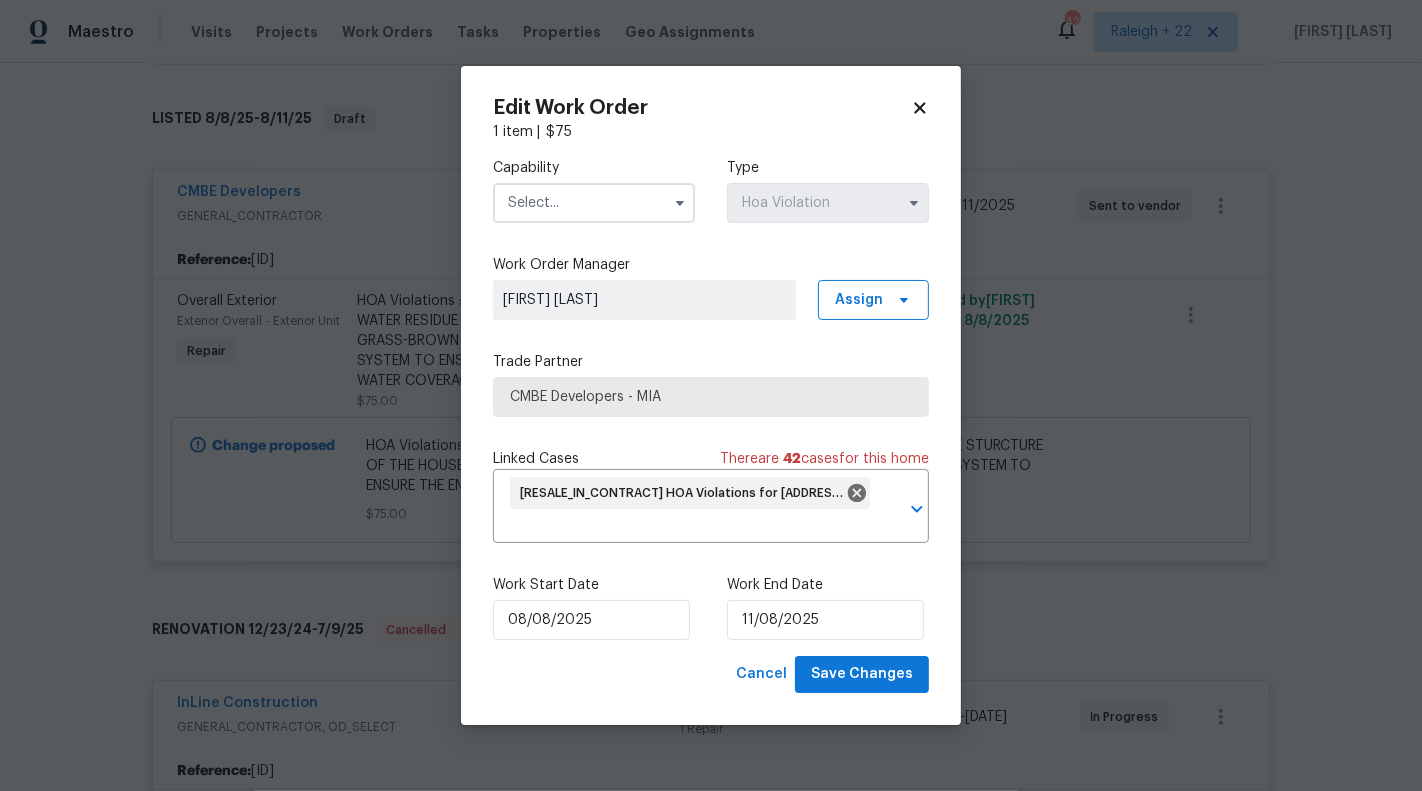 click 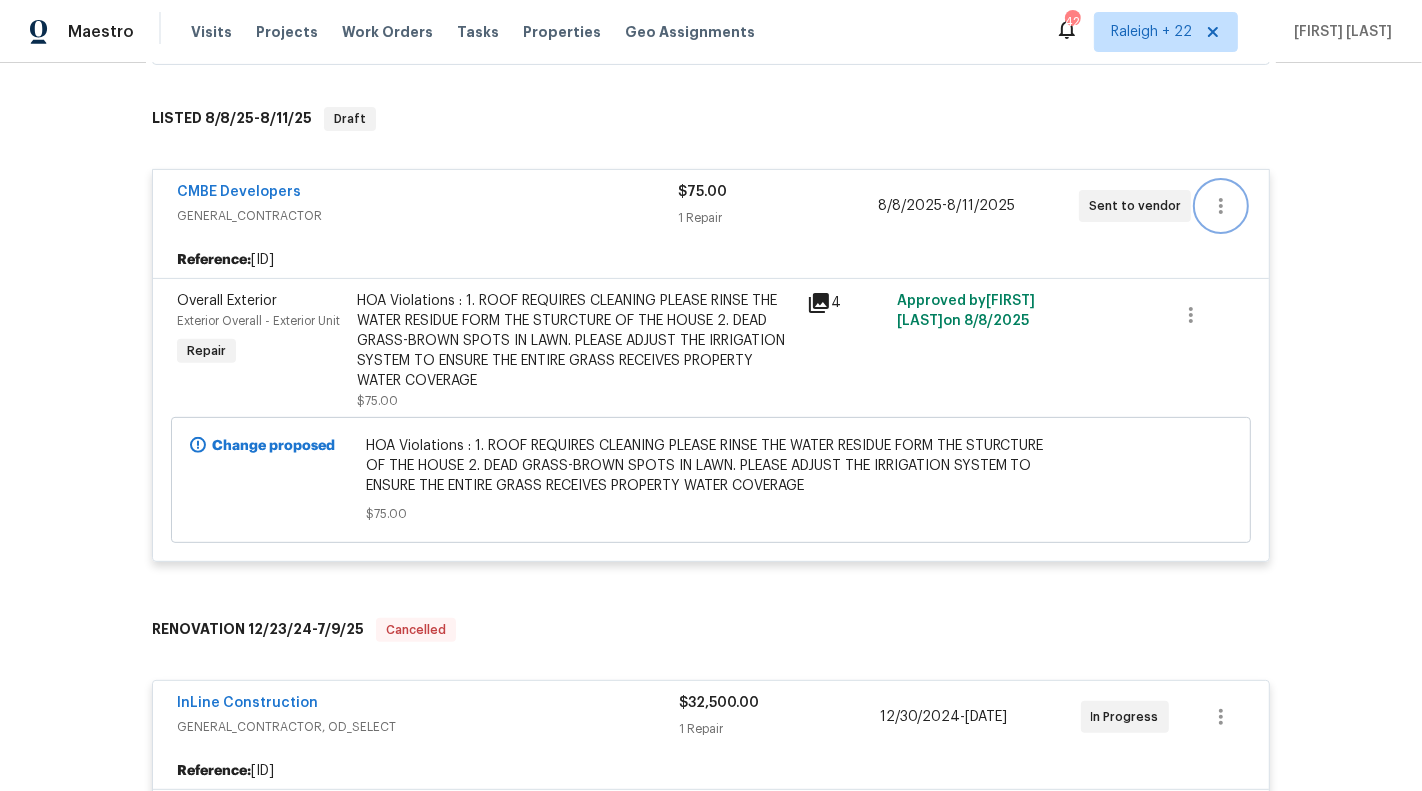 click 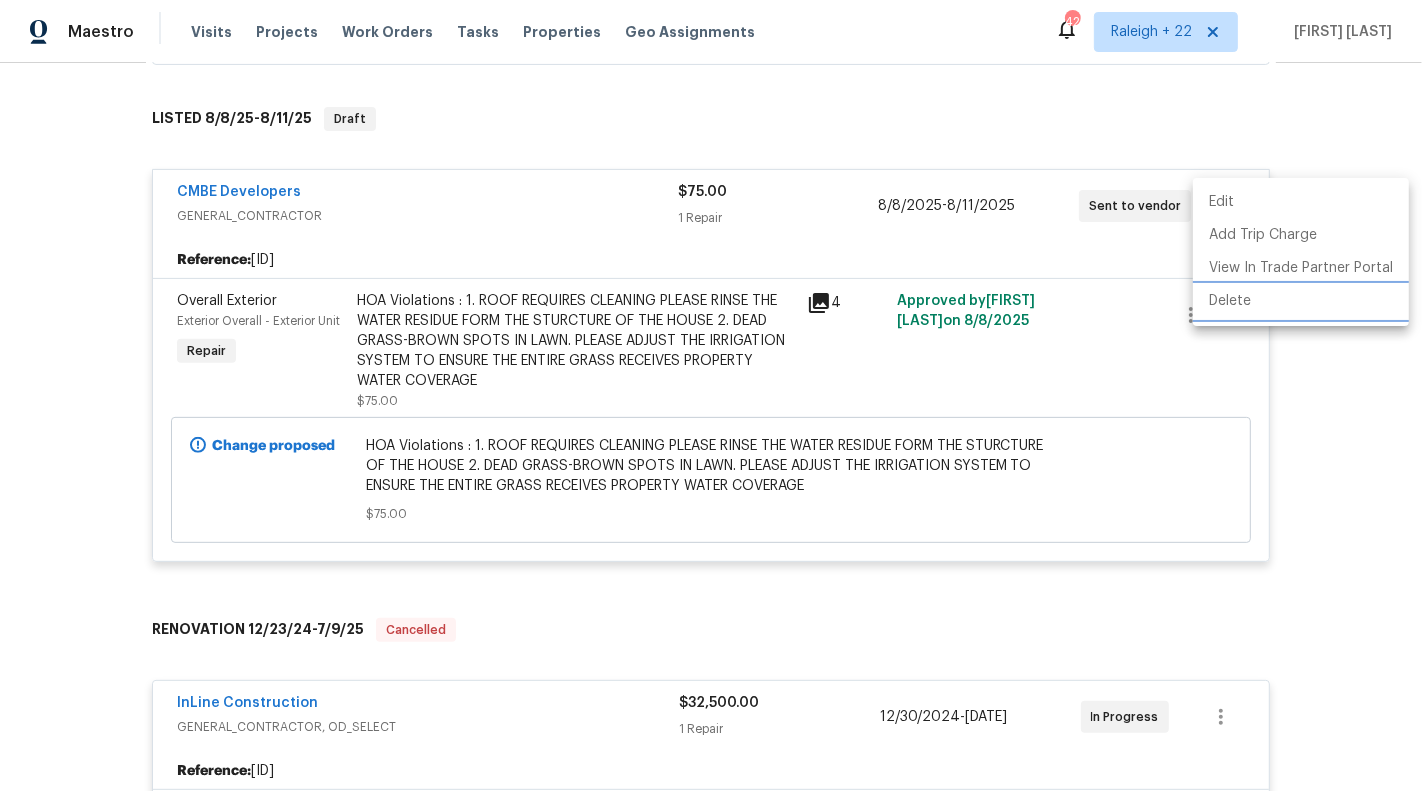click on "Delete" at bounding box center (1301, 301) 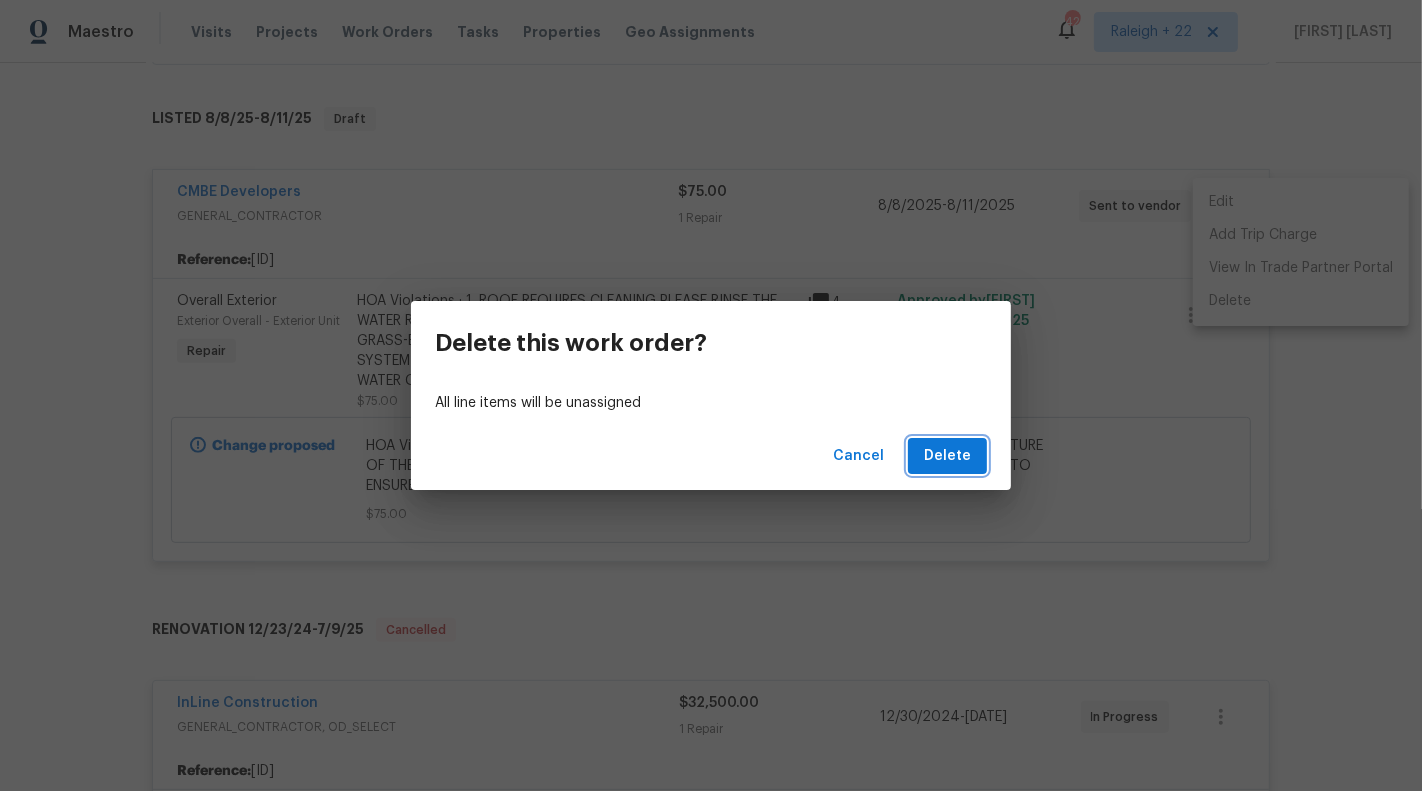 click on "Delete" at bounding box center (947, 456) 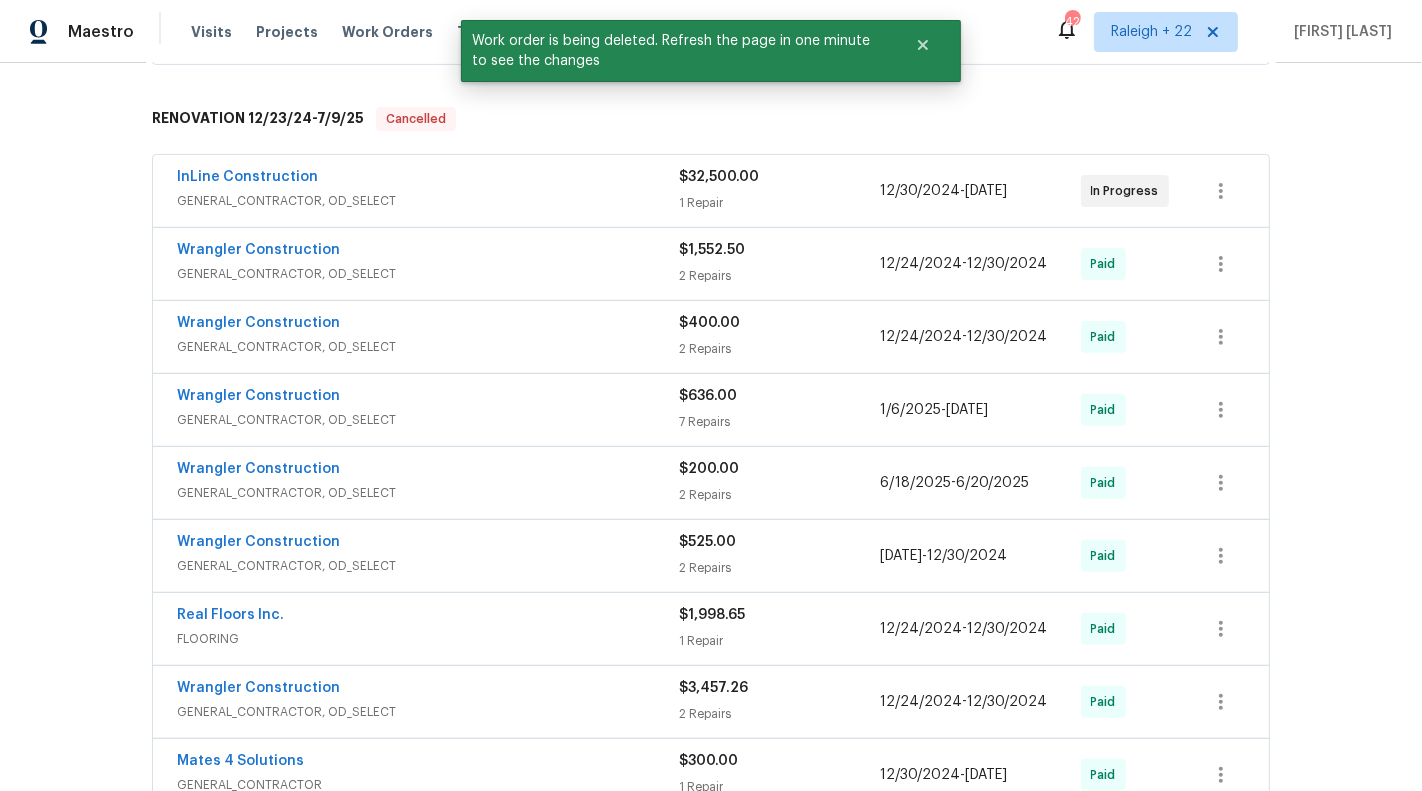 click on "Back to all projects [ADDRESS] [CITY], [STATE] [ZIP] [BEDS] Beds | [BATHS] Baths | Total: [AREA] ft² | Above Grade: [AREA] ft² | Basement Finished: N/A | [YEAR] Not seen today Mark Seen Actions Last Visit Date [DATE]  by  [FIRST] [LAST]   Project BRN   In Progress Visits Work Orders Maintenance Notes Condition Adjustments Costs Photos Floor Plans Cases BRN   In Progress Elite Manning Services HVAC $[PRICE] [DATE]  -  [DATE] Needs QC Massey Services PESTS, BRN_AND_LRR $[PRICE] [DATE]  -  [DATE] Vendor Accepted RENOVATION   [DATE]  -  [DATE] Cancelled InLine Construction GENERAL_CONTRACTOR, OD_SELECT $[PRICE] 1 Repair [DATE]  -  [DATE] In Progress Wrangler Construction GENERAL_CONTRACTOR, OD_SELECT $[PRICE] 2 Repairs [DATE]  -  [DATE] Paid Wrangler Construction GENERAL_CONTRACTOR, OD_SELECT $[PRICE] 2 Repairs [DATE]  -  [DATE] Paid Wrangler Construction GENERAL_CONTRACTOR, OD_SELECT" at bounding box center (711, 427) 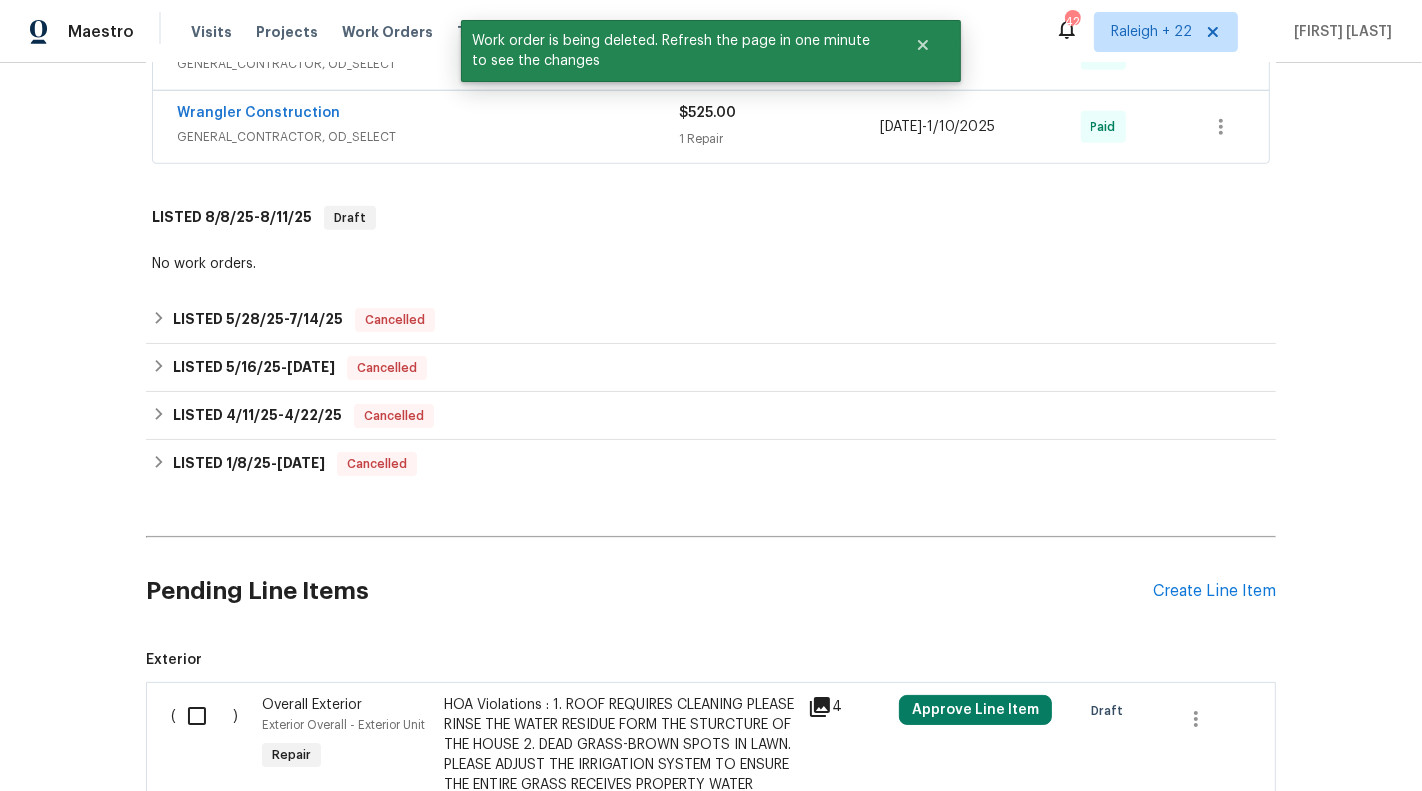 scroll, scrollTop: 1525, scrollLeft: 0, axis: vertical 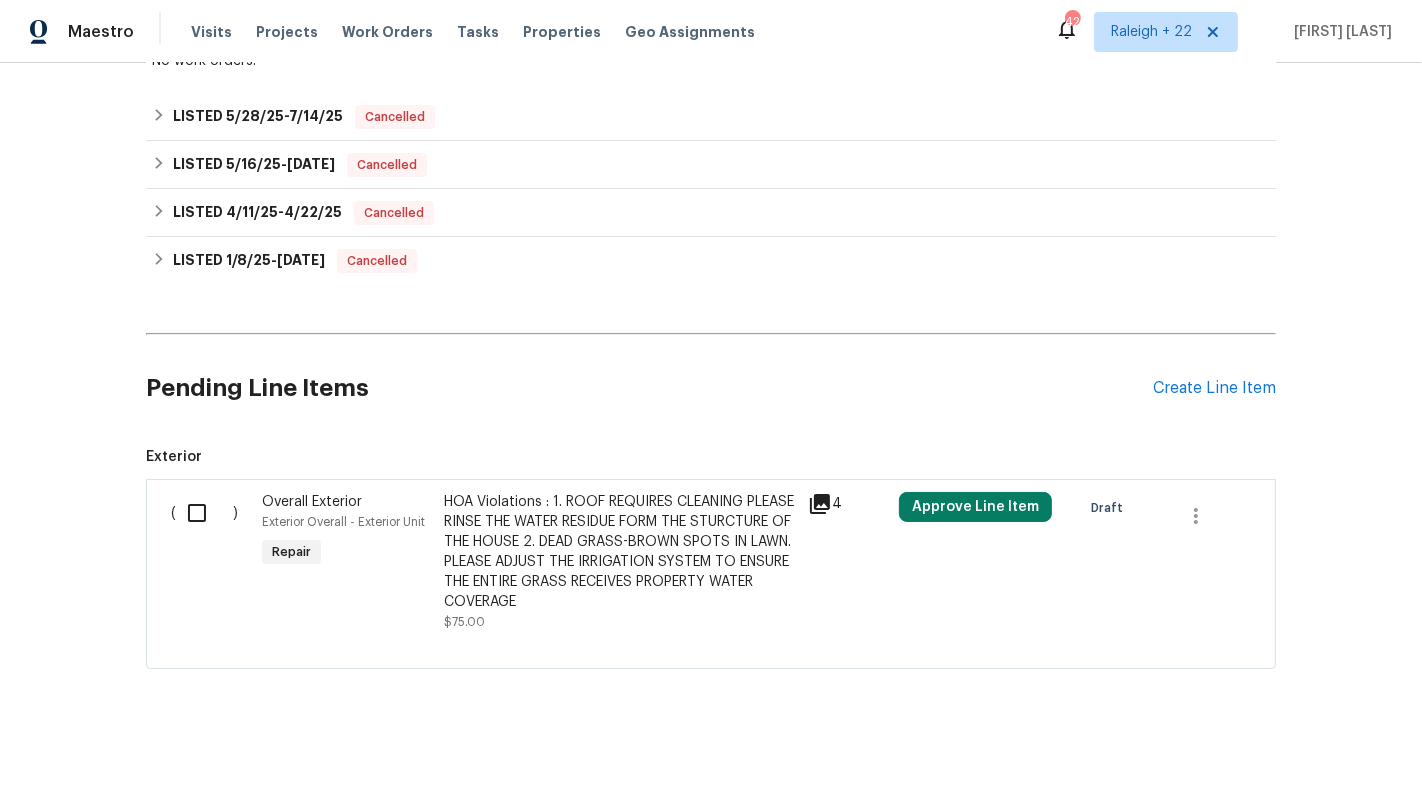 click on "HOA Violations : 1. ROOF REQUIRES CLEANING PLEASE RINSE THE WATER RESIDUE FORM THE STURCTURE OF THE HOUSE
2. DEAD GRASS-BROWN SPOTS IN LAWN. PLEASE ADJUST THE IRRIGATION SYSTEM TO ENSURE THE ENTIRE GRASS RECEIVES PROPERTY WATER COVERAGE" at bounding box center [620, 552] 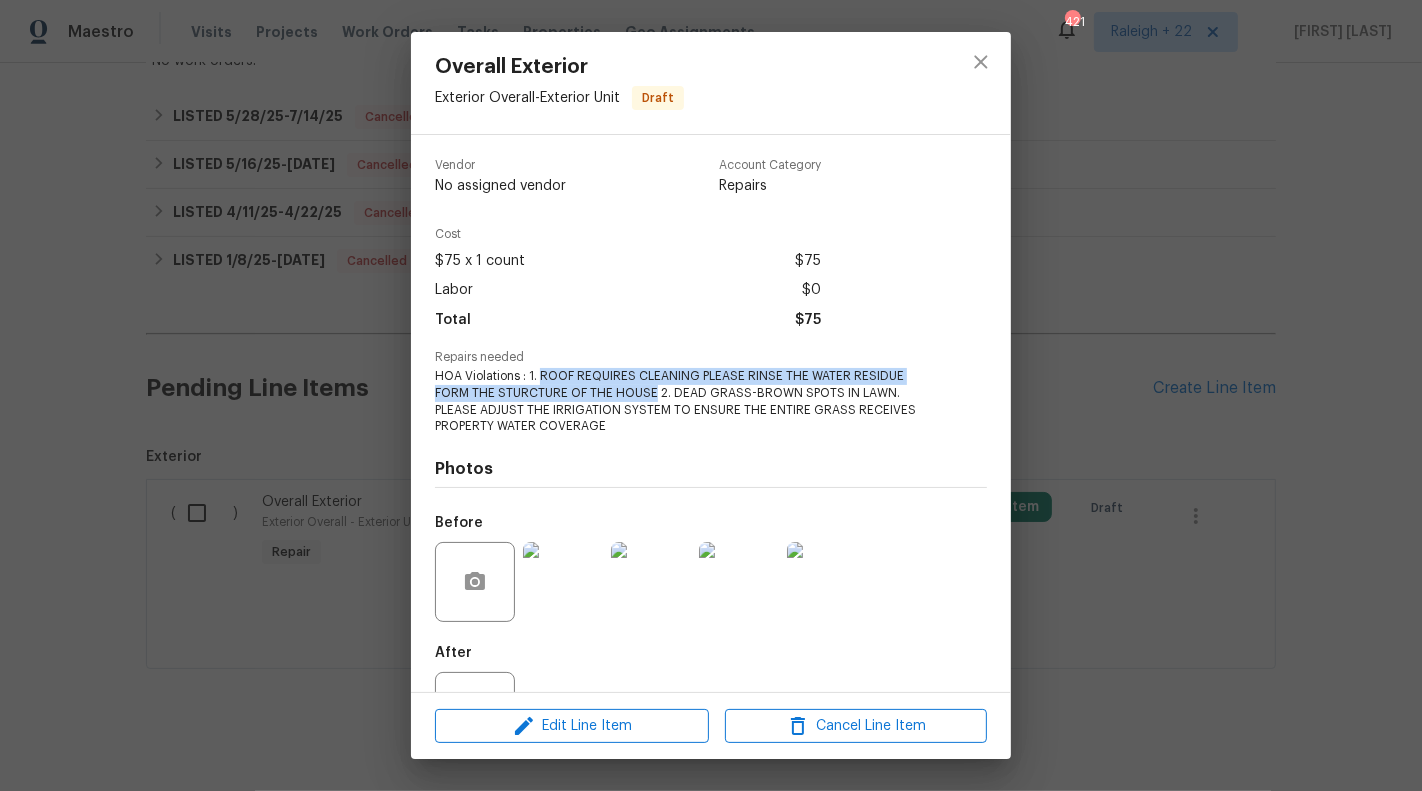 drag, startPoint x: 542, startPoint y: 377, endPoint x: 655, endPoint y: 397, distance: 114.75626 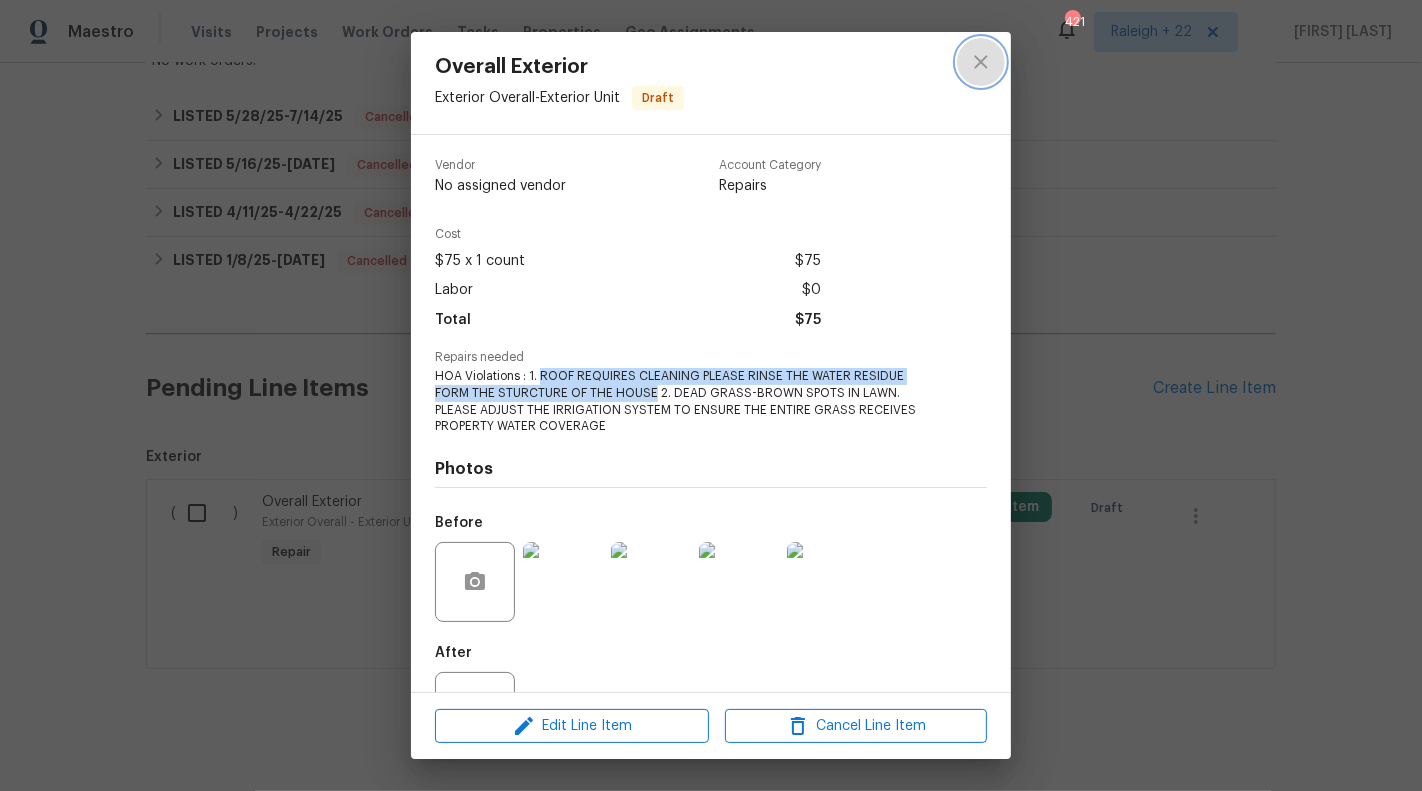 click 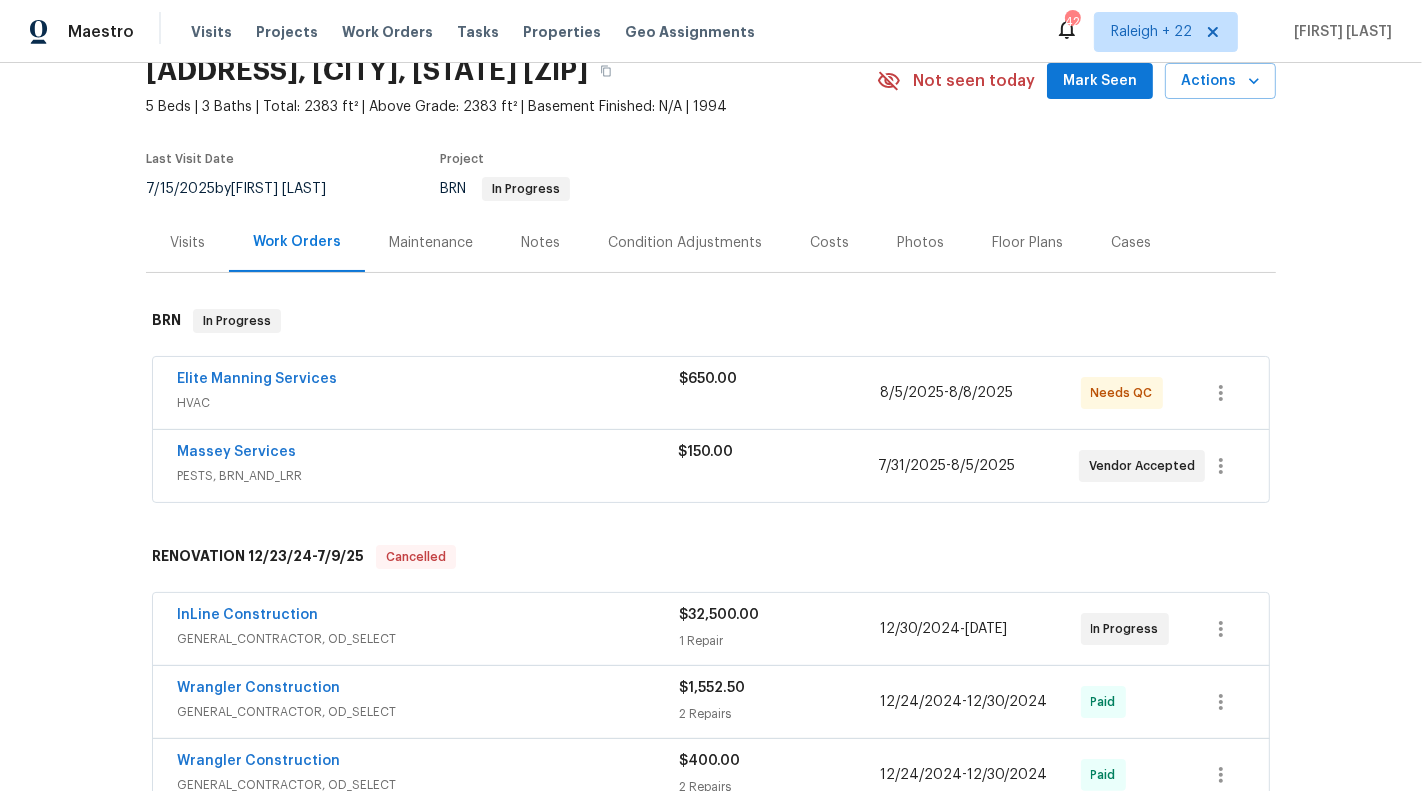 scroll, scrollTop: 0, scrollLeft: 0, axis: both 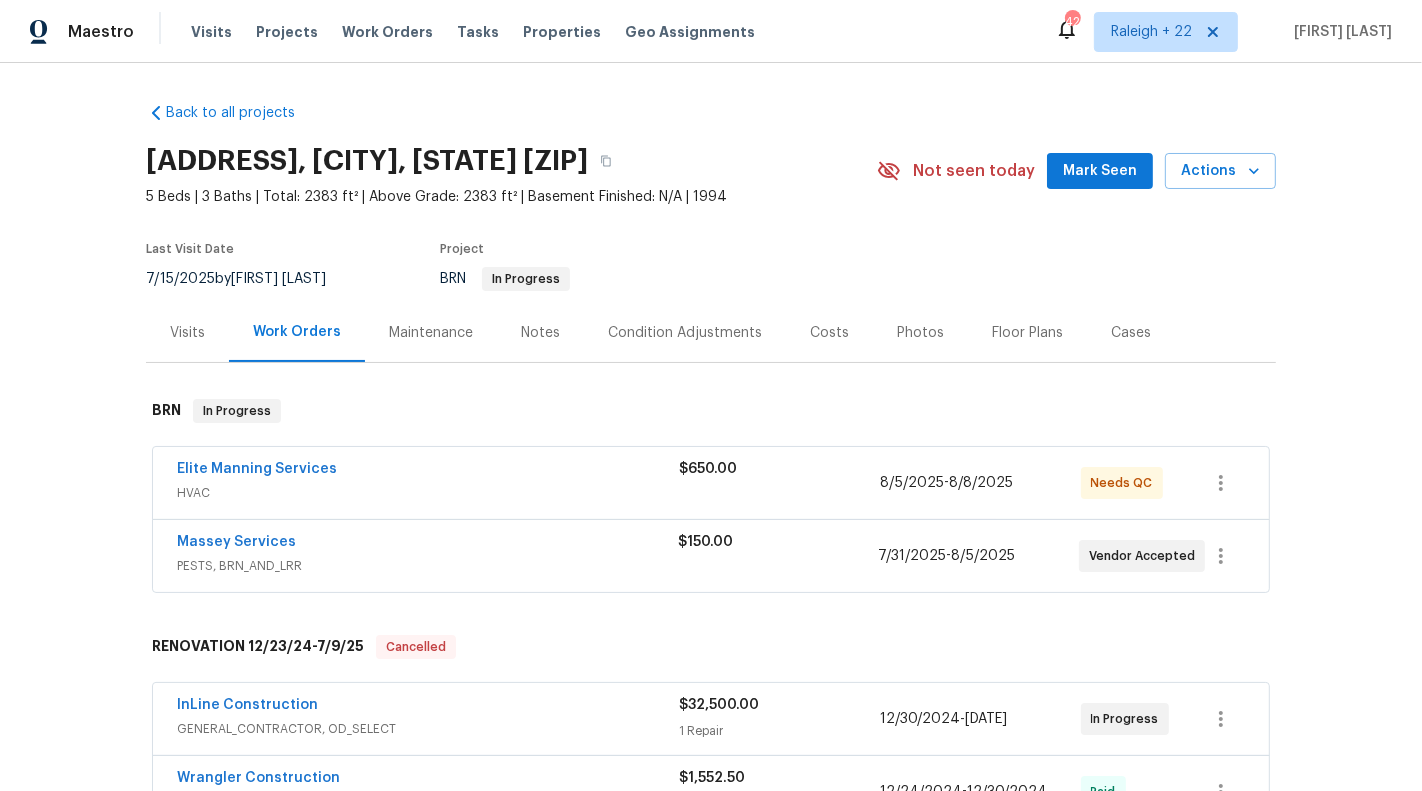 click on "Massey Services" at bounding box center (427, 544) 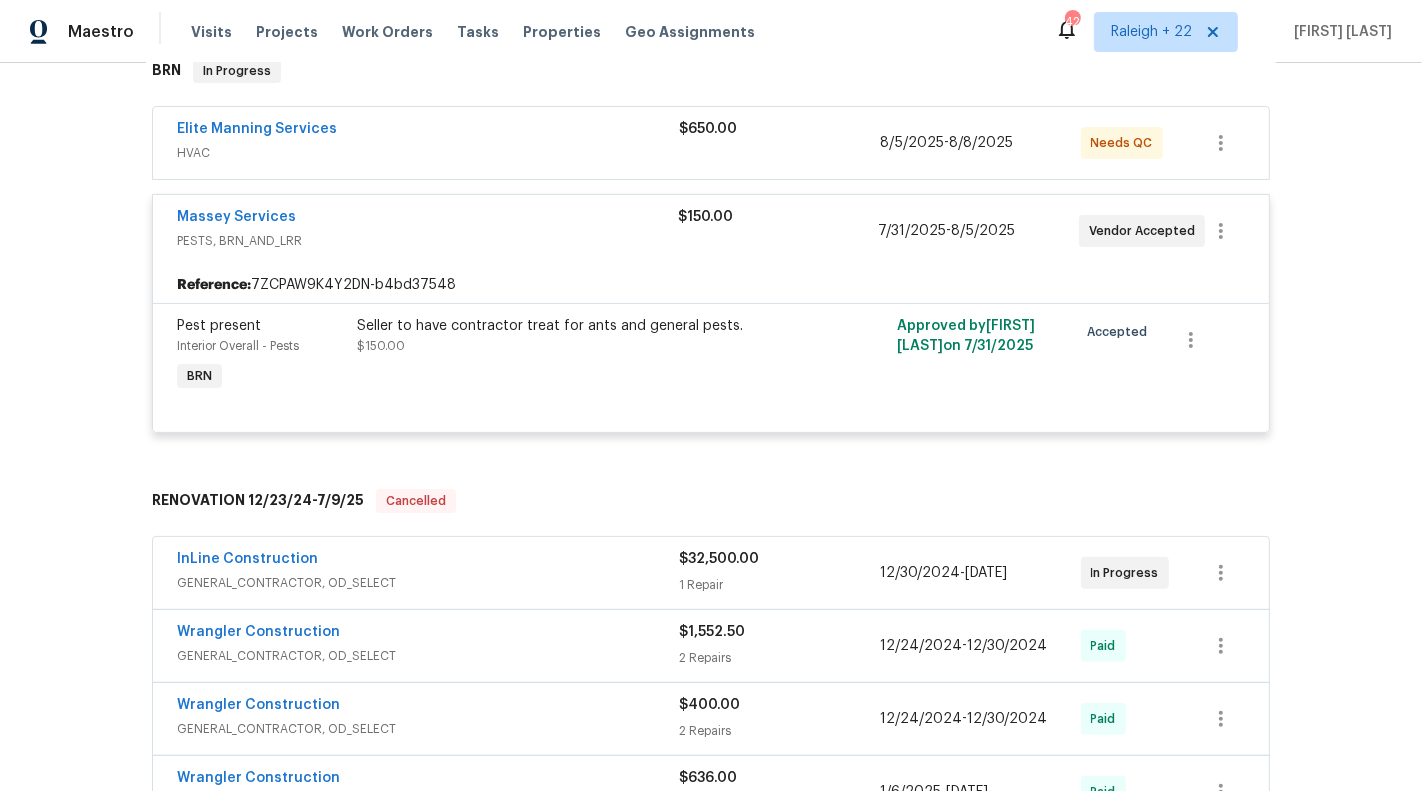 click on "GENERAL_CONTRACTOR, OD_SELECT" at bounding box center [428, 583] 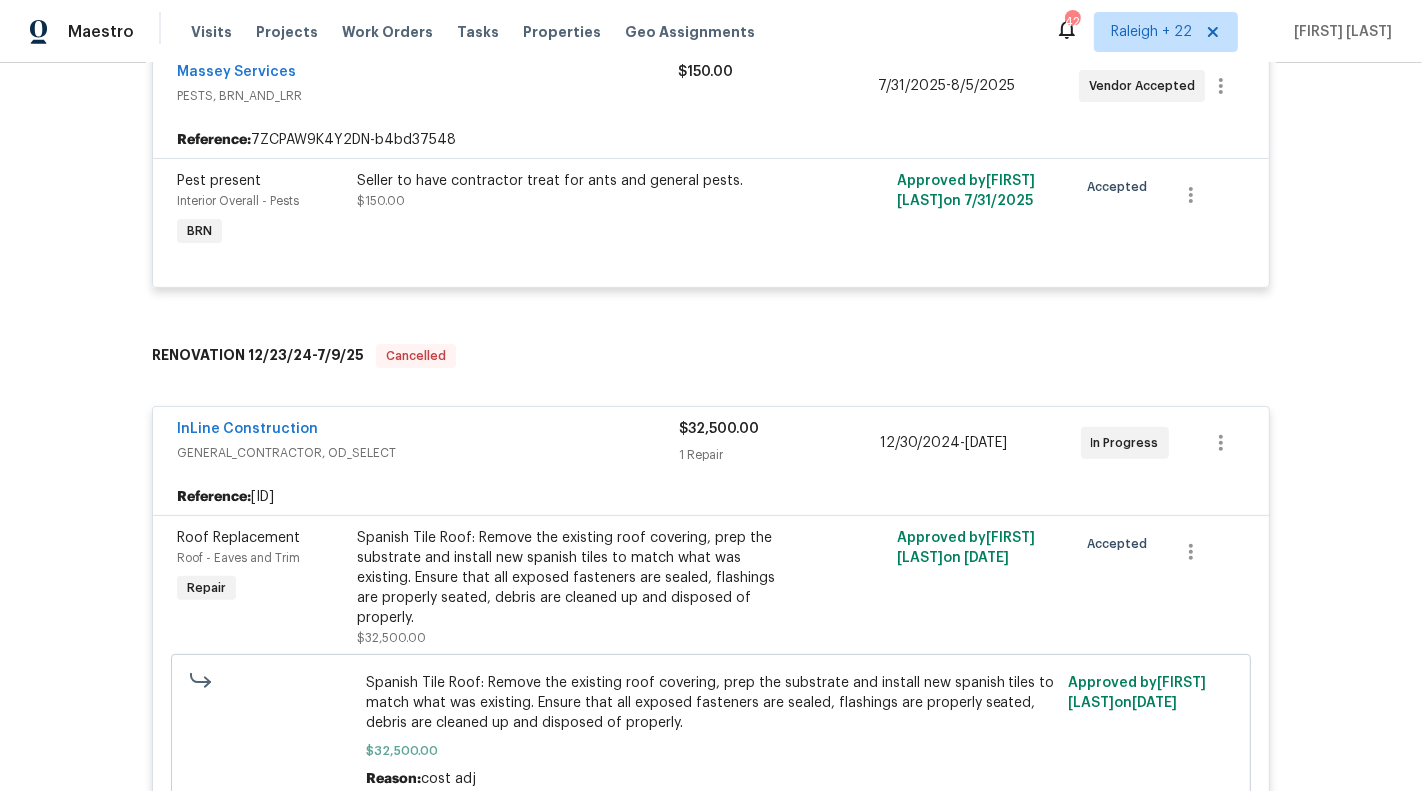 scroll, scrollTop: 643, scrollLeft: 0, axis: vertical 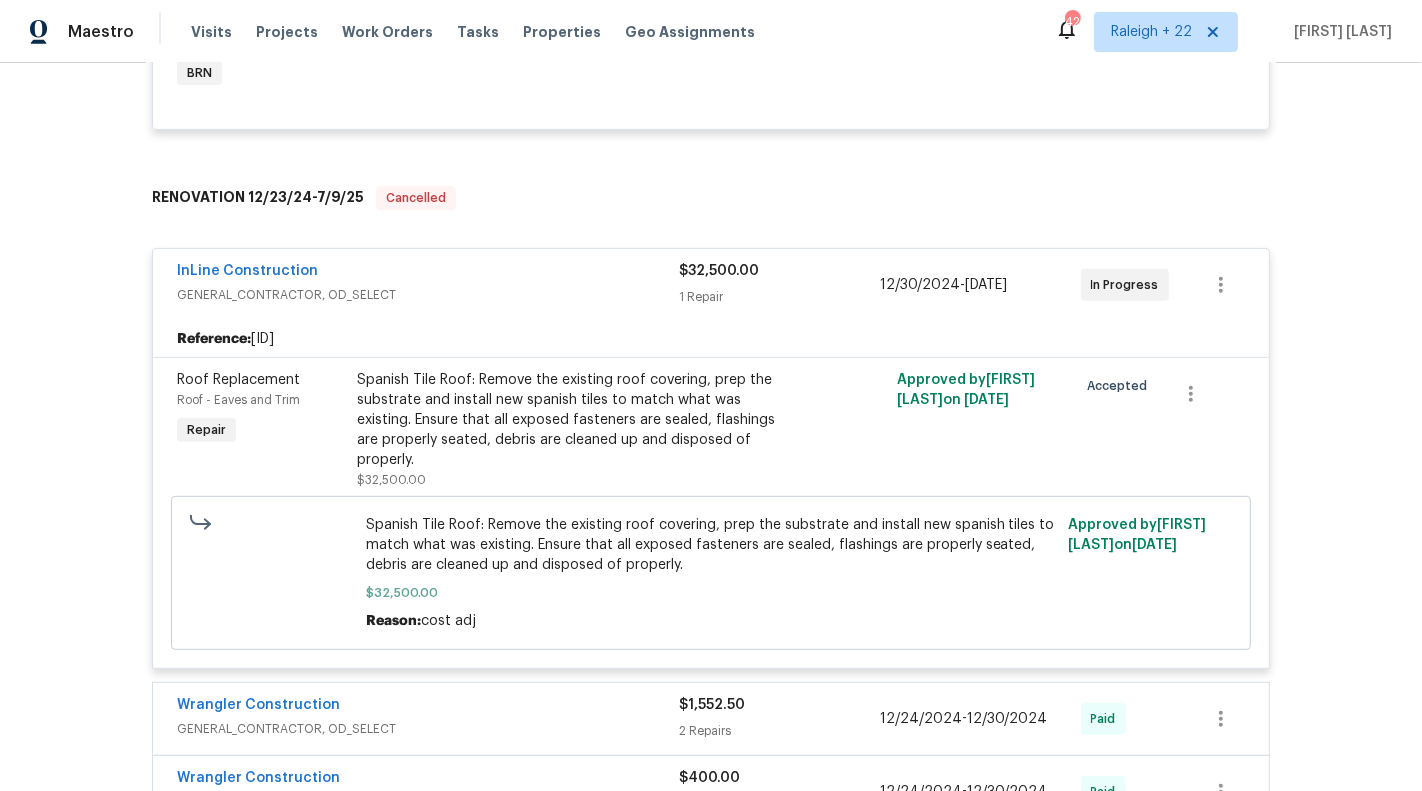 click on "InLine Construction" at bounding box center [428, 273] 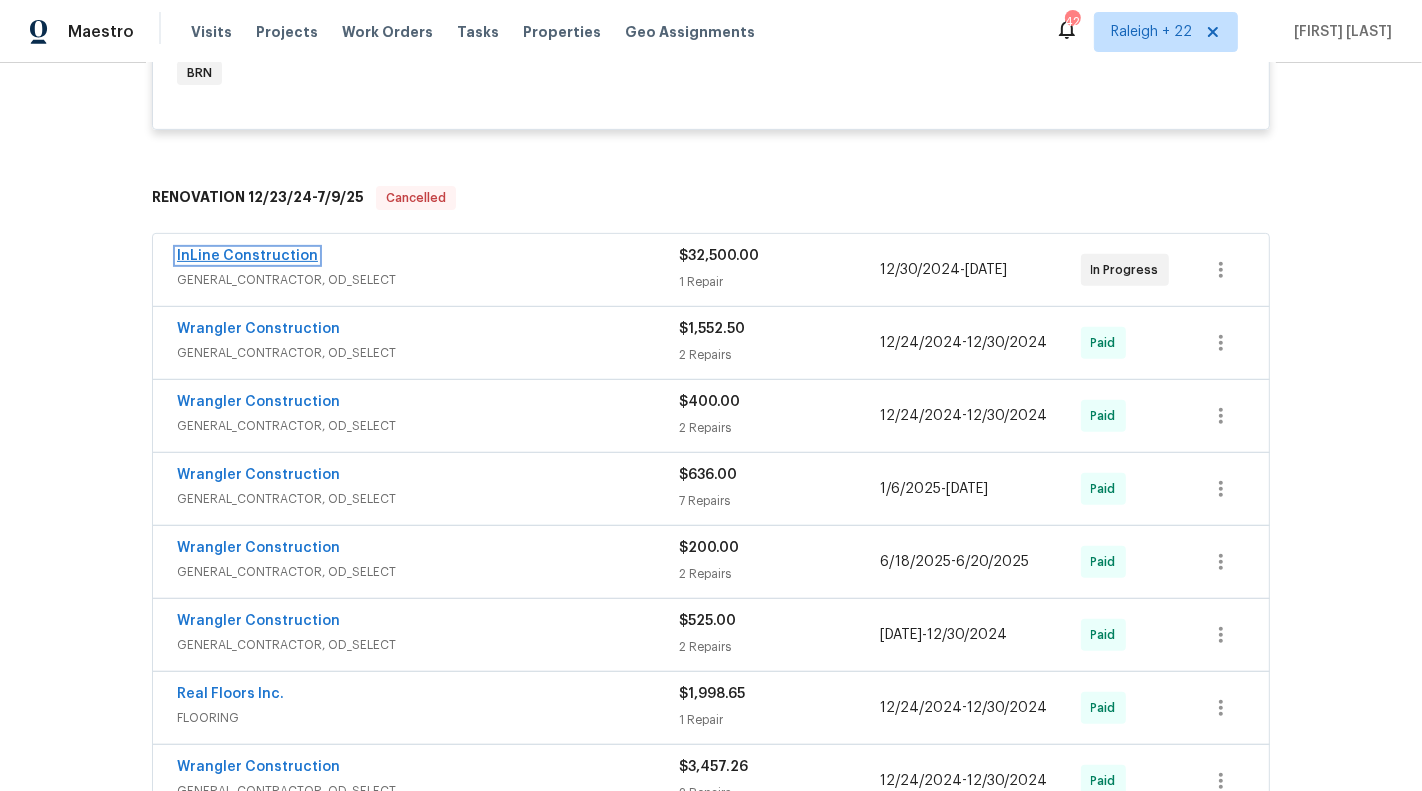 click on "InLine Construction" at bounding box center [247, 256] 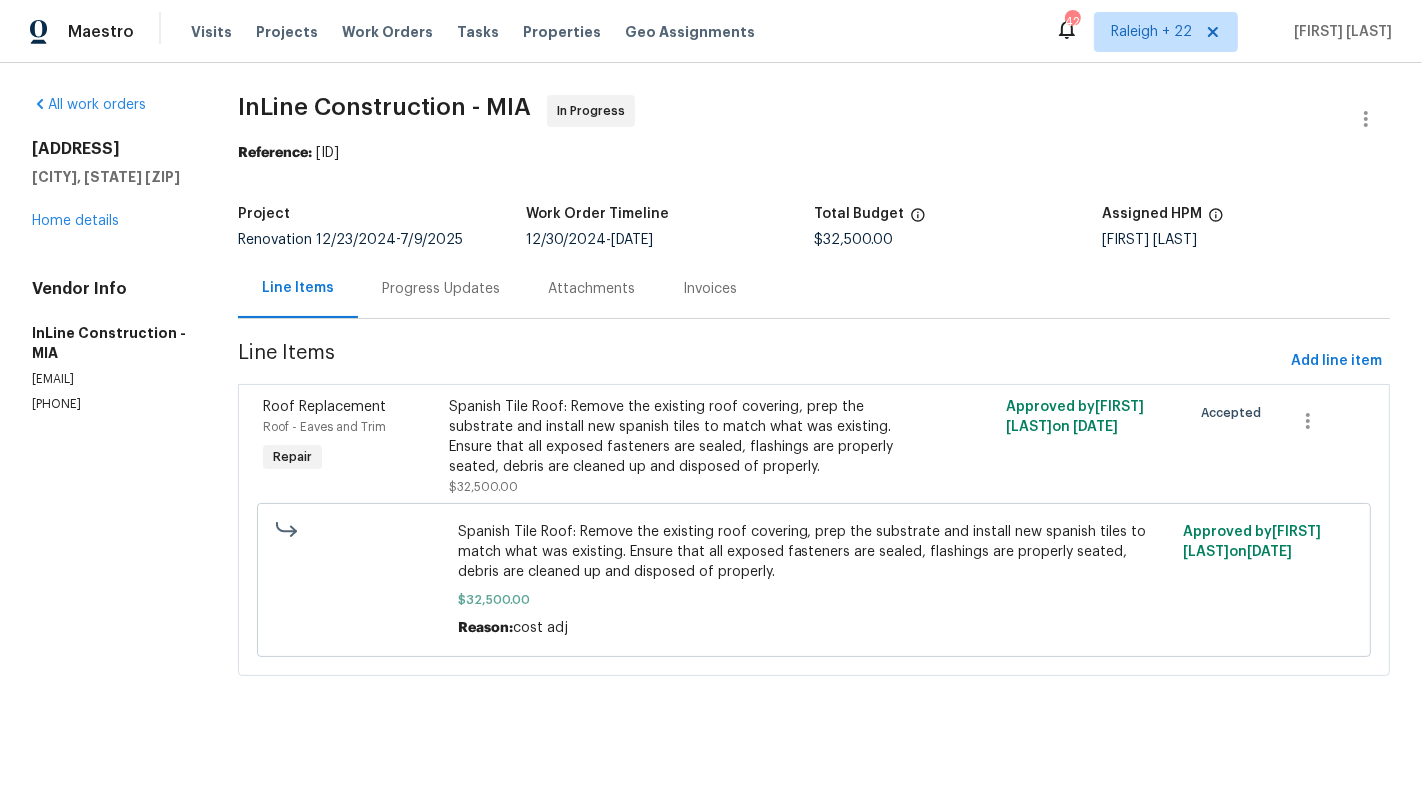 click on "Progress Updates" at bounding box center [441, 289] 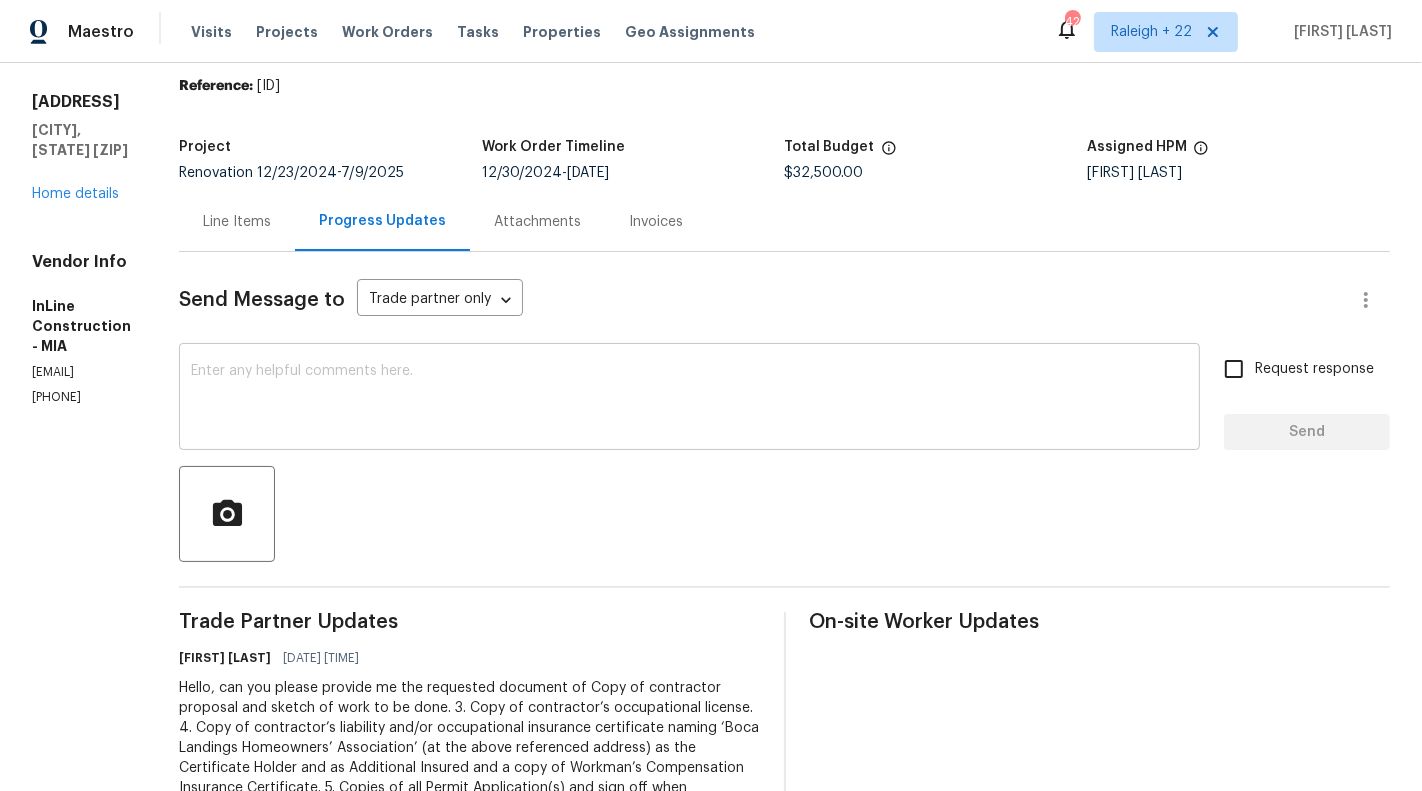 scroll, scrollTop: 0, scrollLeft: 0, axis: both 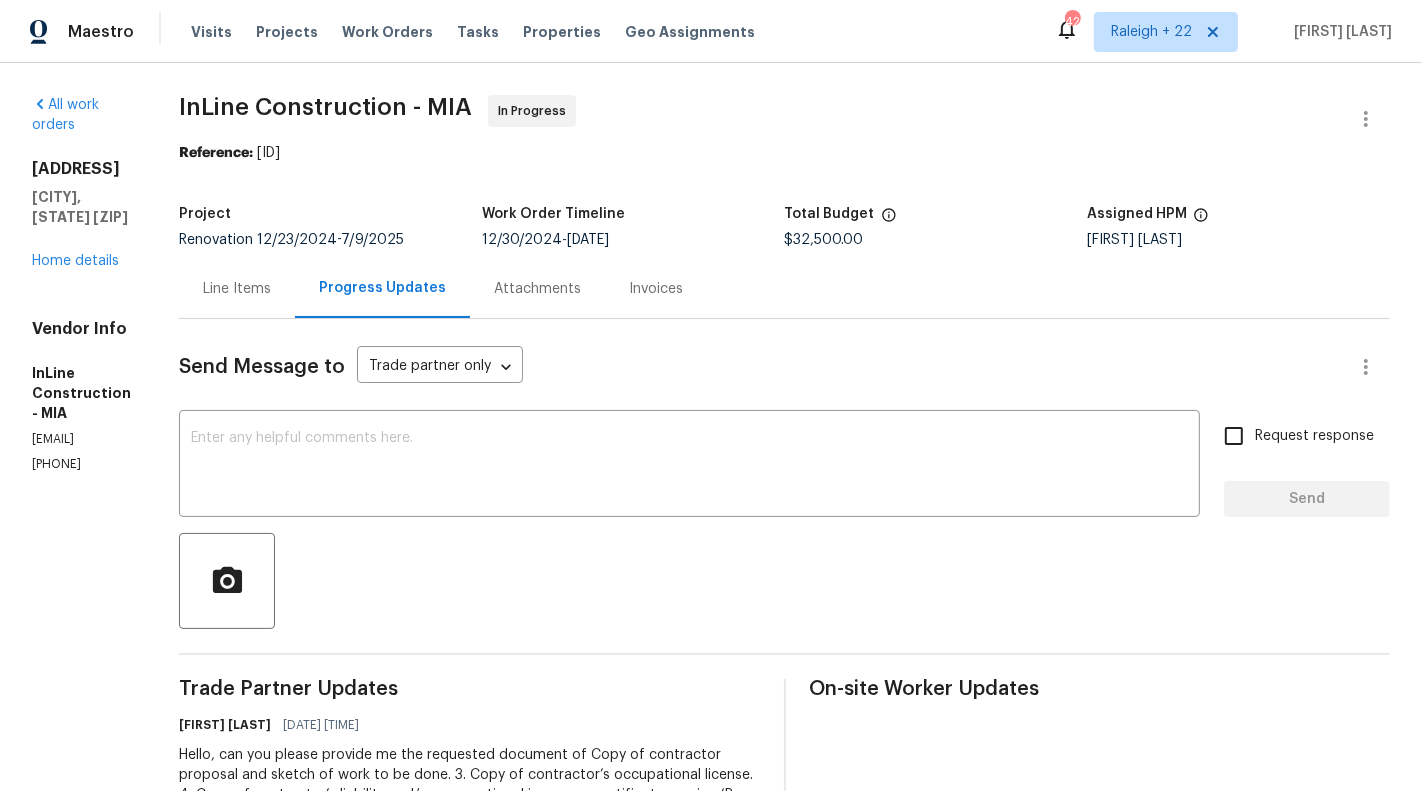 click on "Line Items" at bounding box center (237, 289) 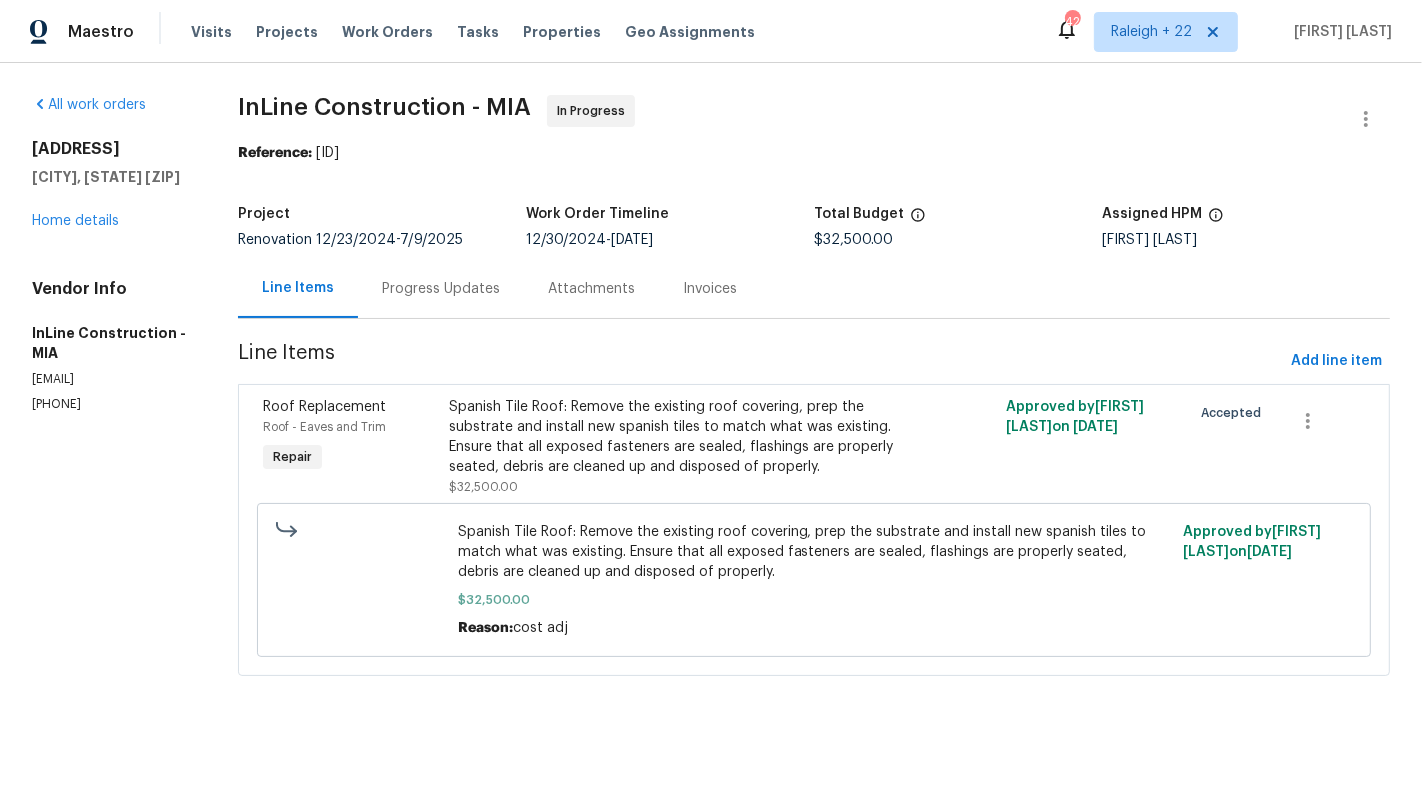 click on "All work orders [ADDRESS] [CITY], [STATE] [ZIP] Home details Vendor Info InLine Construction - MIA [EMAIL] [PHONE]" at bounding box center (111, 254) 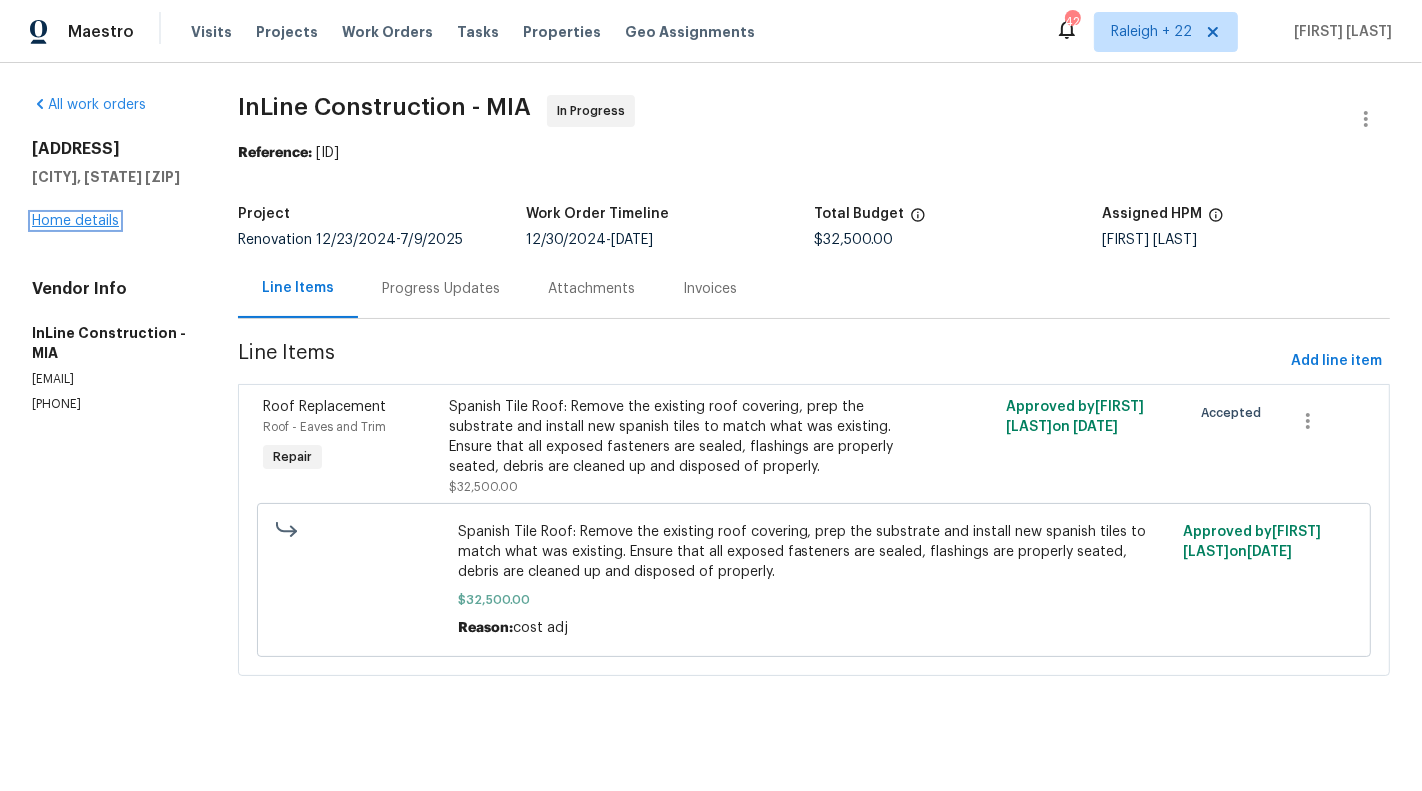 click on "Home details" at bounding box center [75, 221] 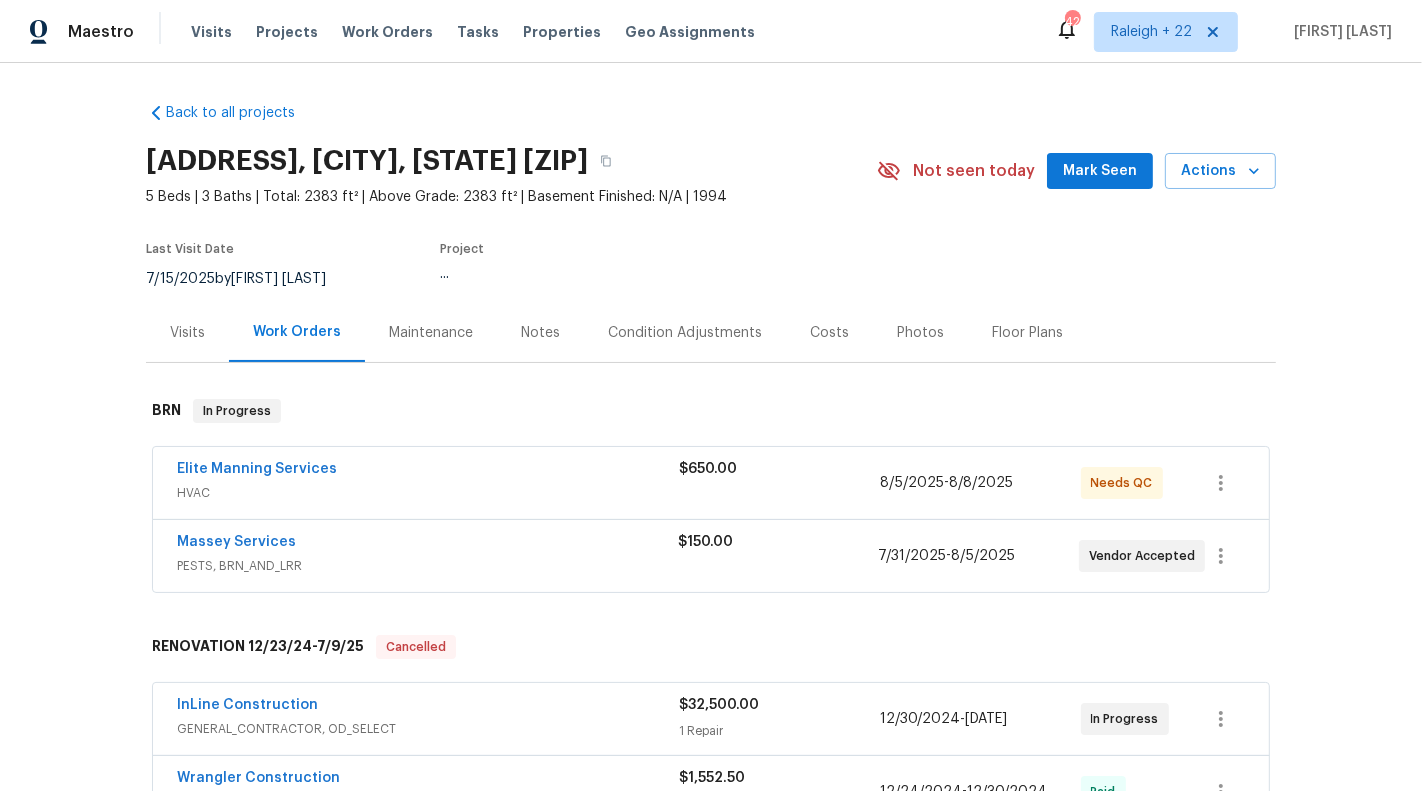 click on "Visits" at bounding box center [187, 333] 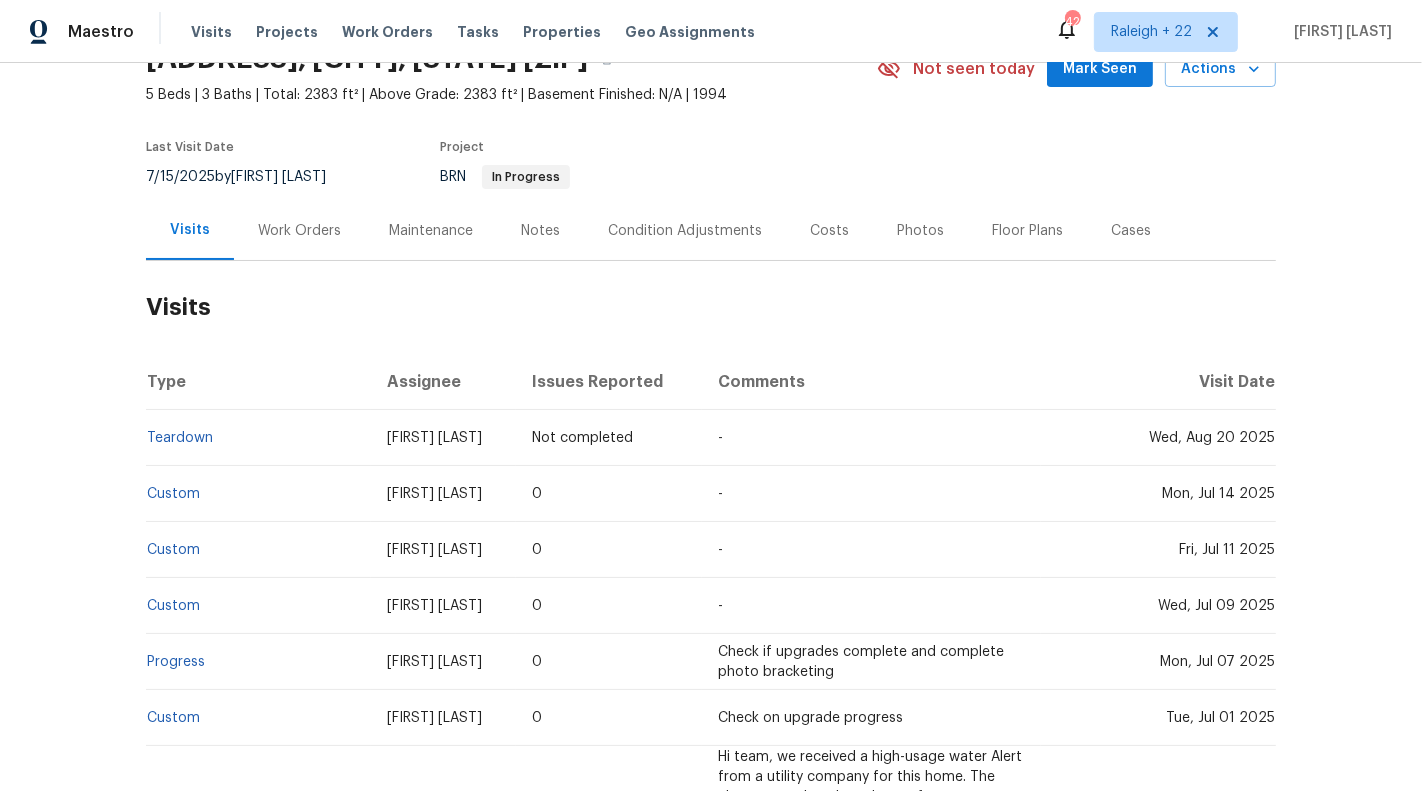 scroll, scrollTop: 147, scrollLeft: 0, axis: vertical 